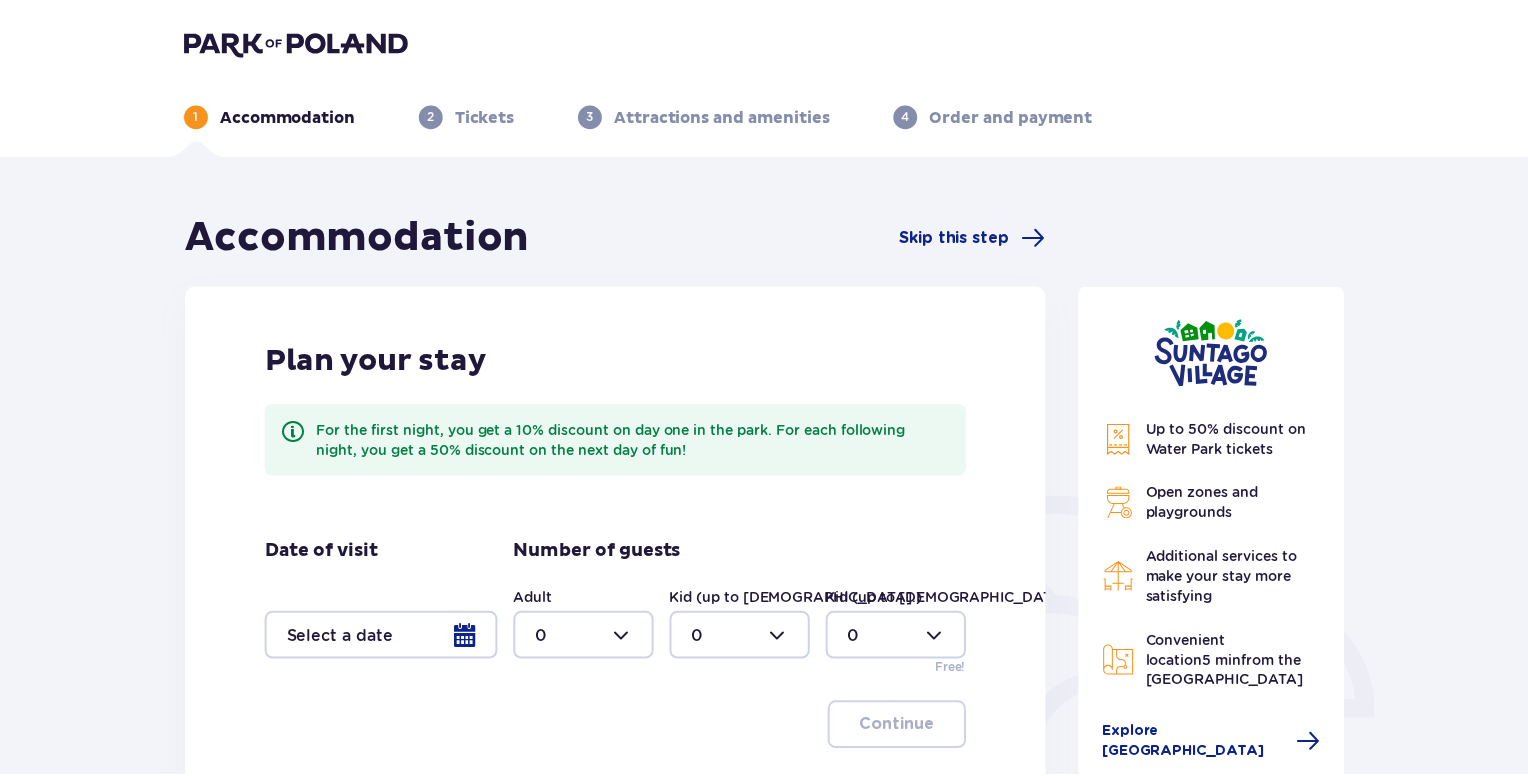 scroll, scrollTop: 0, scrollLeft: 0, axis: both 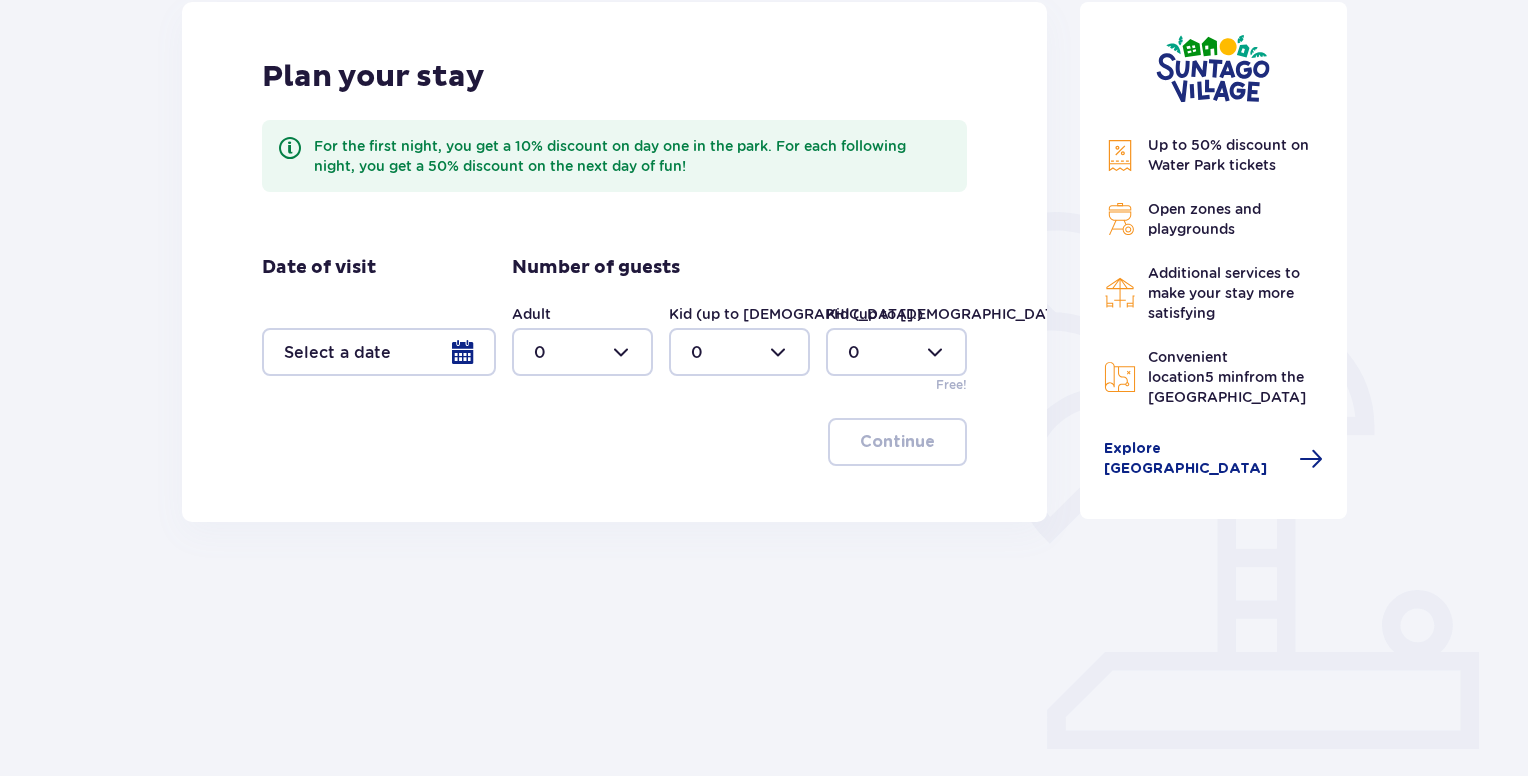 click at bounding box center (379, 352) 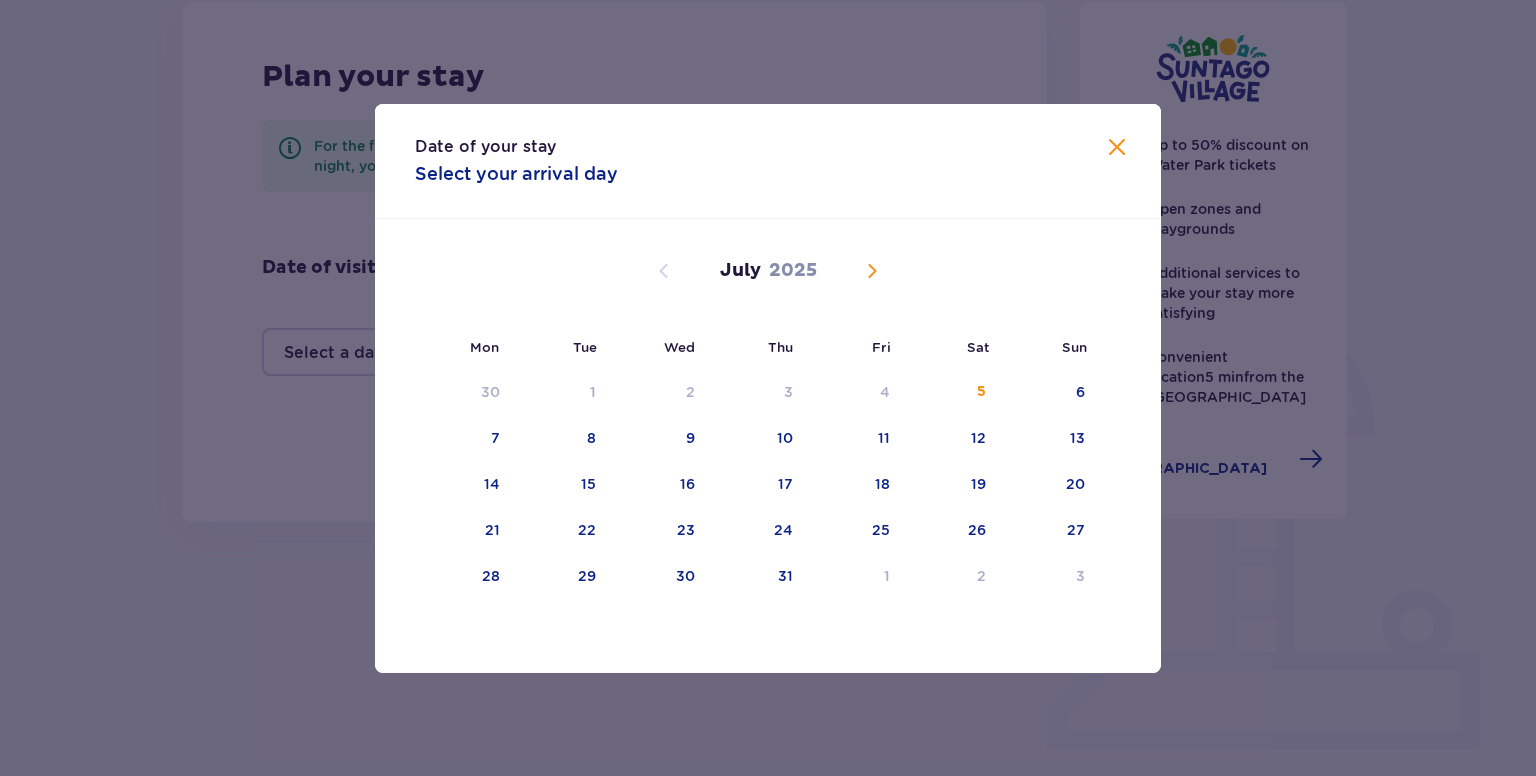 click at bounding box center [872, 271] 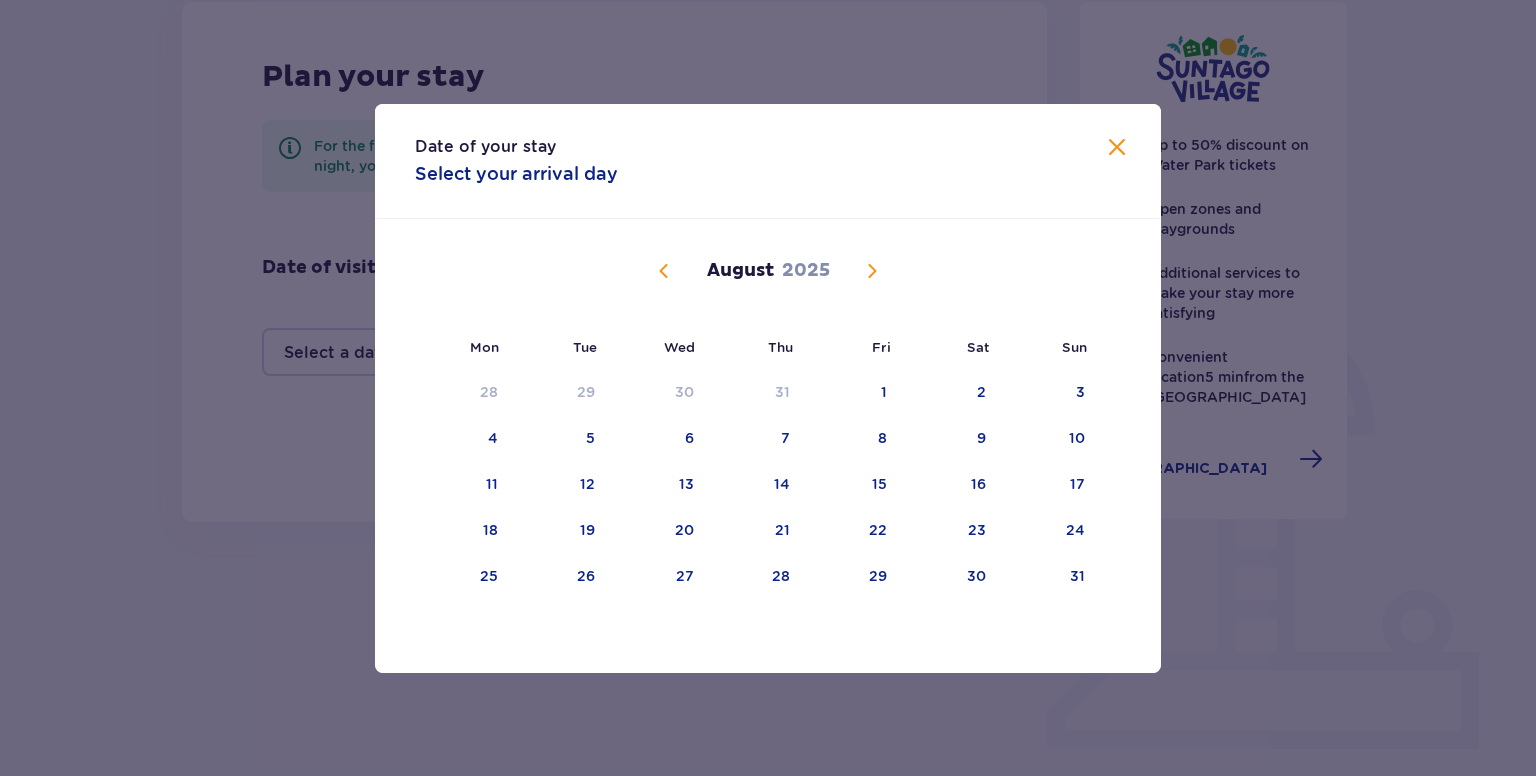 click at bounding box center [872, 271] 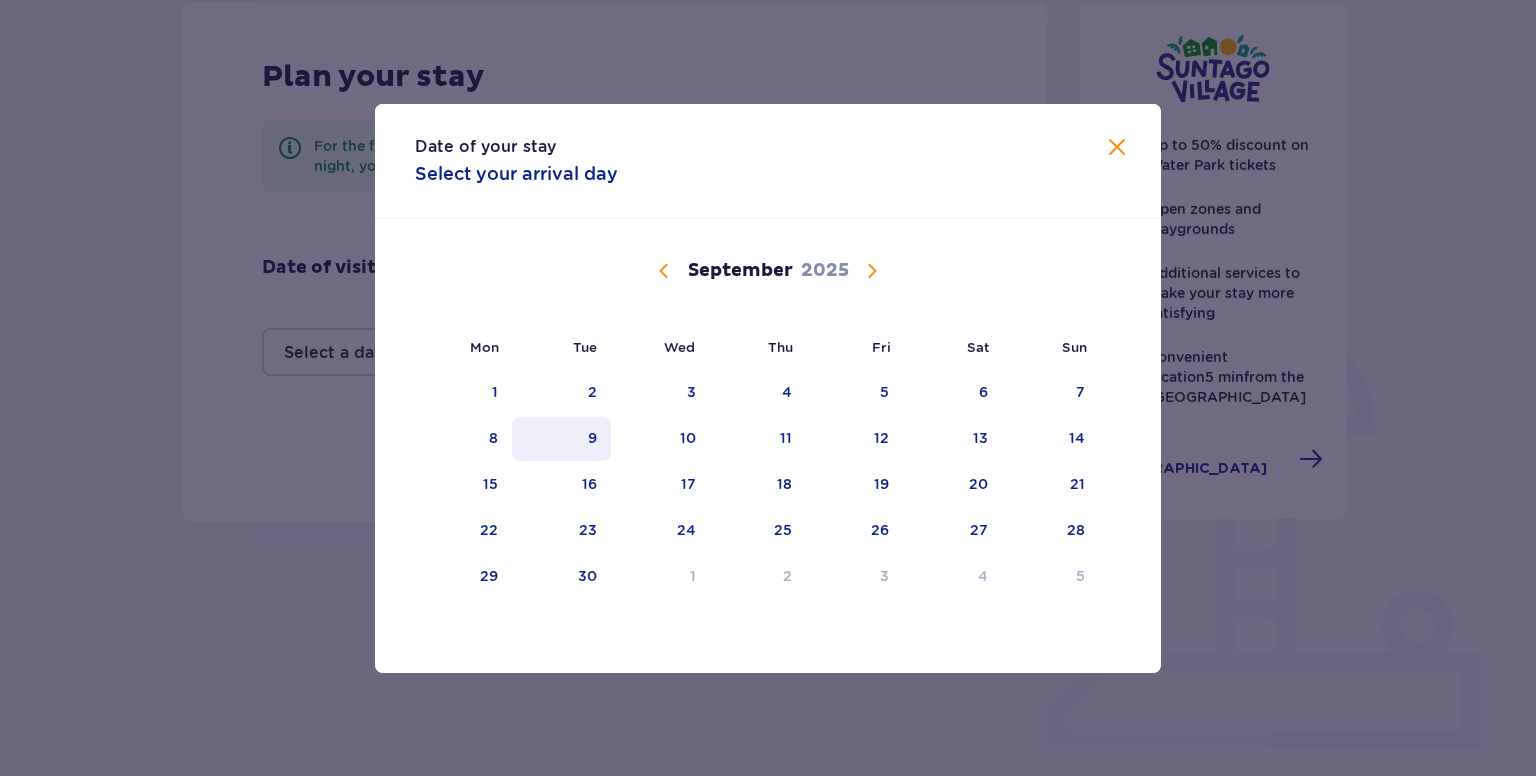 click on "9" at bounding box center [592, 438] 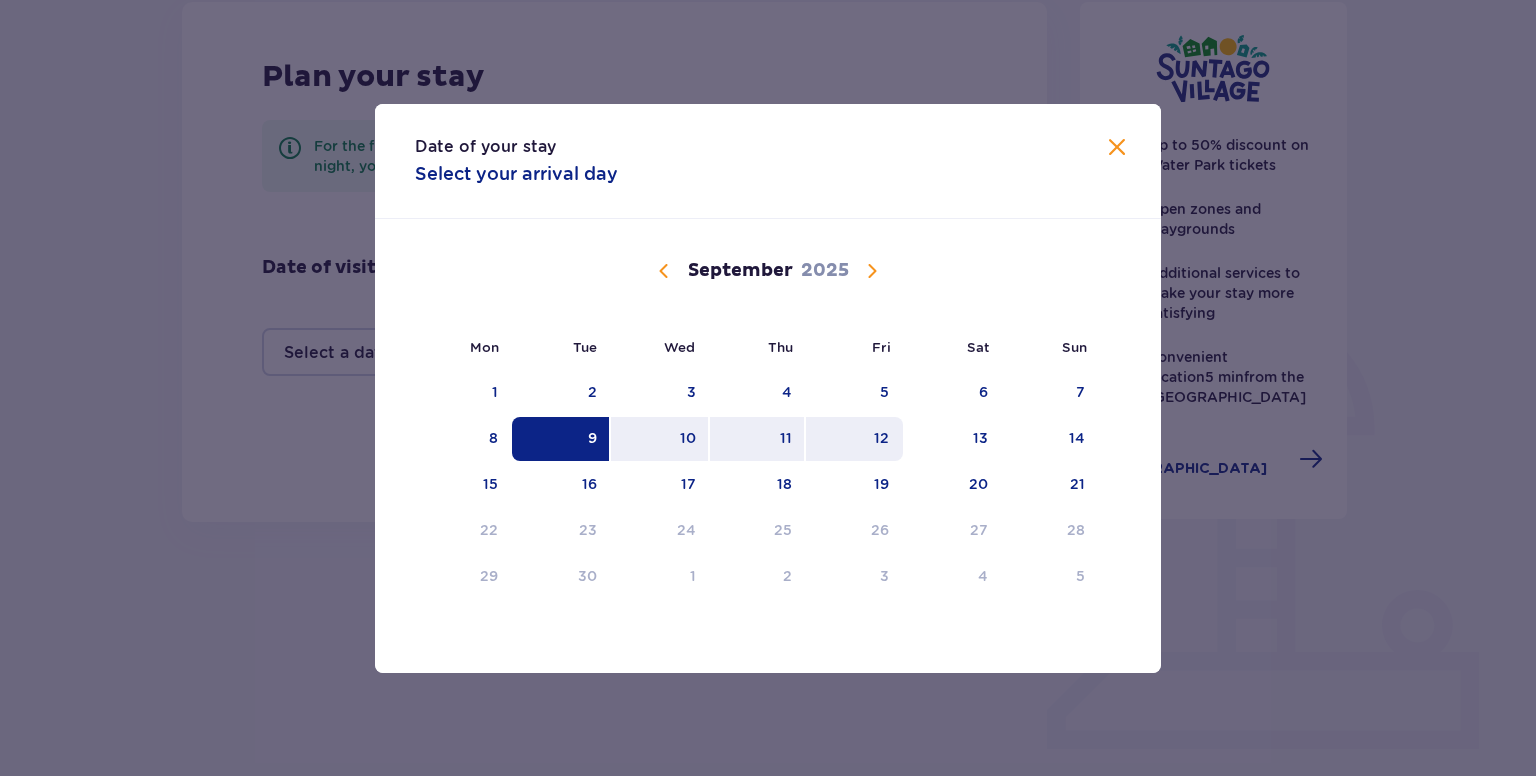 click on "12" at bounding box center [854, 439] 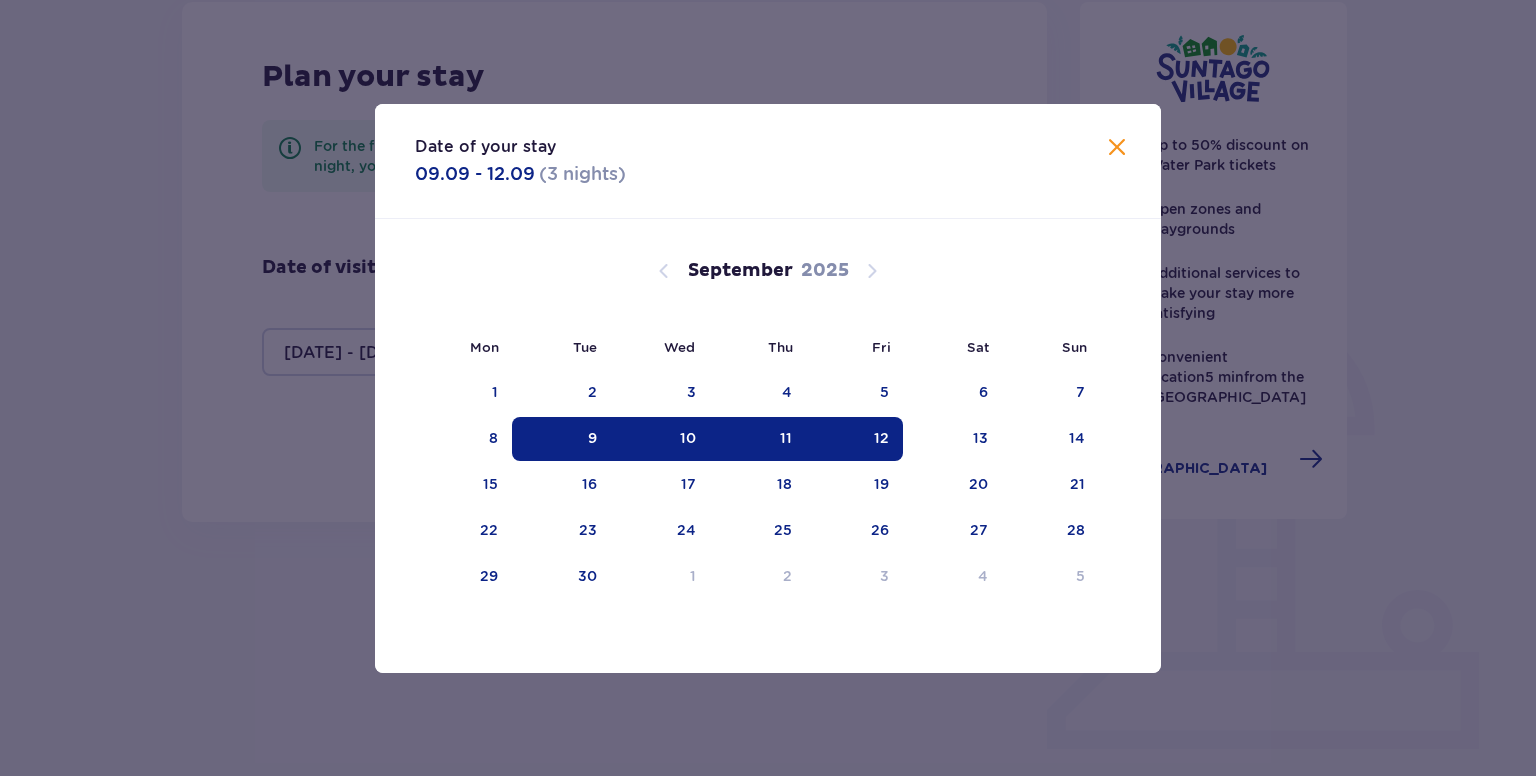 type on "[DATE] - [DATE]" 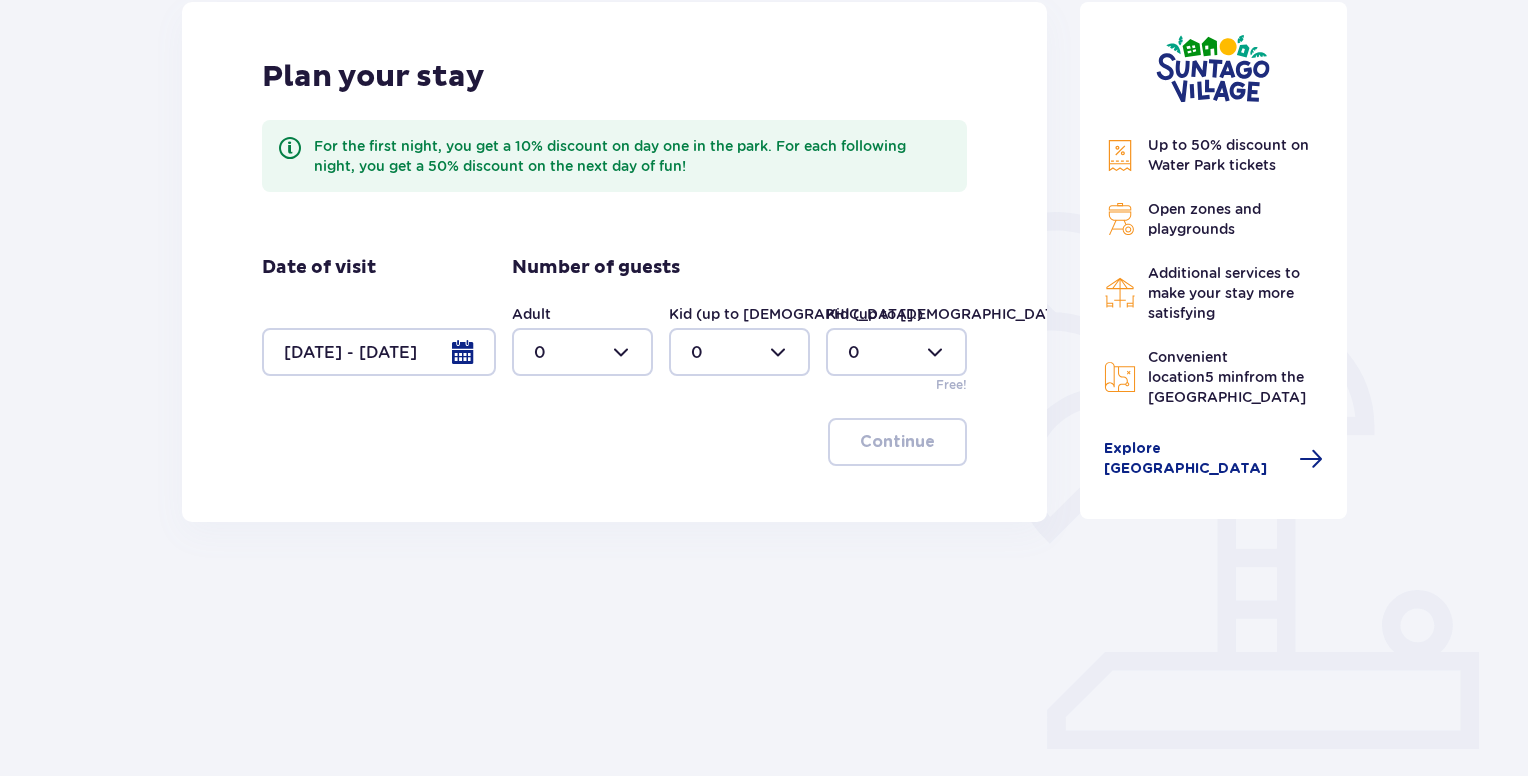 click at bounding box center (582, 352) 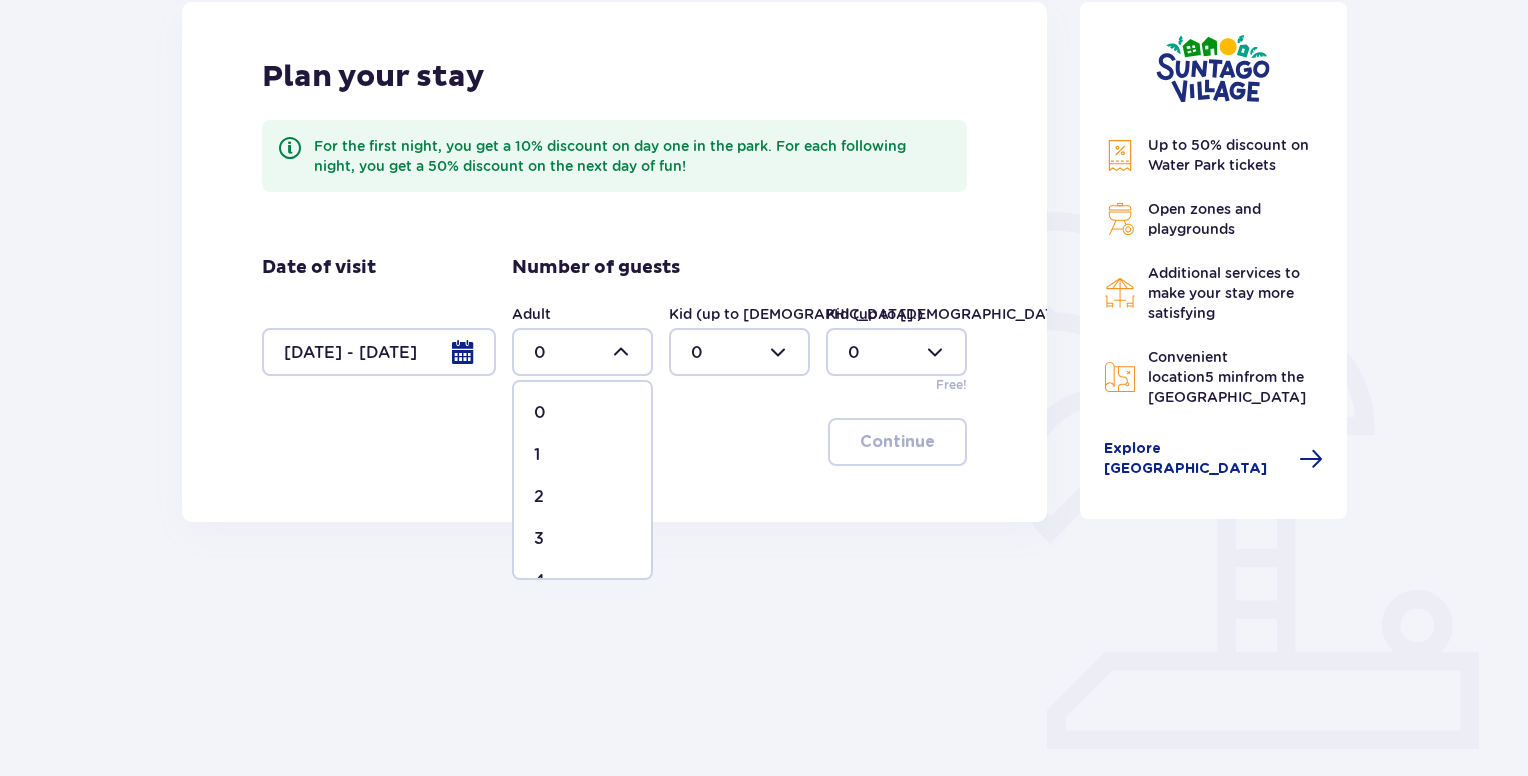 click on "2" at bounding box center [582, 497] 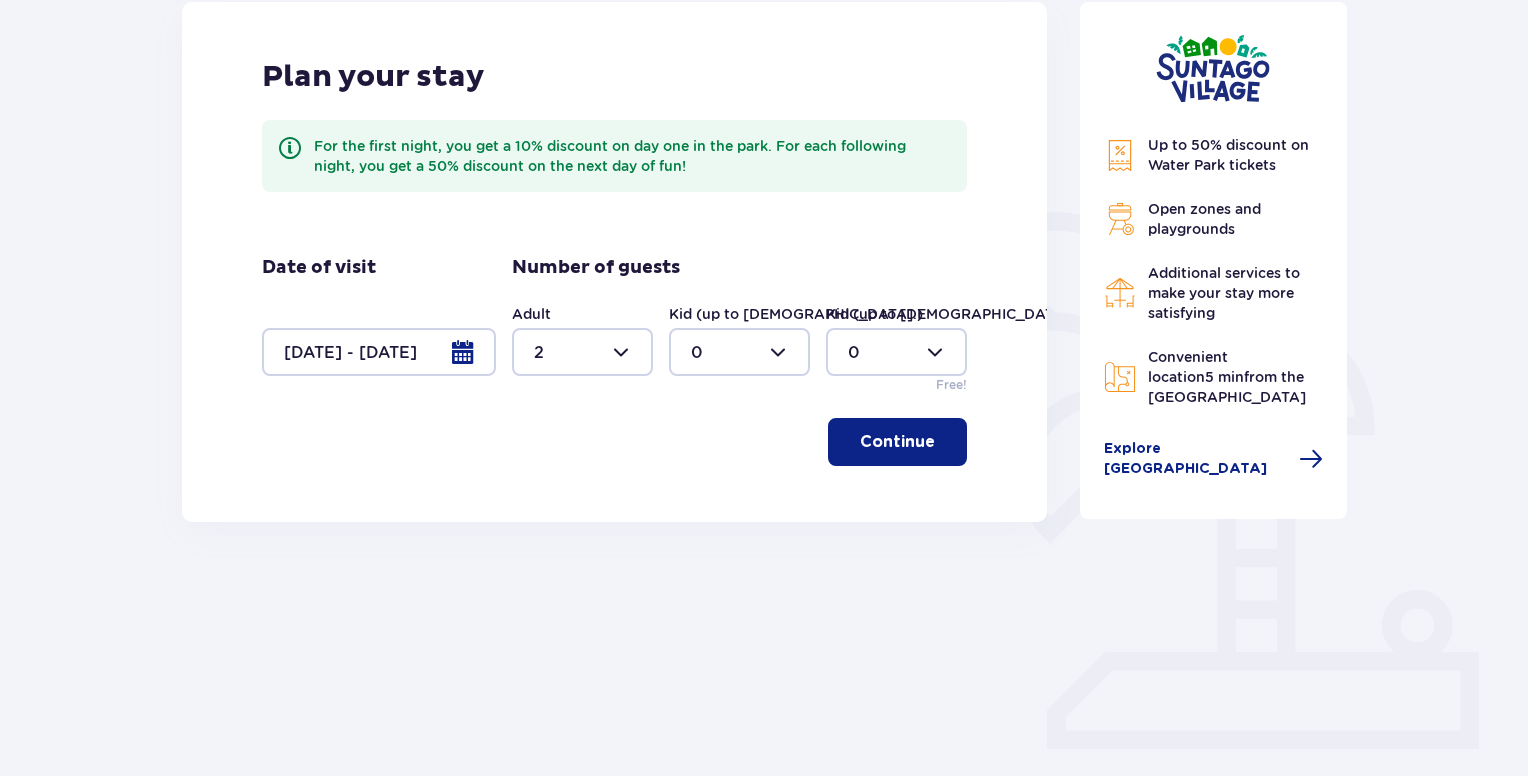 click on "Continue" at bounding box center [897, 442] 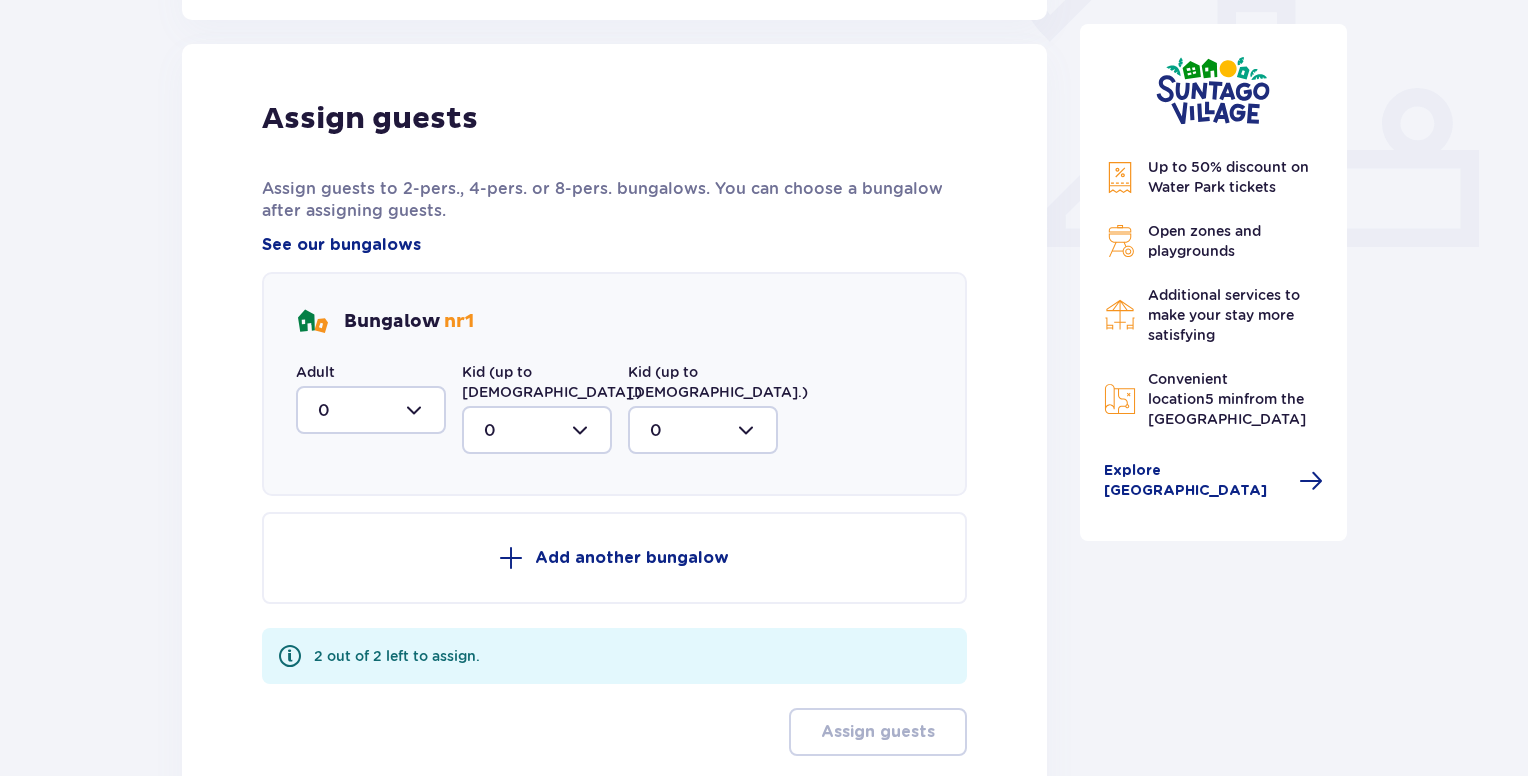 scroll, scrollTop: 806, scrollLeft: 0, axis: vertical 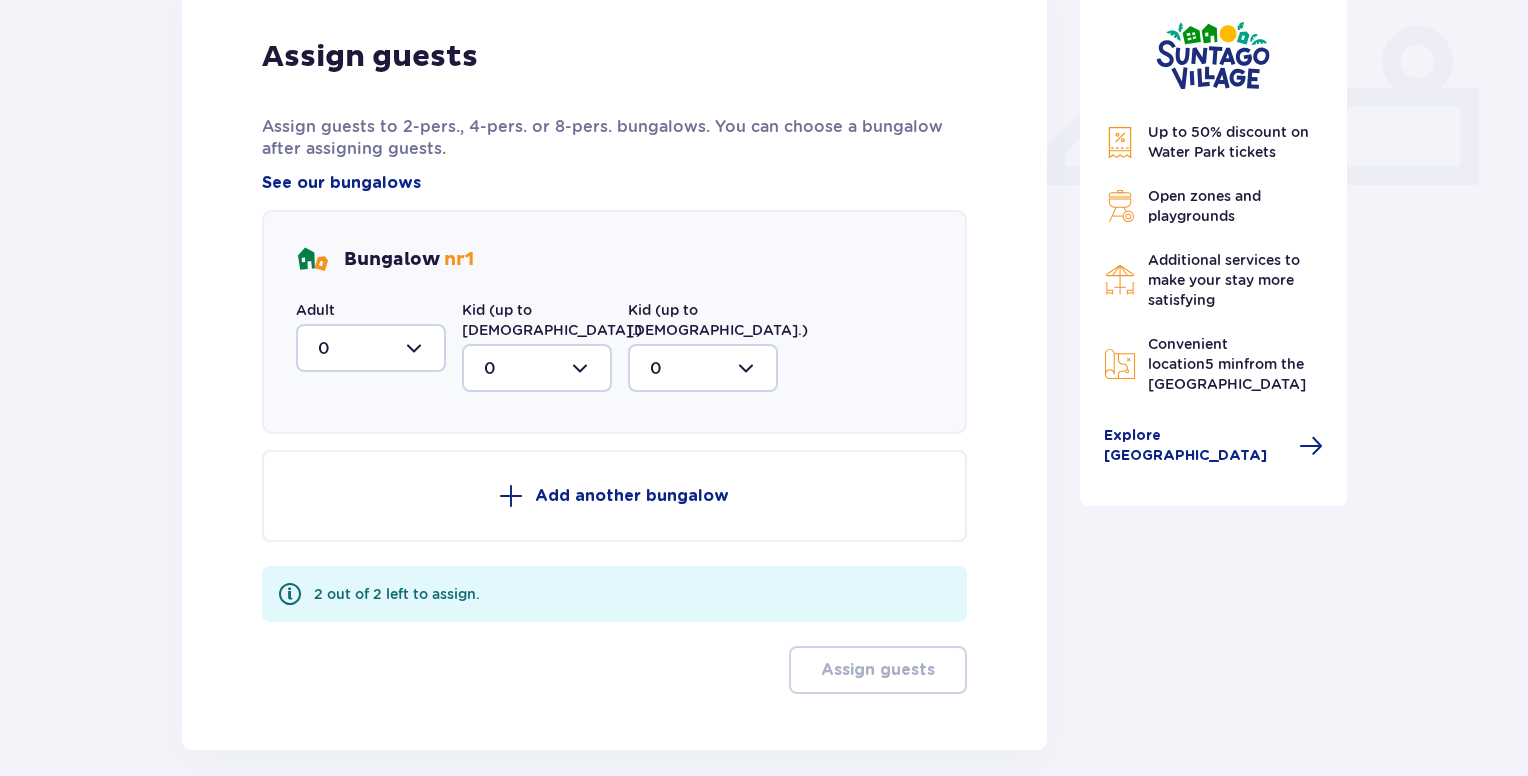 click at bounding box center [371, 348] 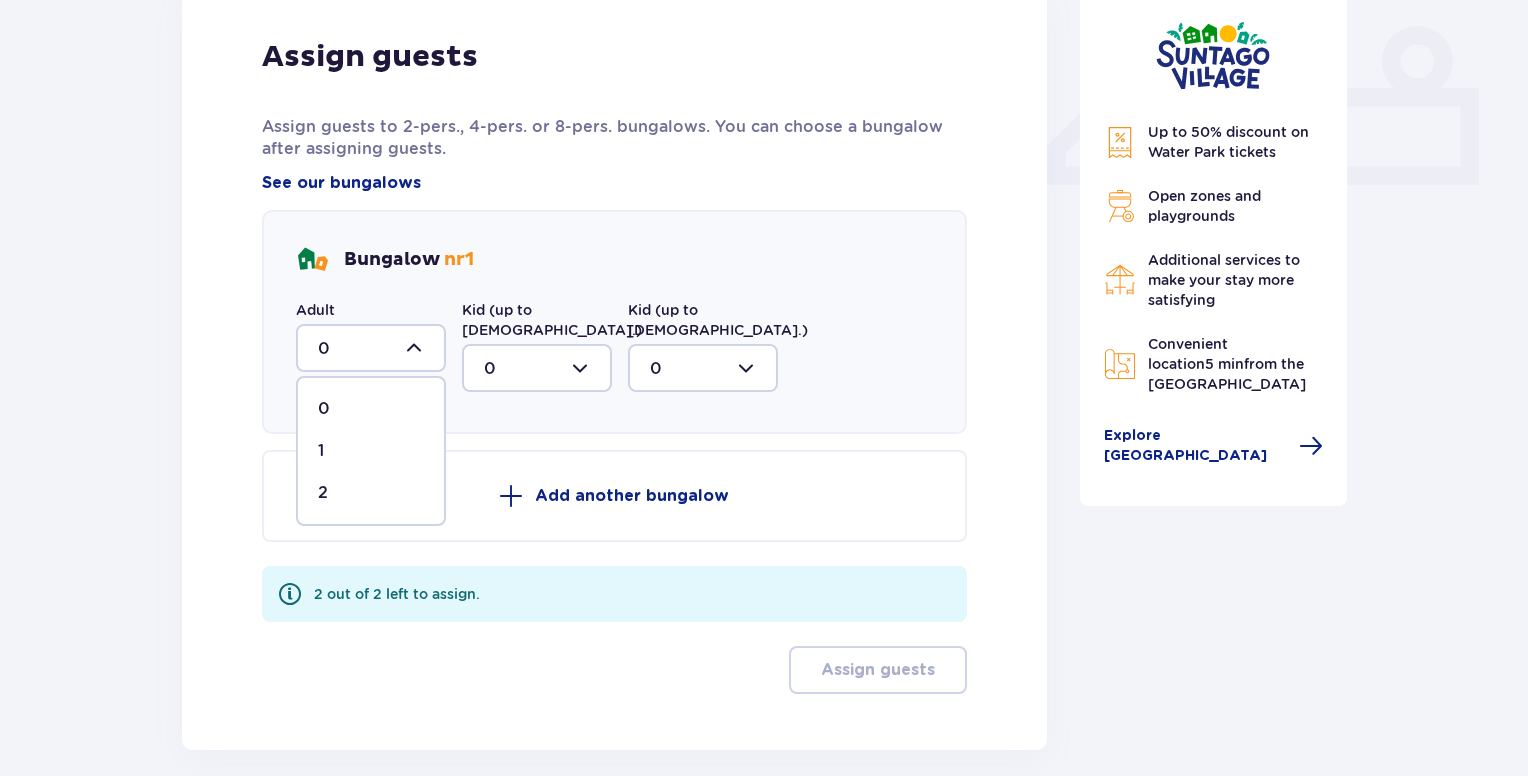 click on "2" at bounding box center [323, 493] 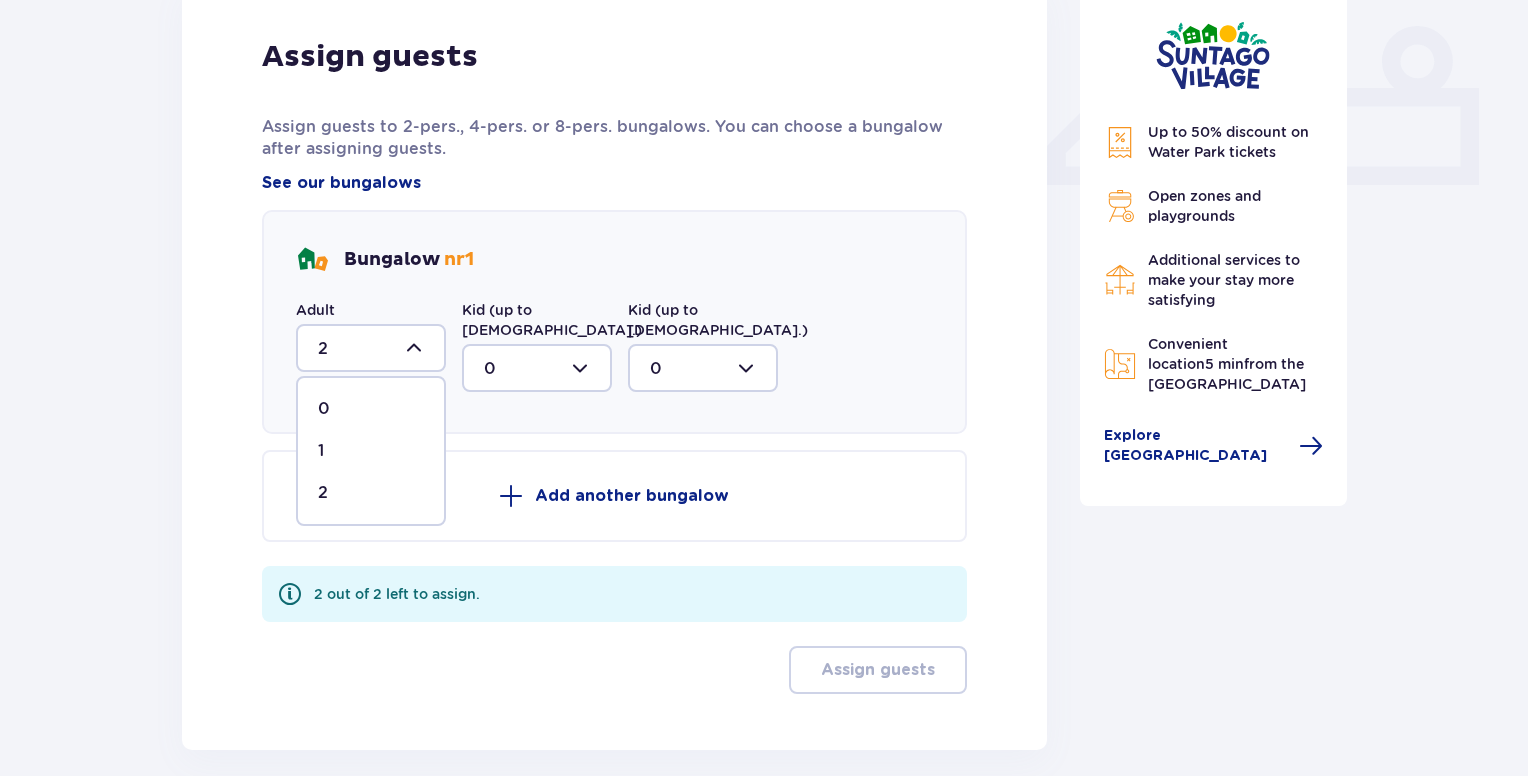 scroll, scrollTop: 725, scrollLeft: 0, axis: vertical 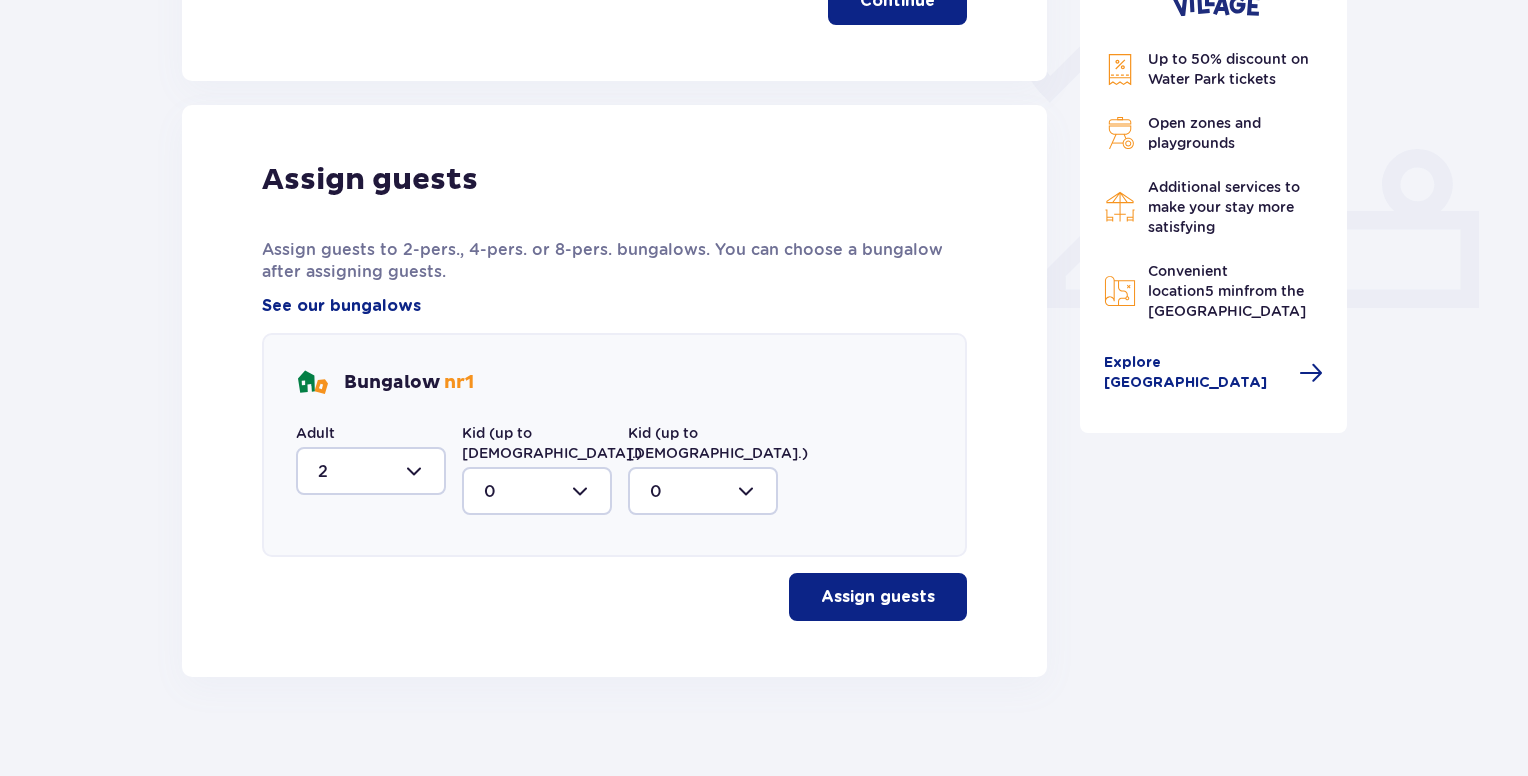 click on "Assign guests" at bounding box center (878, 597) 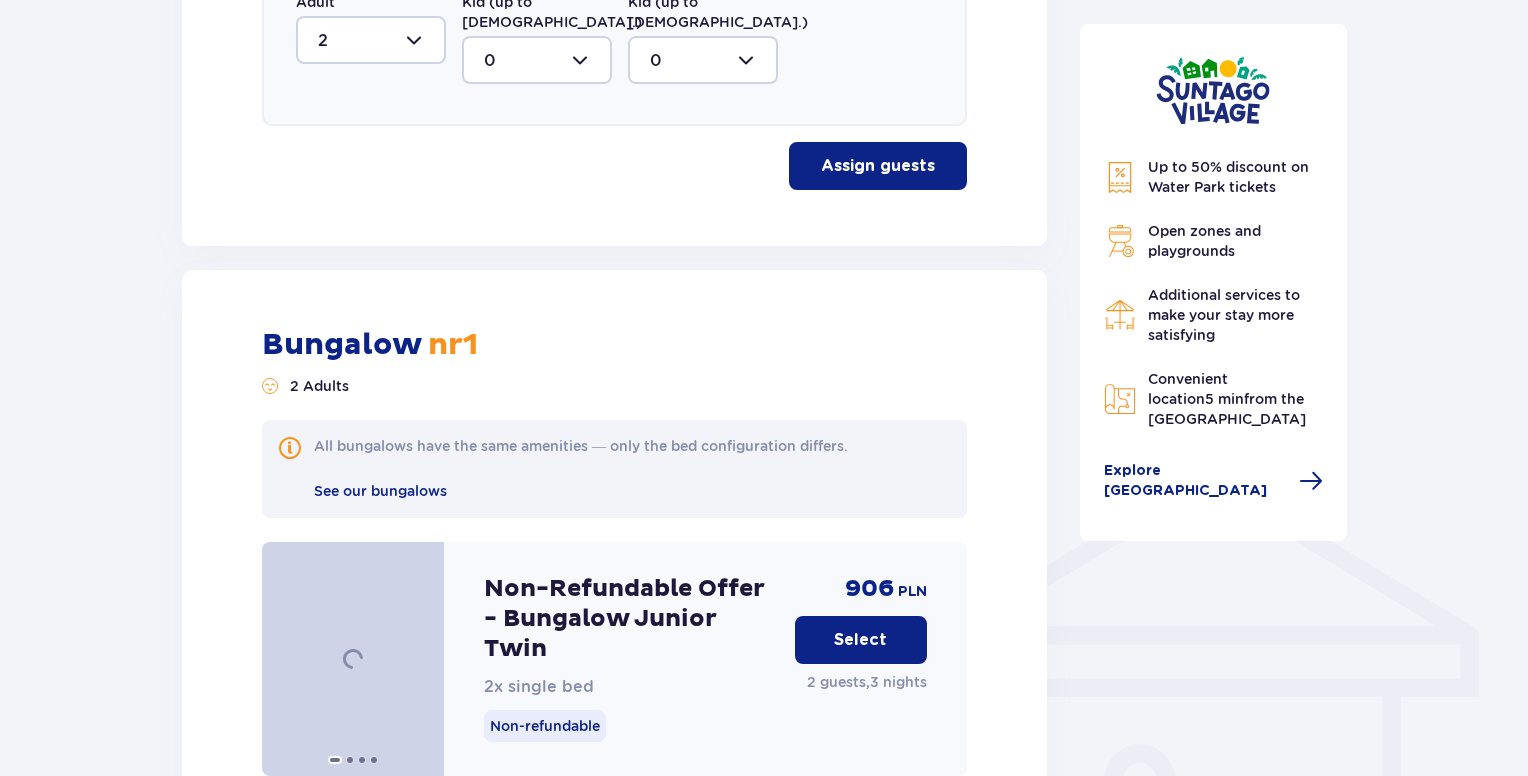 scroll, scrollTop: 1381, scrollLeft: 0, axis: vertical 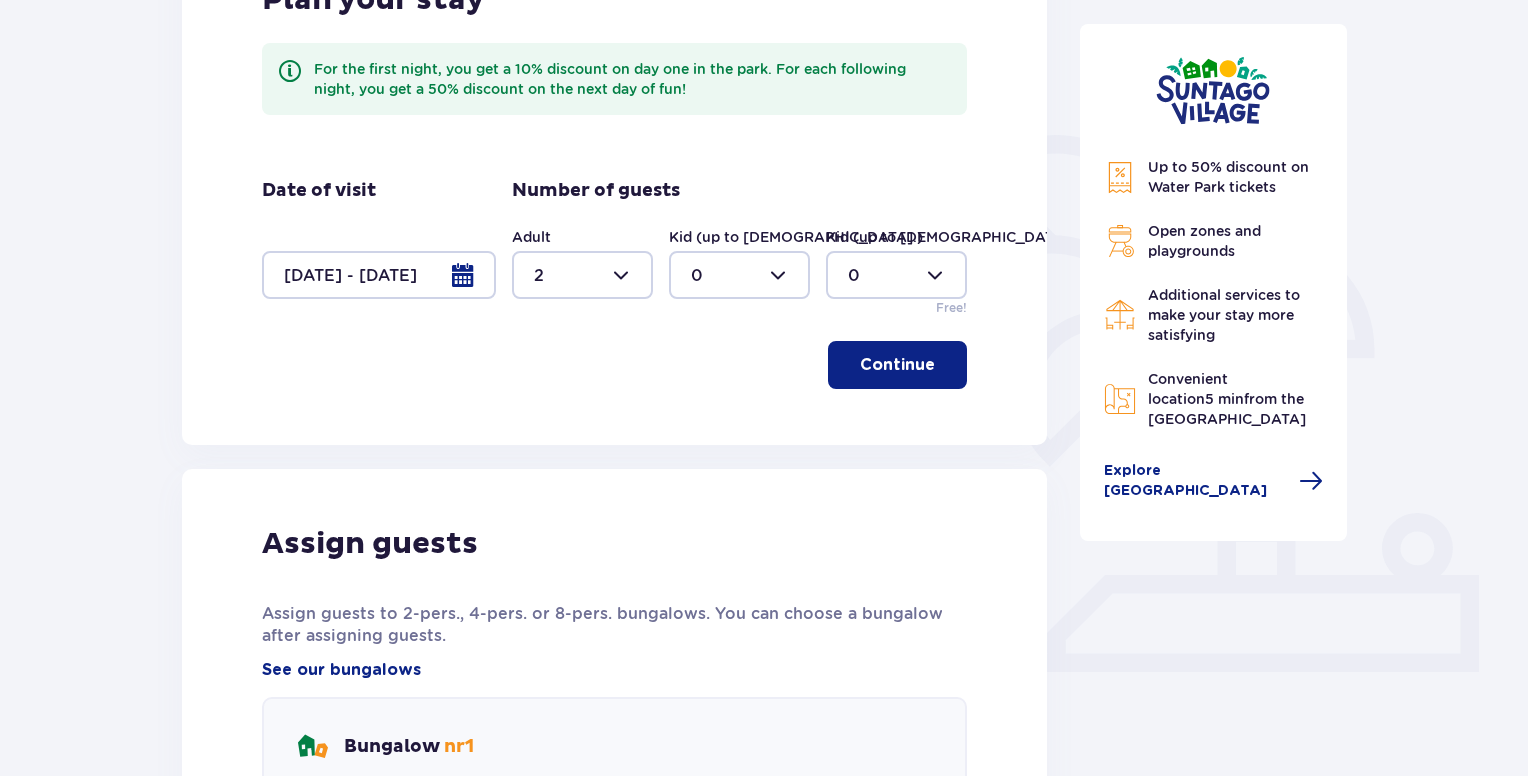 click at bounding box center [582, 275] 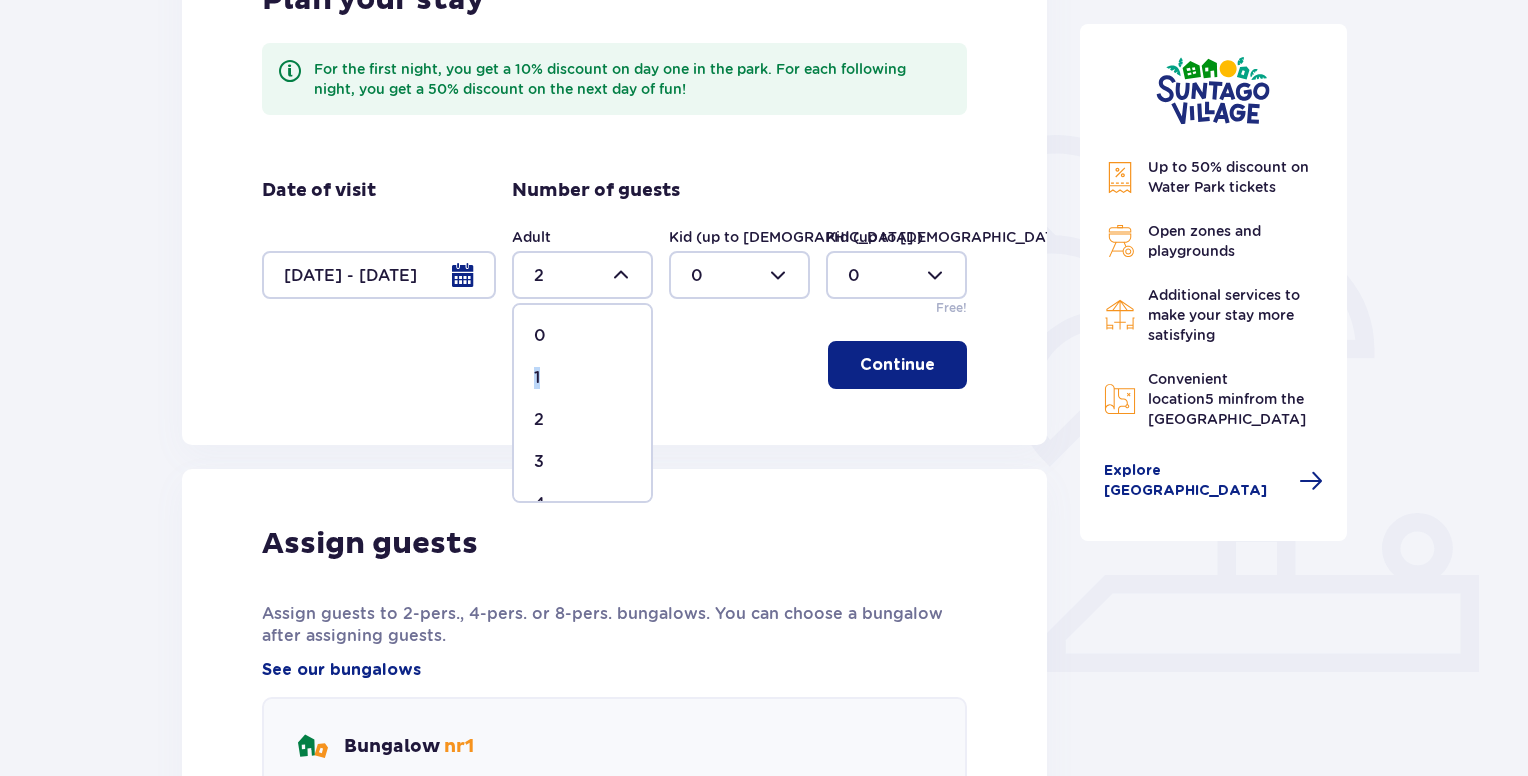 drag, startPoint x: 644, startPoint y: 332, endPoint x: 644, endPoint y: 358, distance: 26 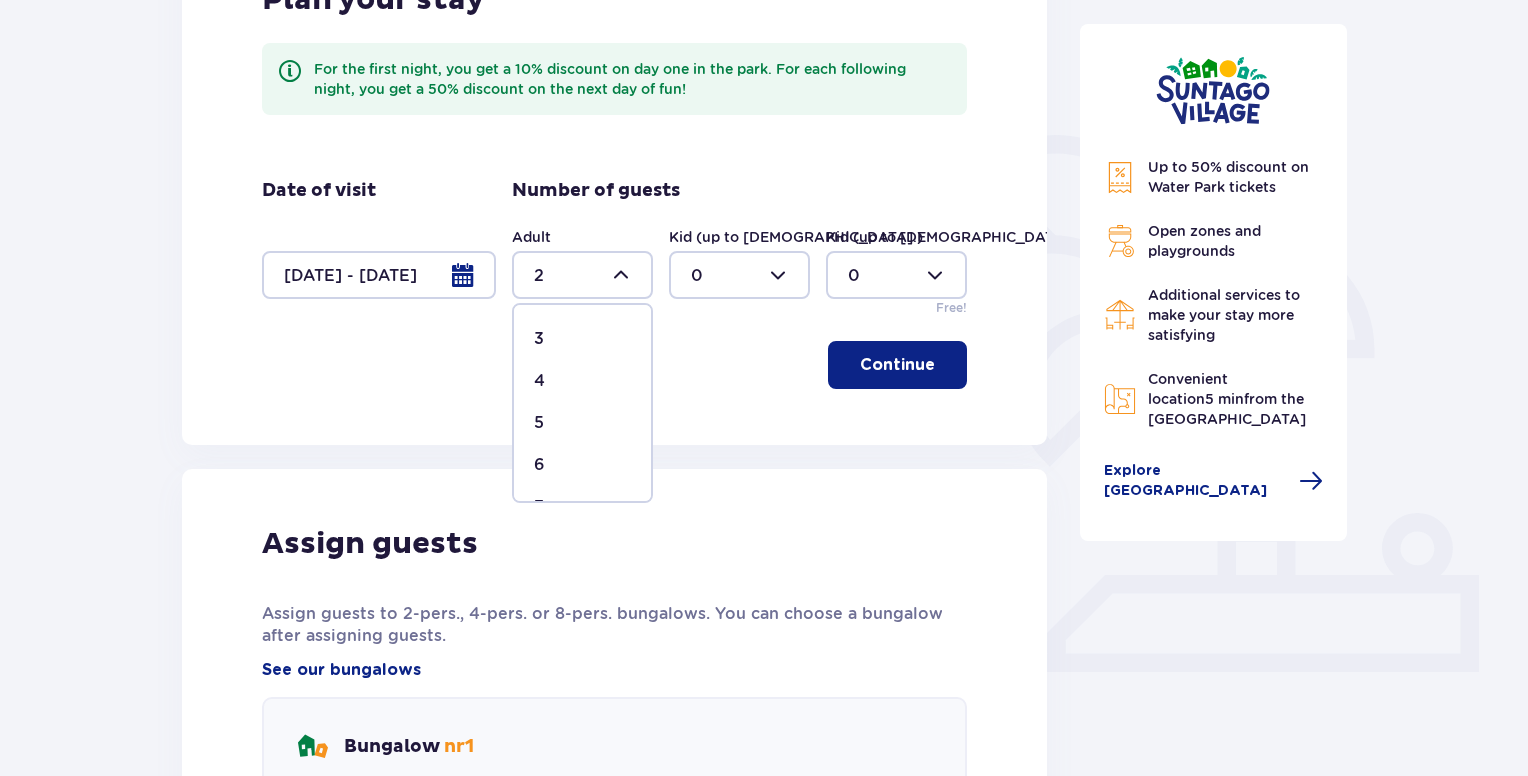 scroll, scrollTop: 146, scrollLeft: 0, axis: vertical 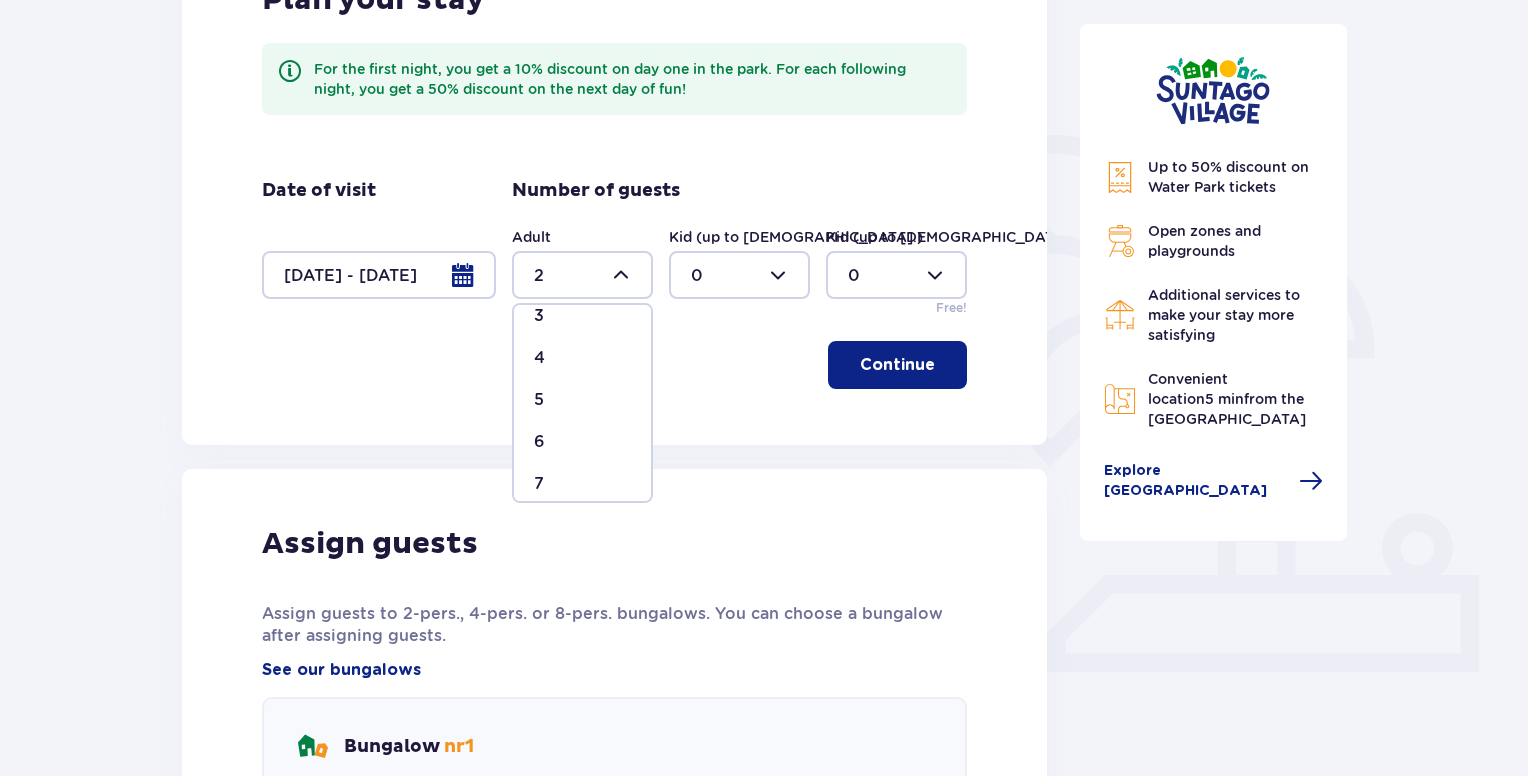 click on "4" at bounding box center [582, 358] 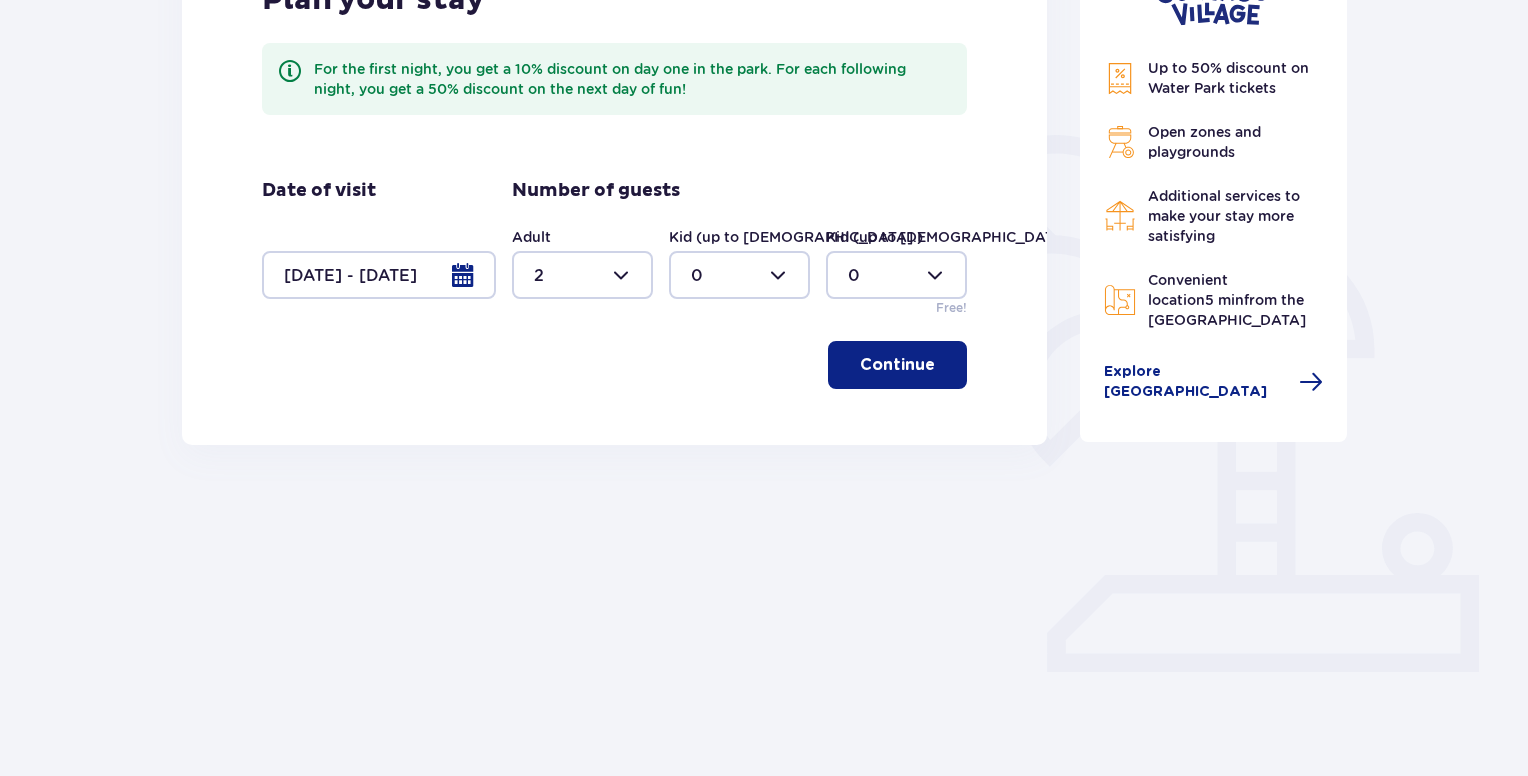 type on "4" 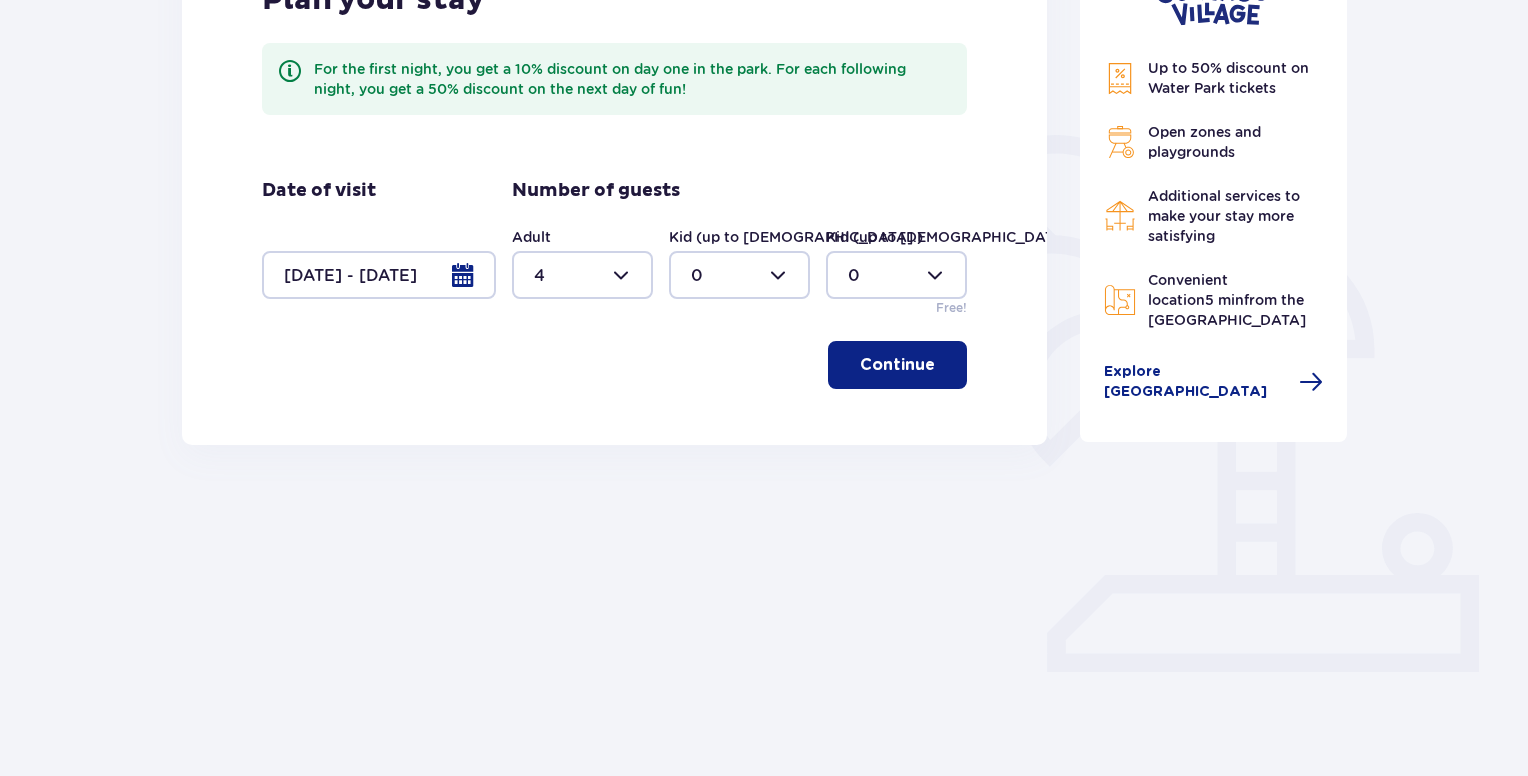 click on "Continue" at bounding box center [897, 365] 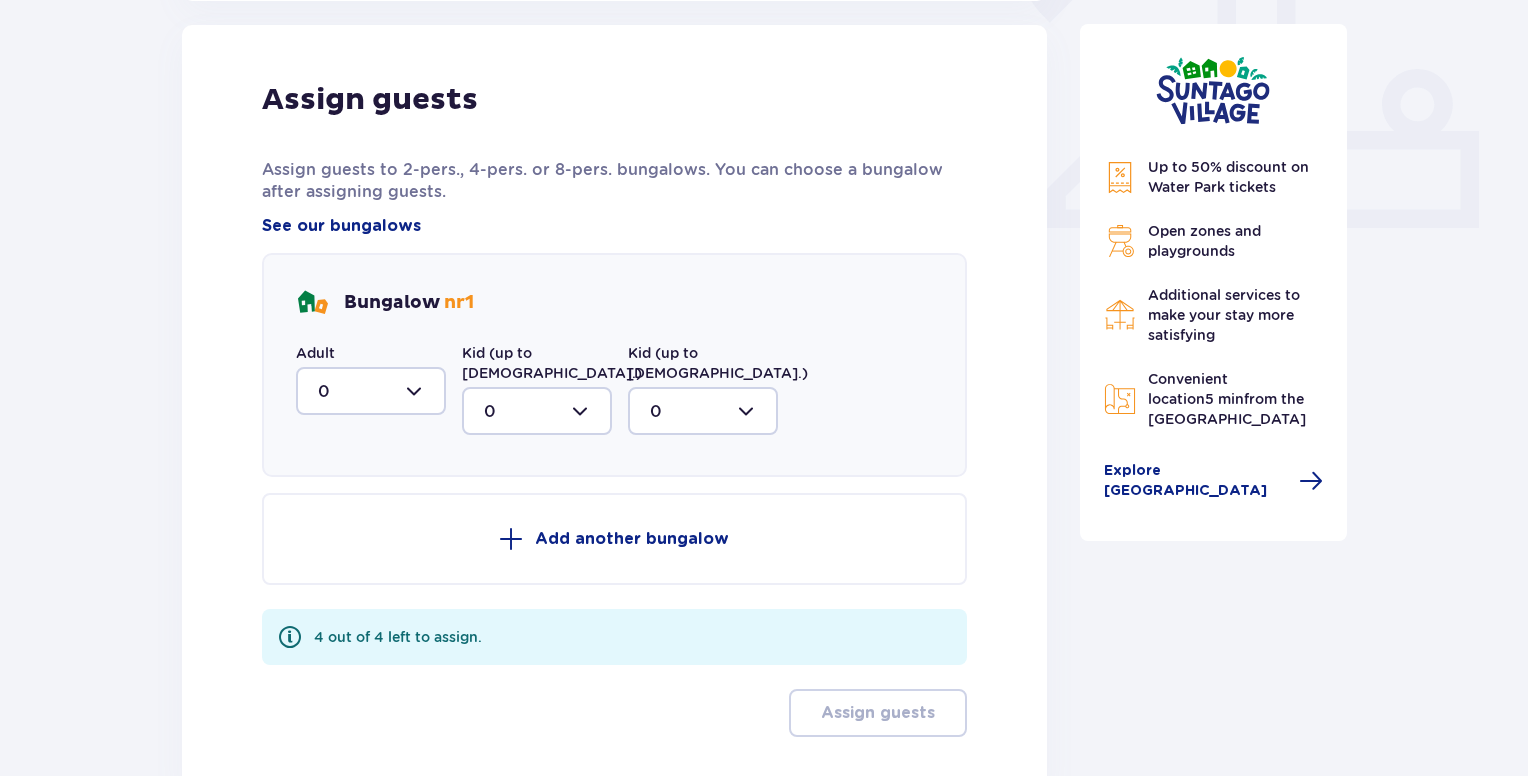 scroll, scrollTop: 806, scrollLeft: 0, axis: vertical 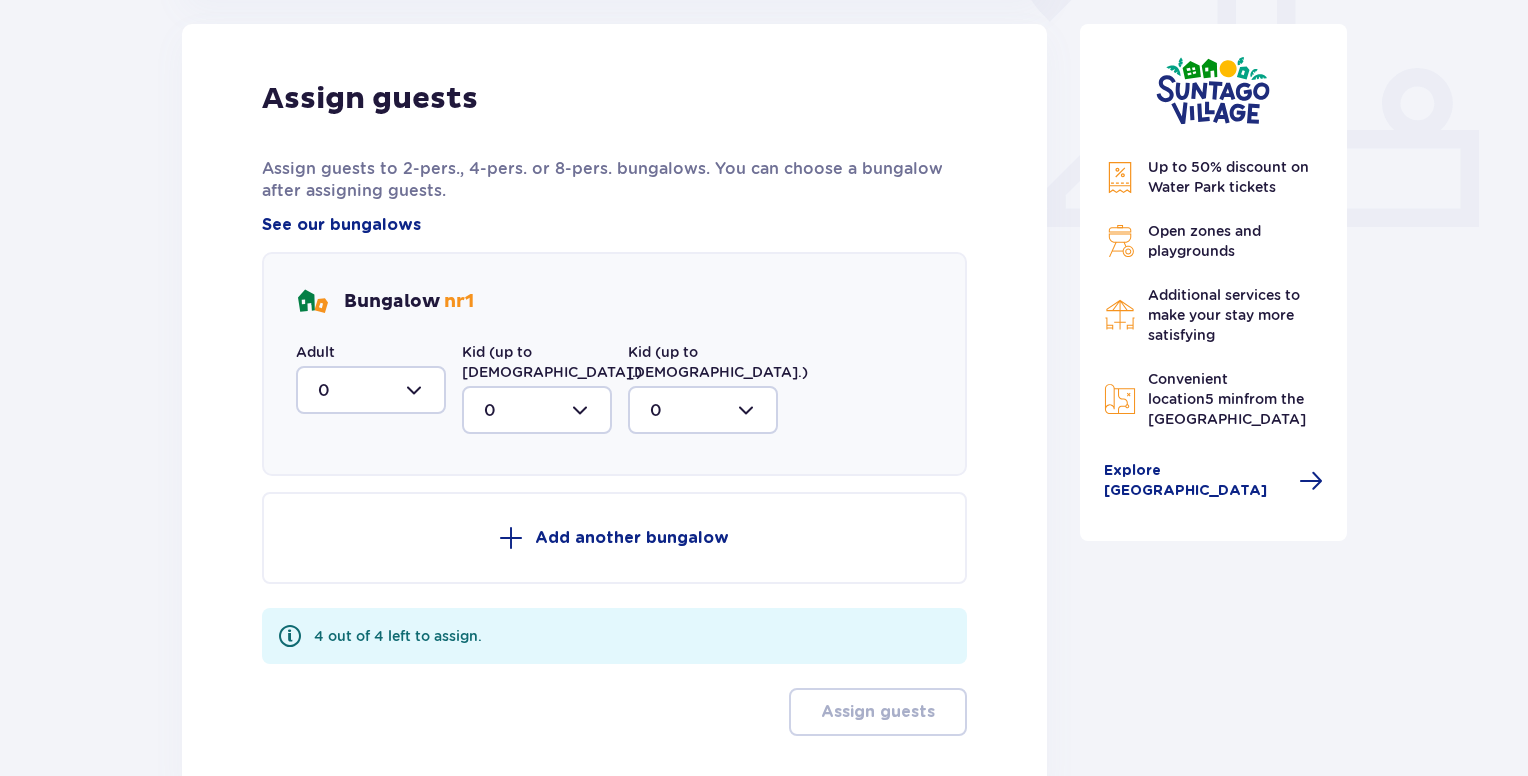 click at bounding box center [371, 390] 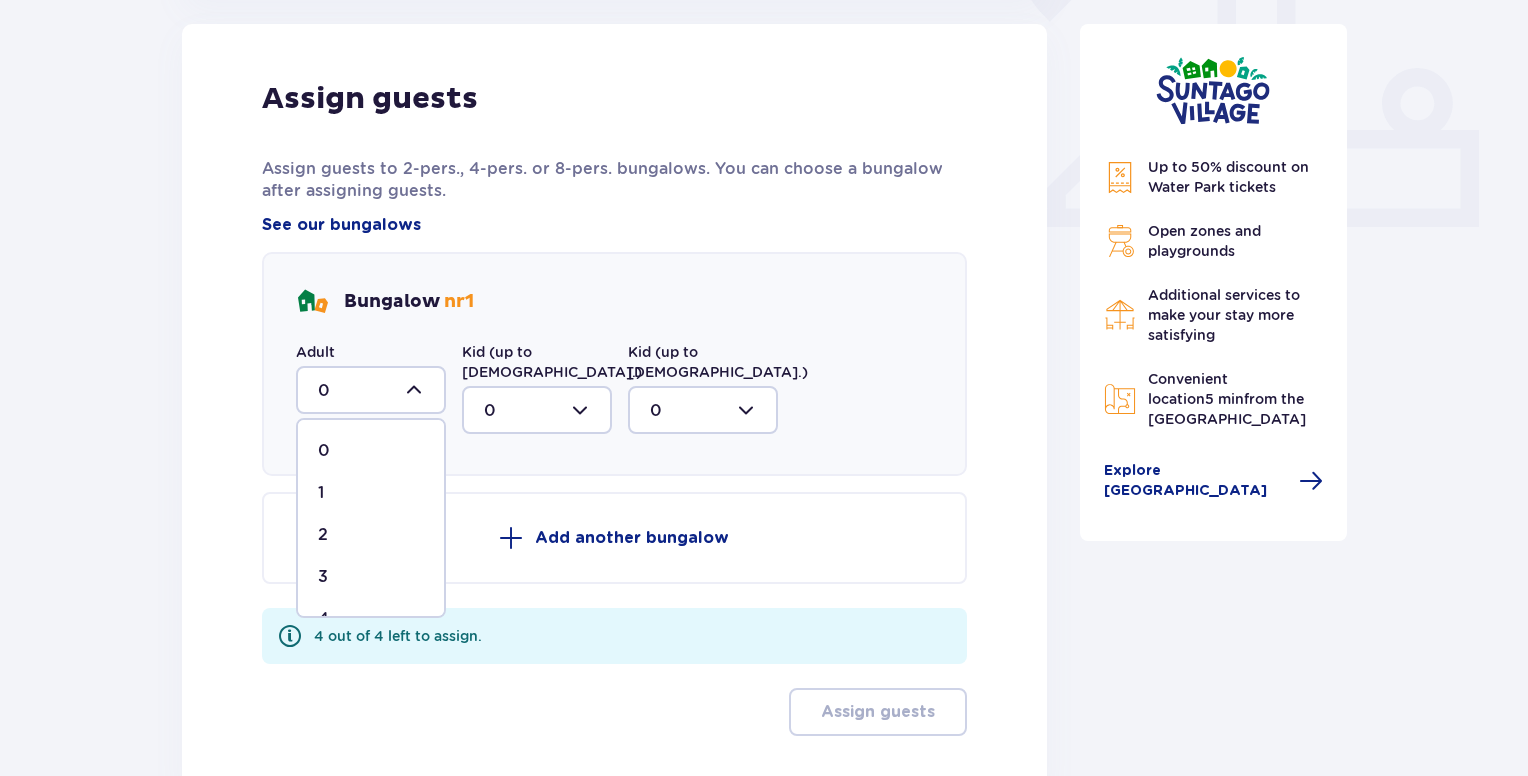 scroll, scrollTop: 32, scrollLeft: 0, axis: vertical 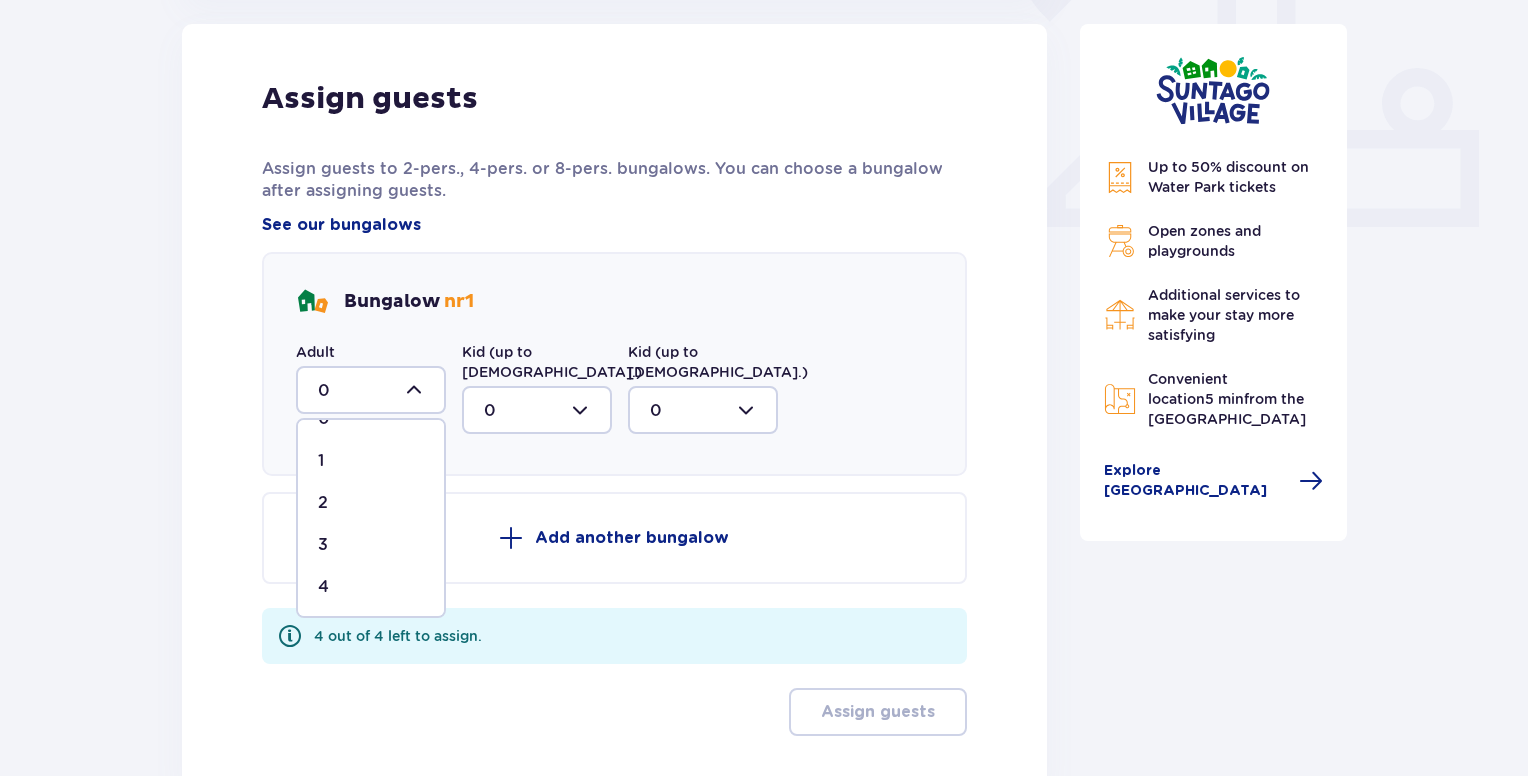 click on "4" at bounding box center [371, 587] 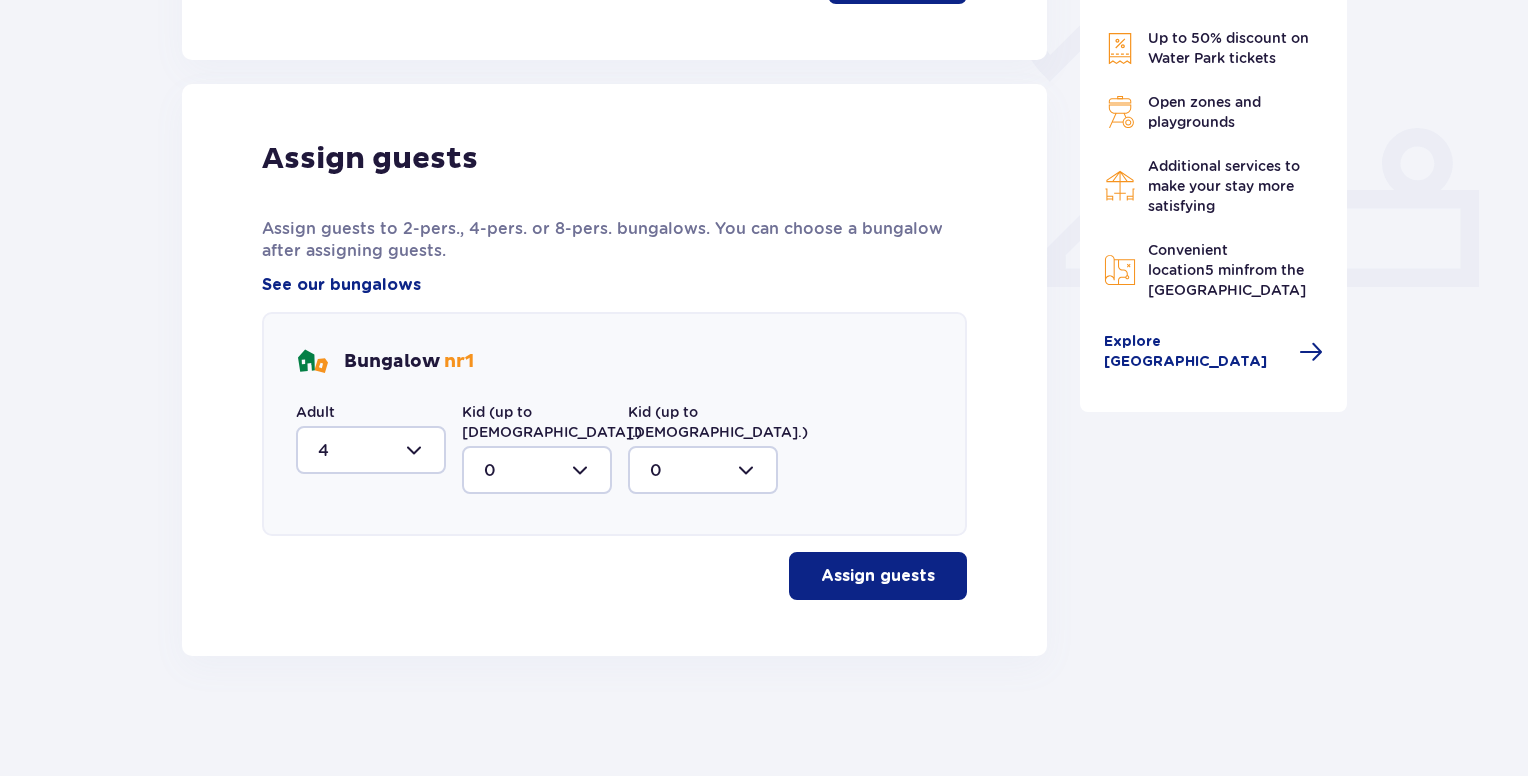 scroll, scrollTop: 725, scrollLeft: 0, axis: vertical 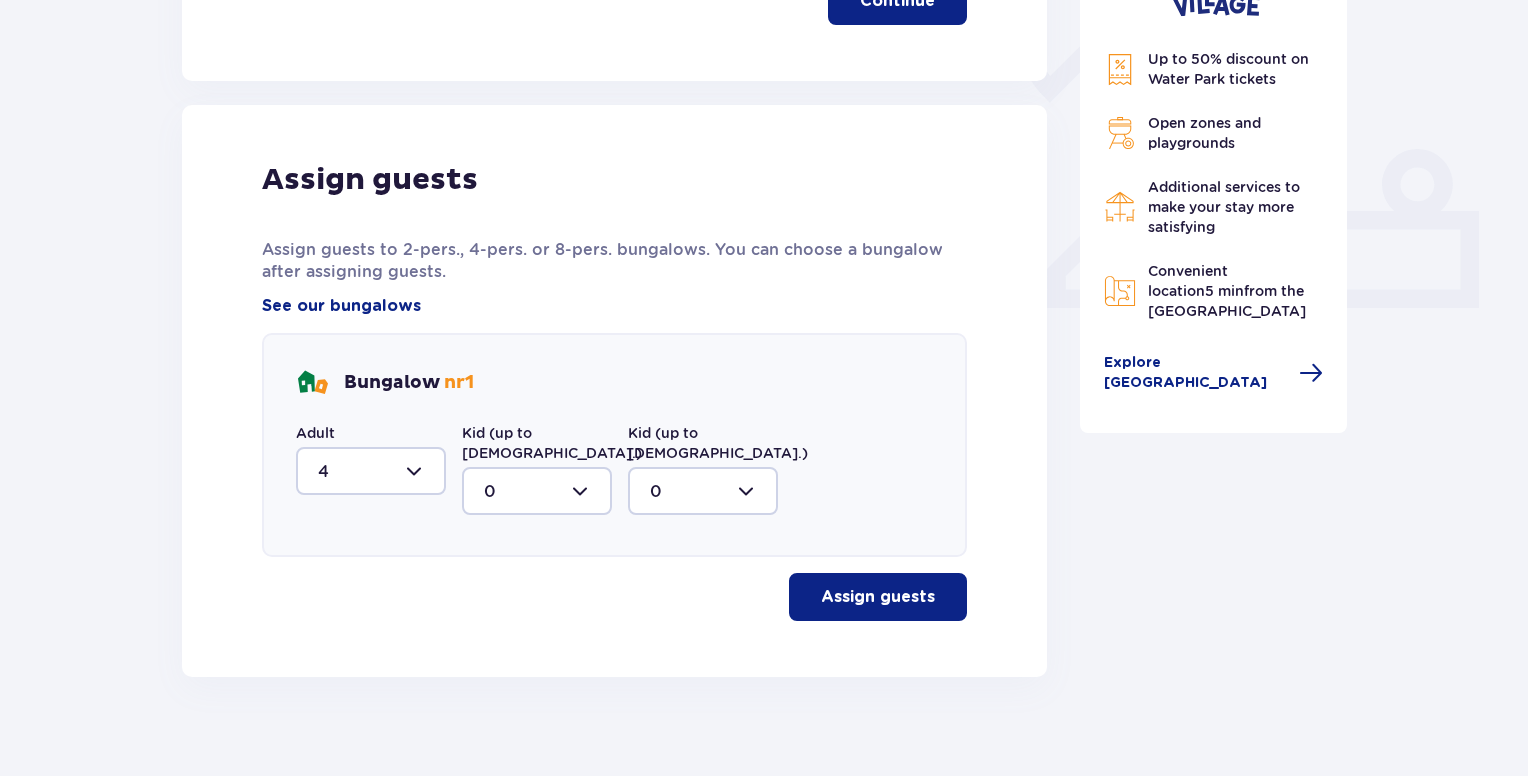 click on "Assign guests" at bounding box center (878, 597) 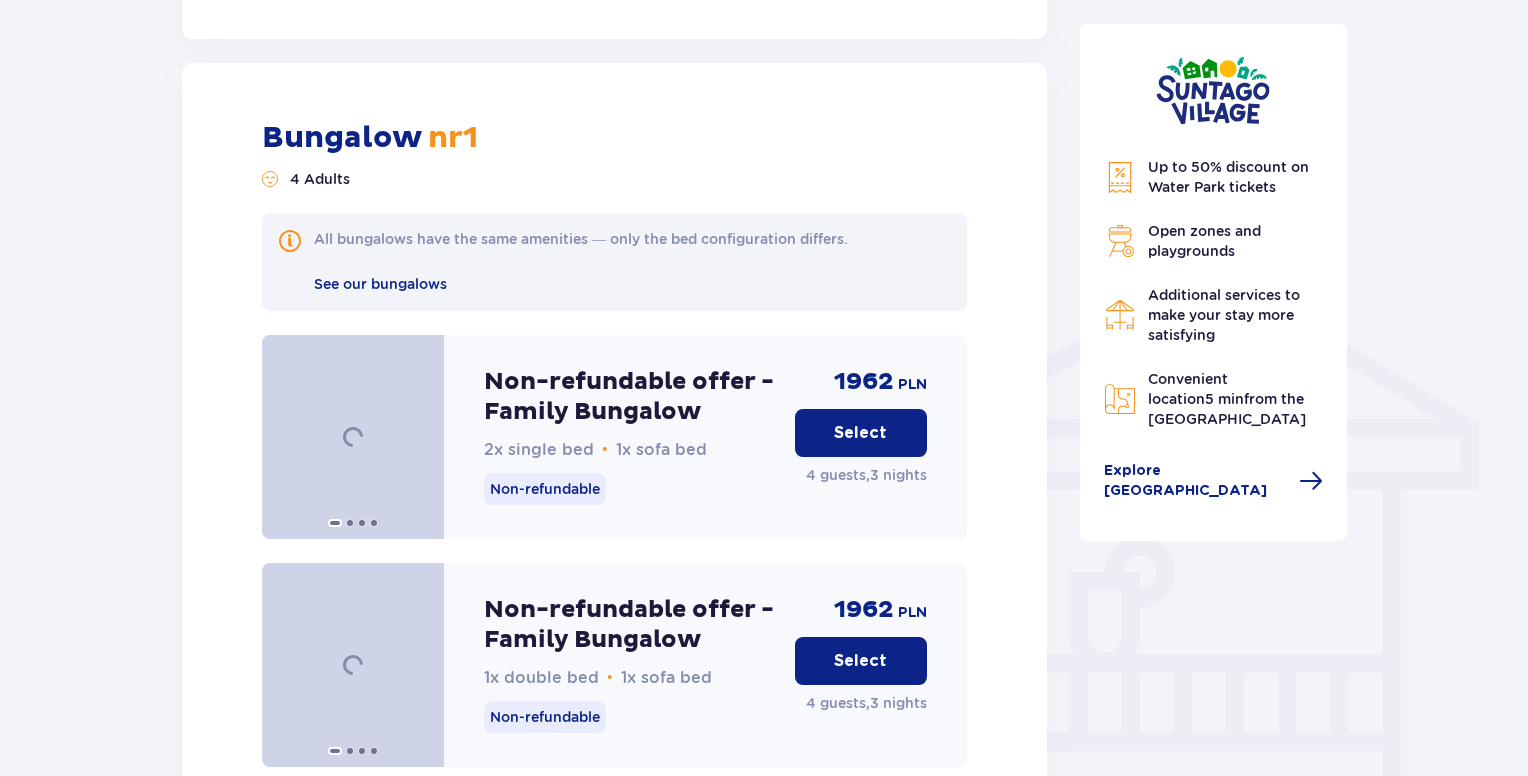 scroll, scrollTop: 1381, scrollLeft: 0, axis: vertical 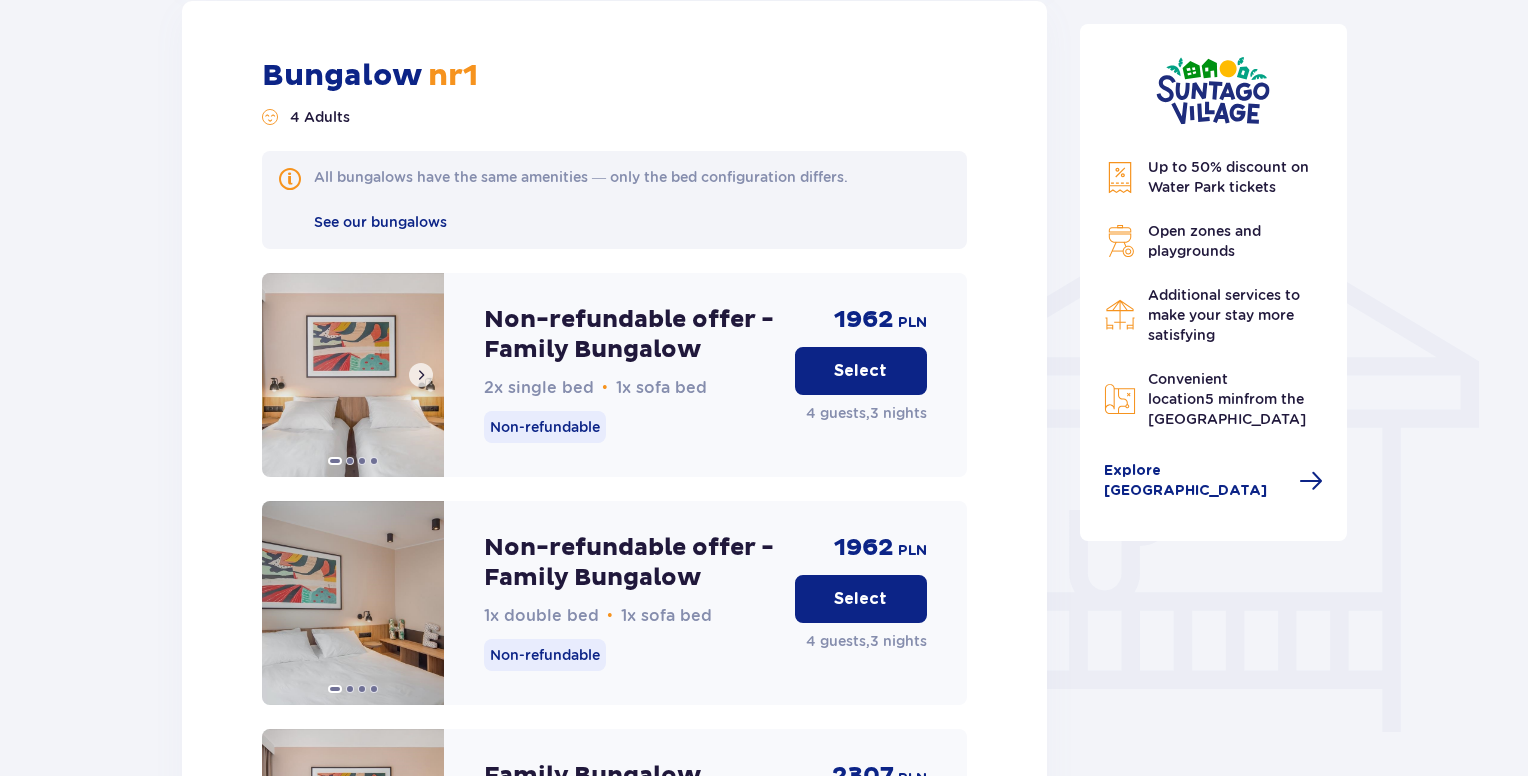 click at bounding box center (421, 375) 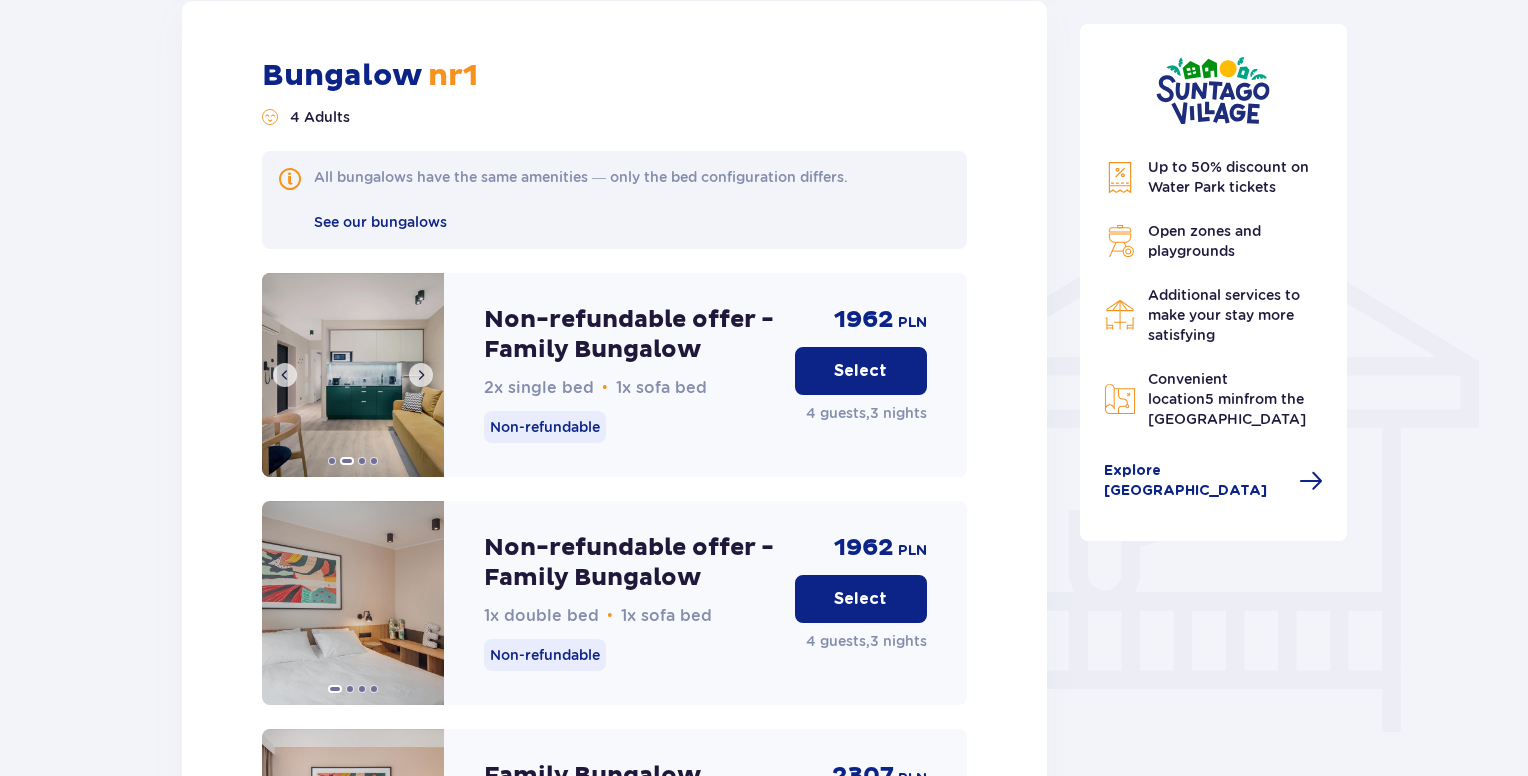 click at bounding box center (421, 375) 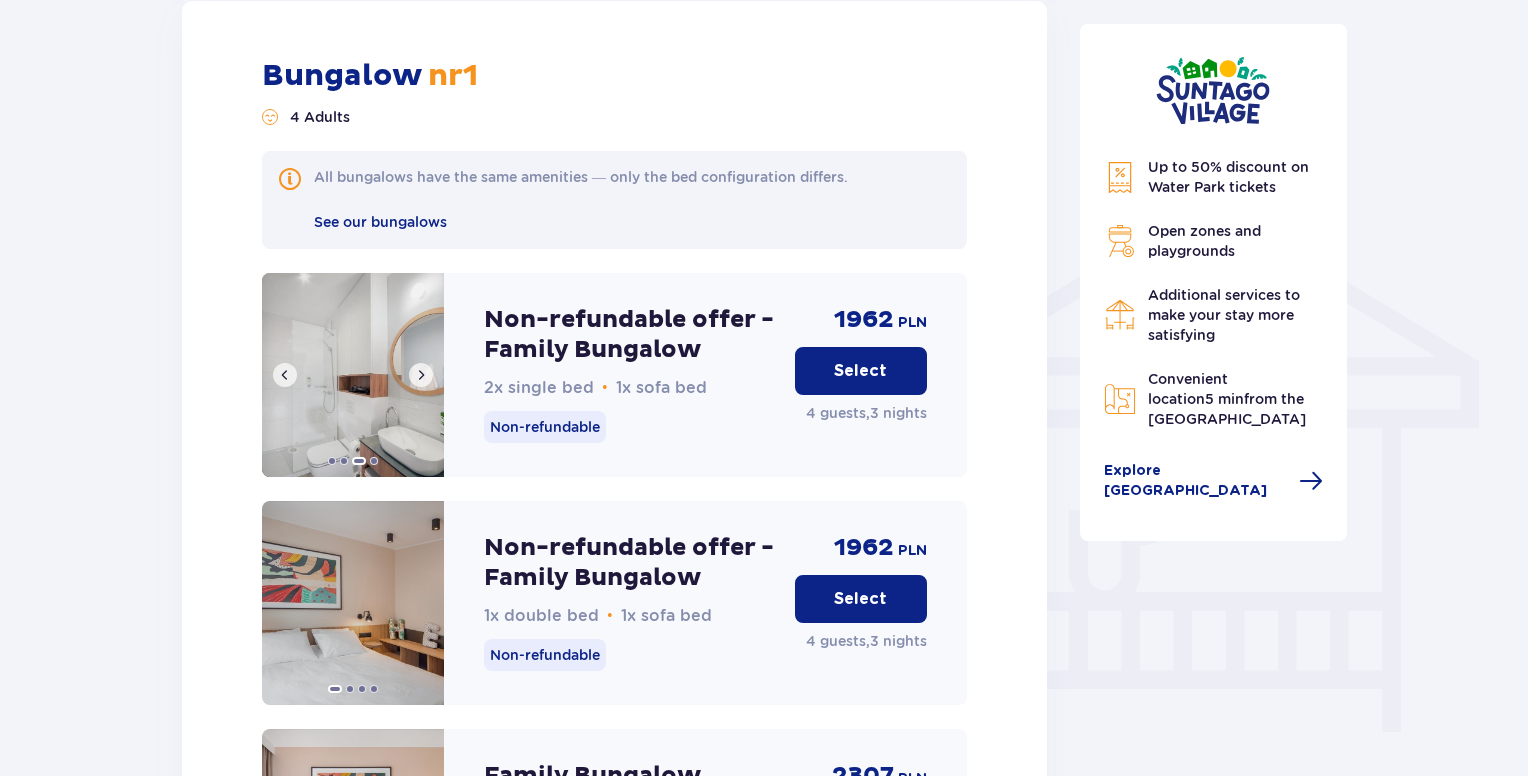 click at bounding box center (421, 375) 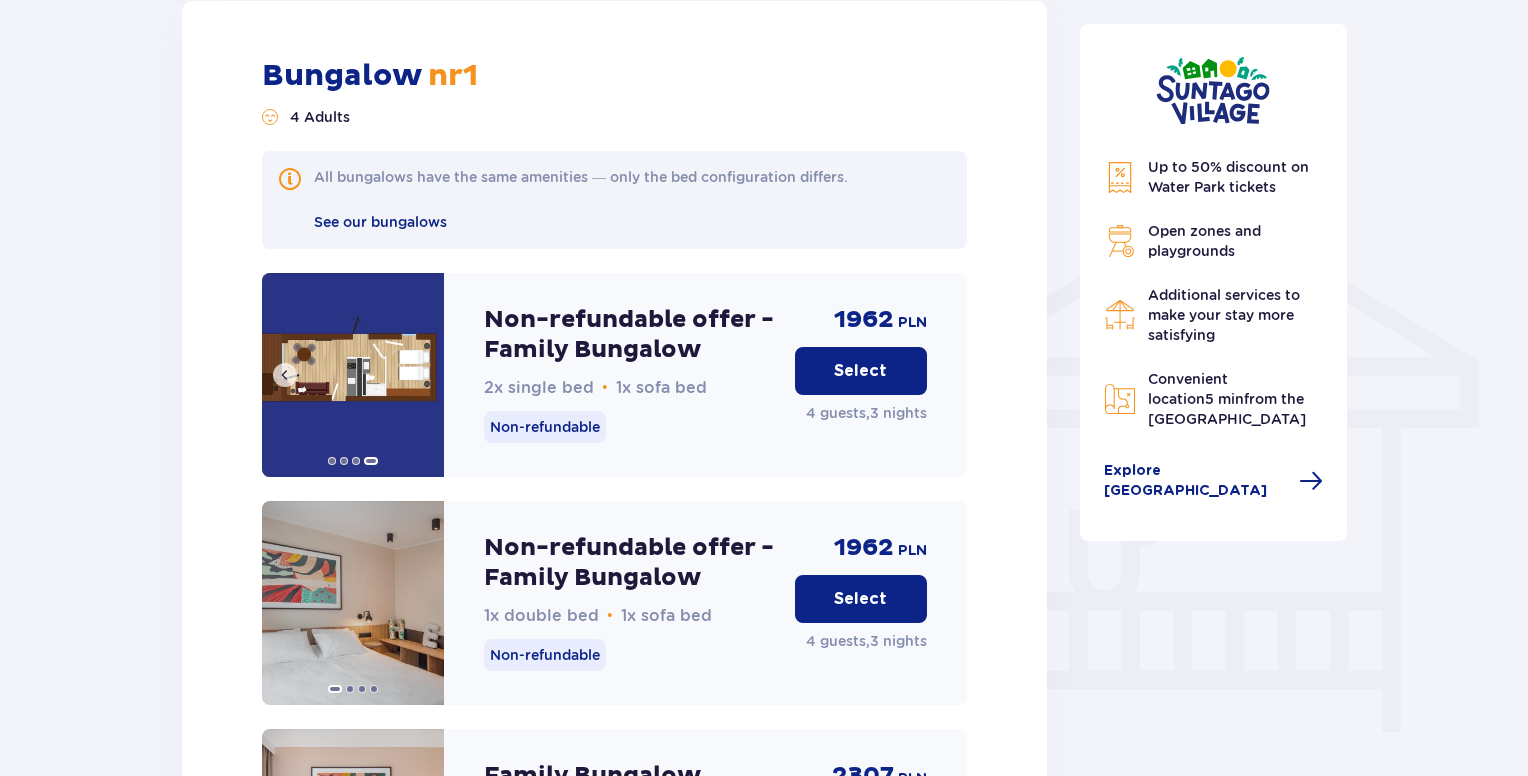 click at bounding box center [285, 375] 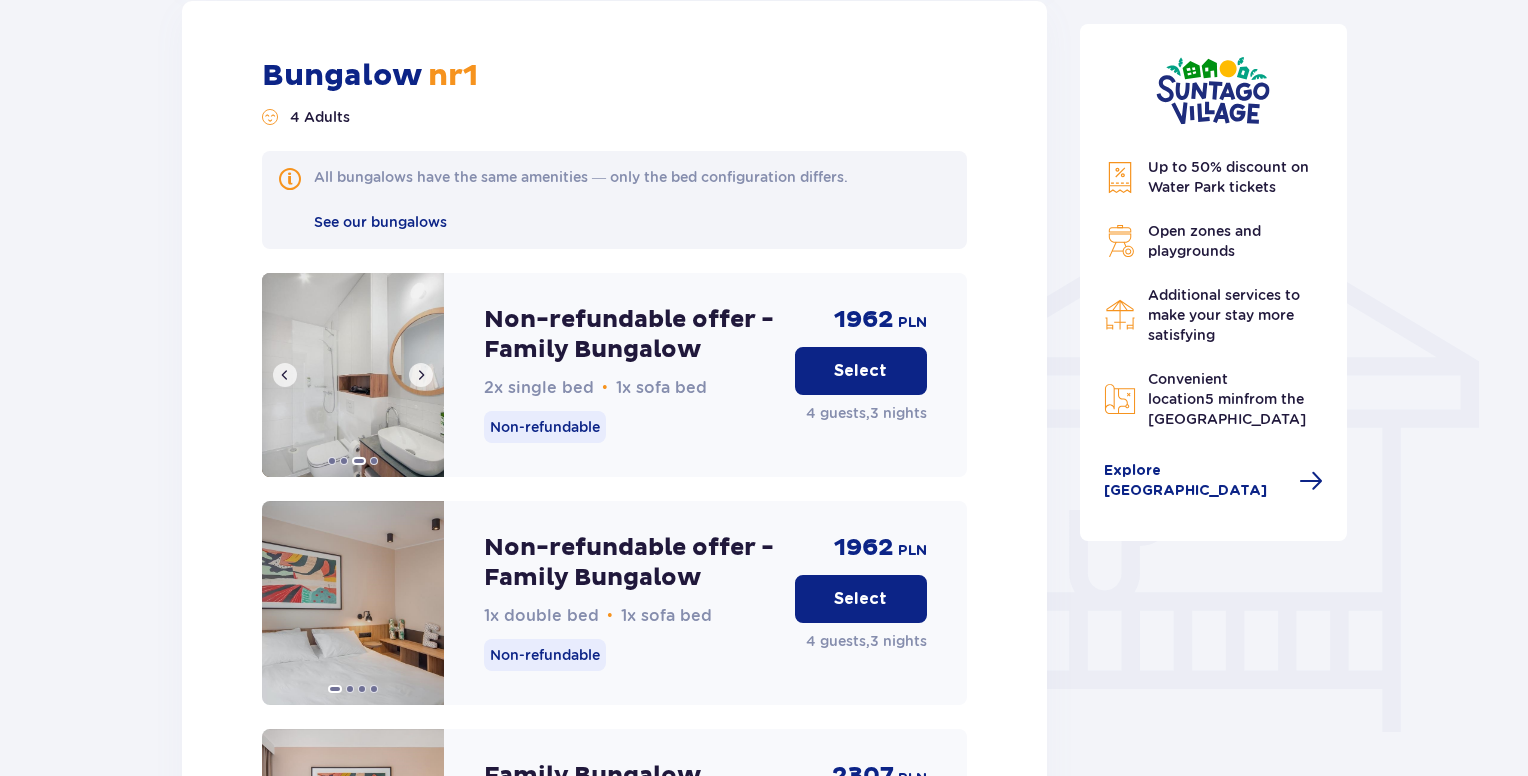 click at bounding box center (285, 375) 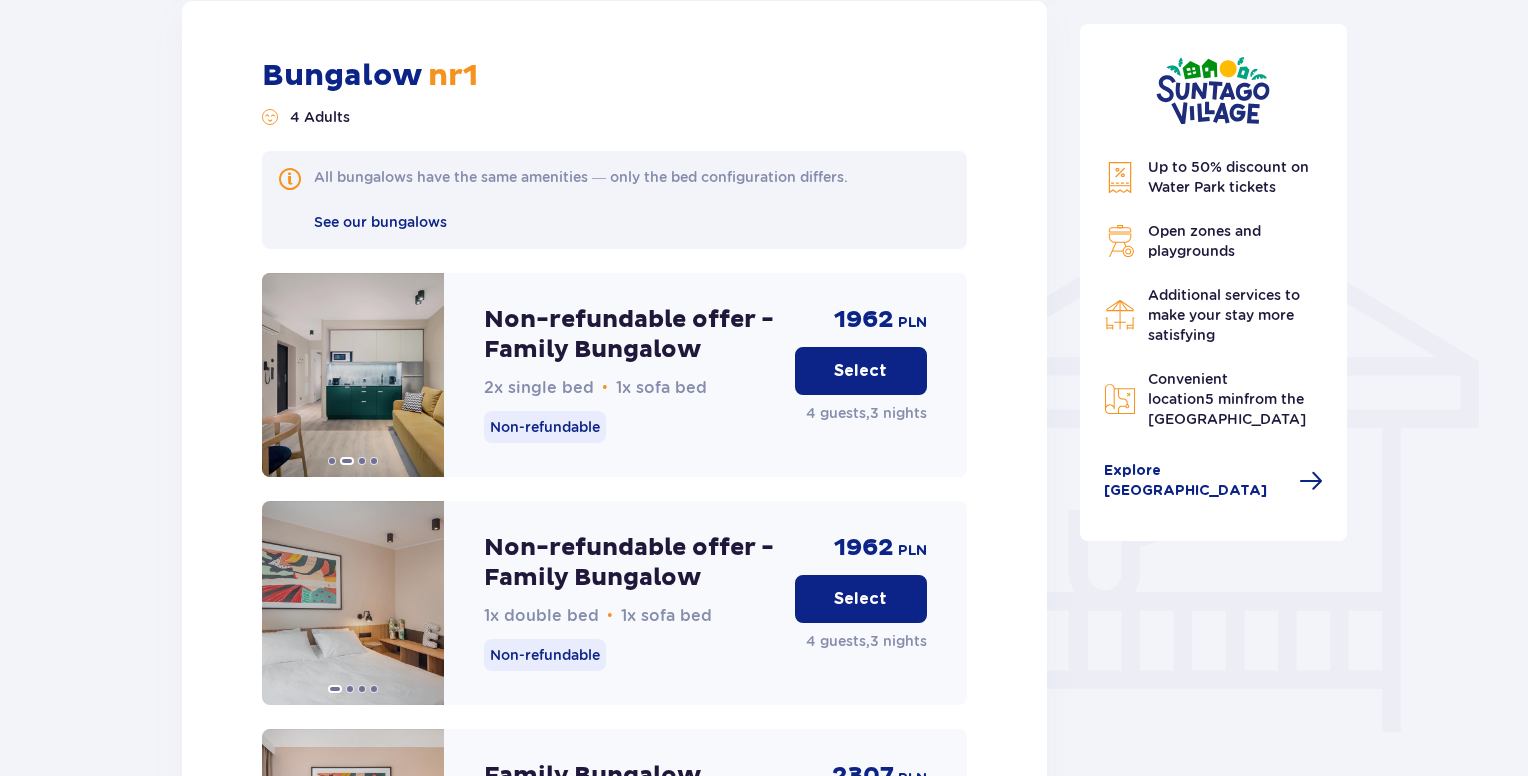 click on "Non-refundable offer - Family Bungalow" at bounding box center (631, 335) 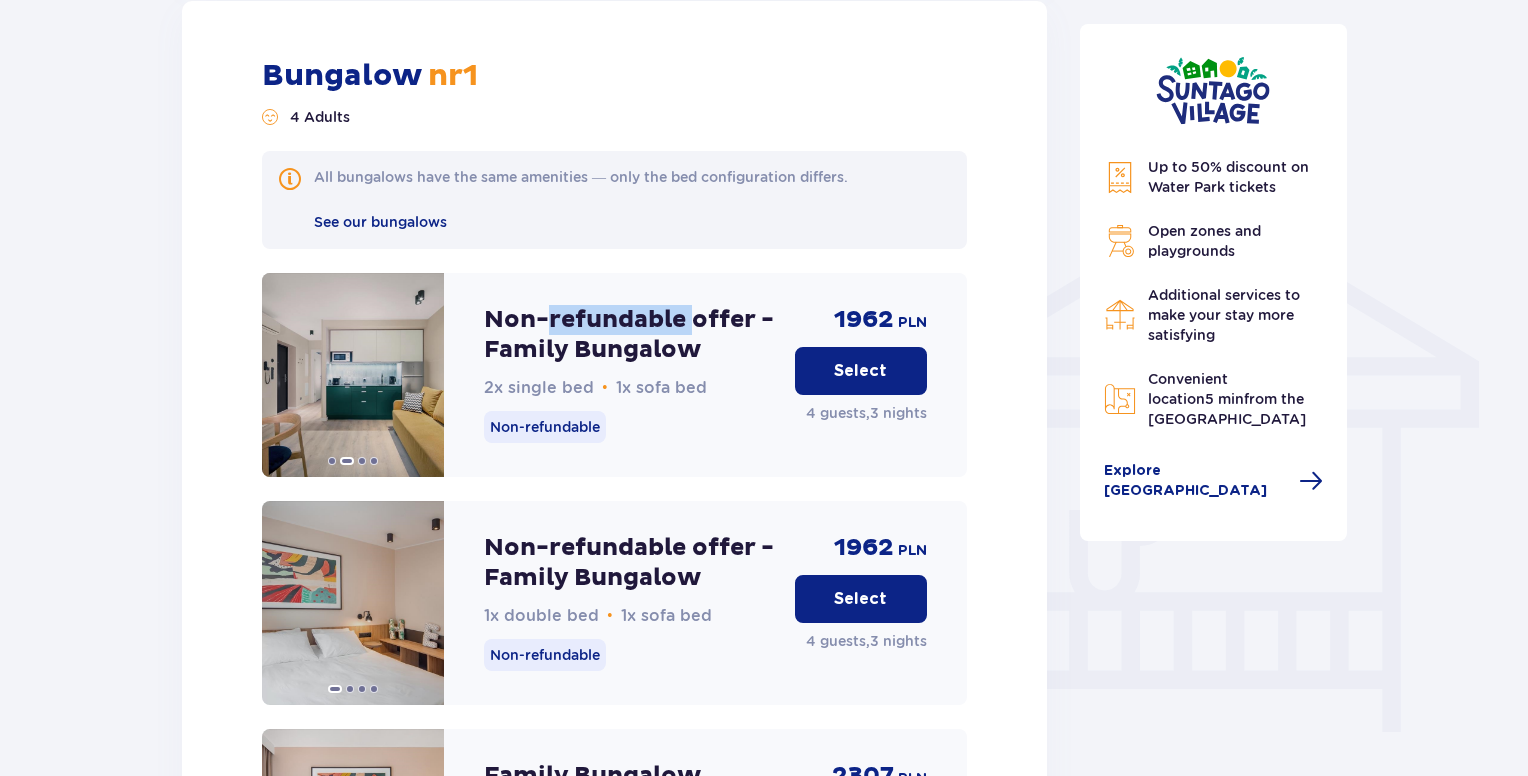 click on "Non-refundable offer - Family Bungalow" at bounding box center [631, 335] 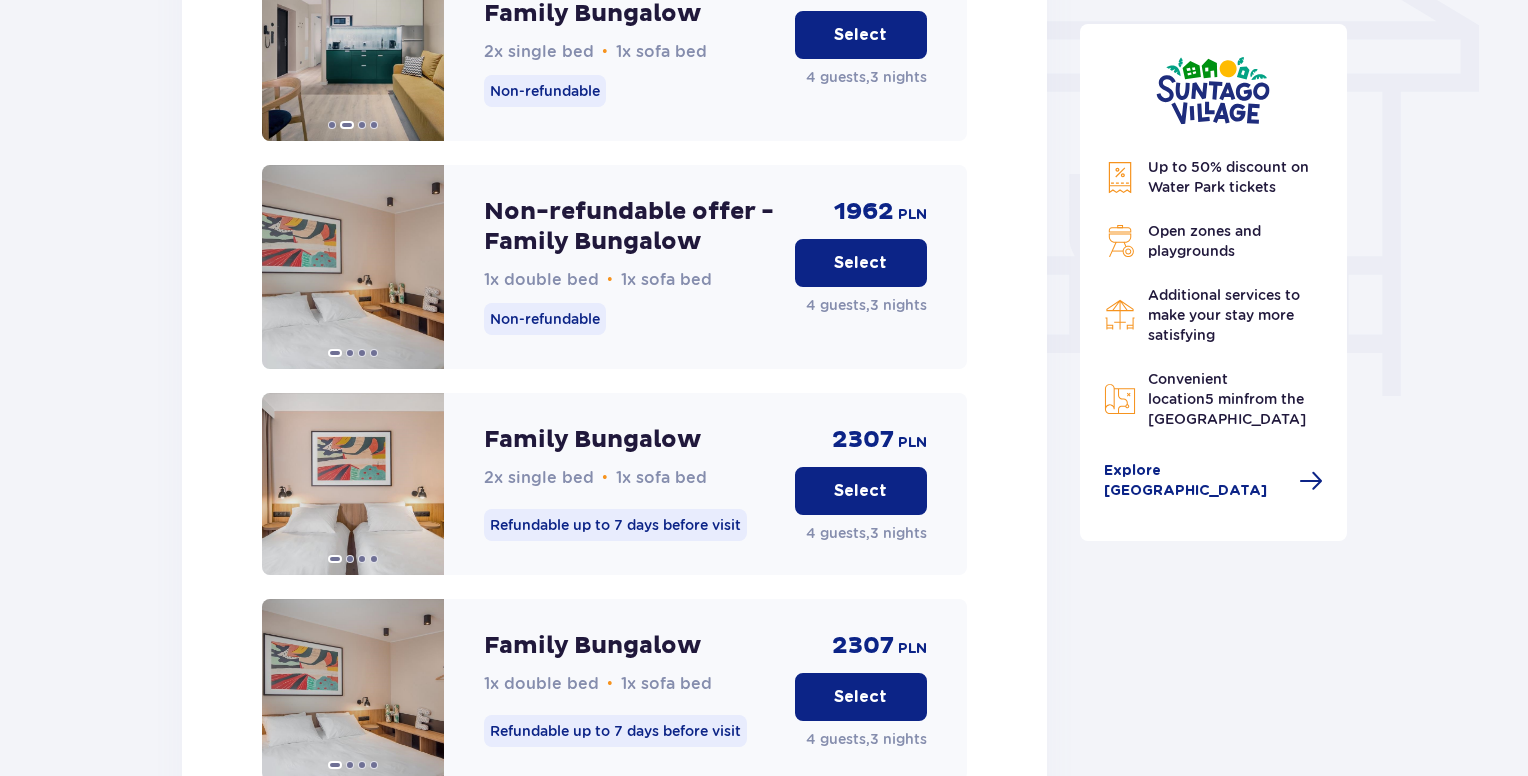 scroll, scrollTop: 1766, scrollLeft: 0, axis: vertical 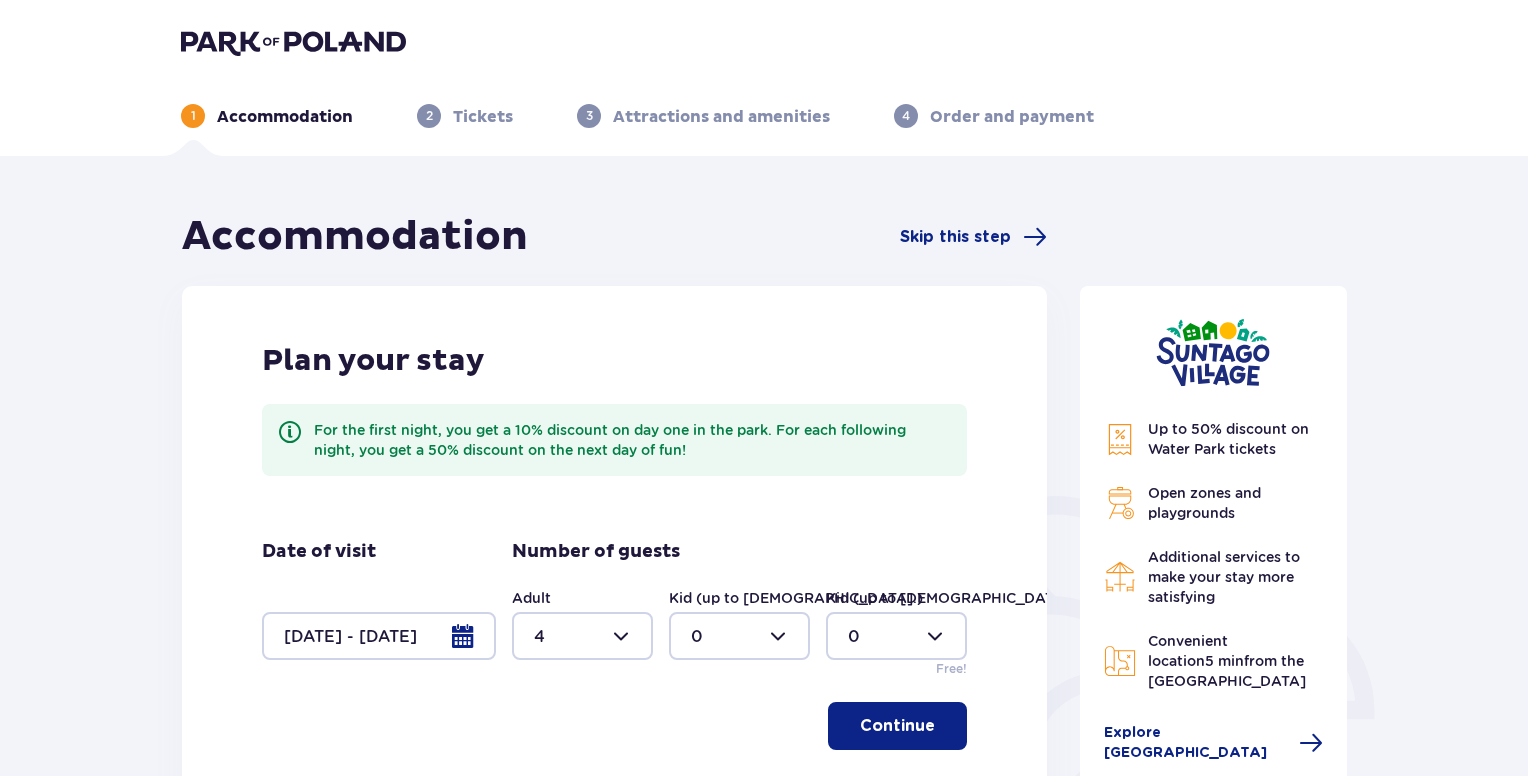 click at bounding box center (293, 42) 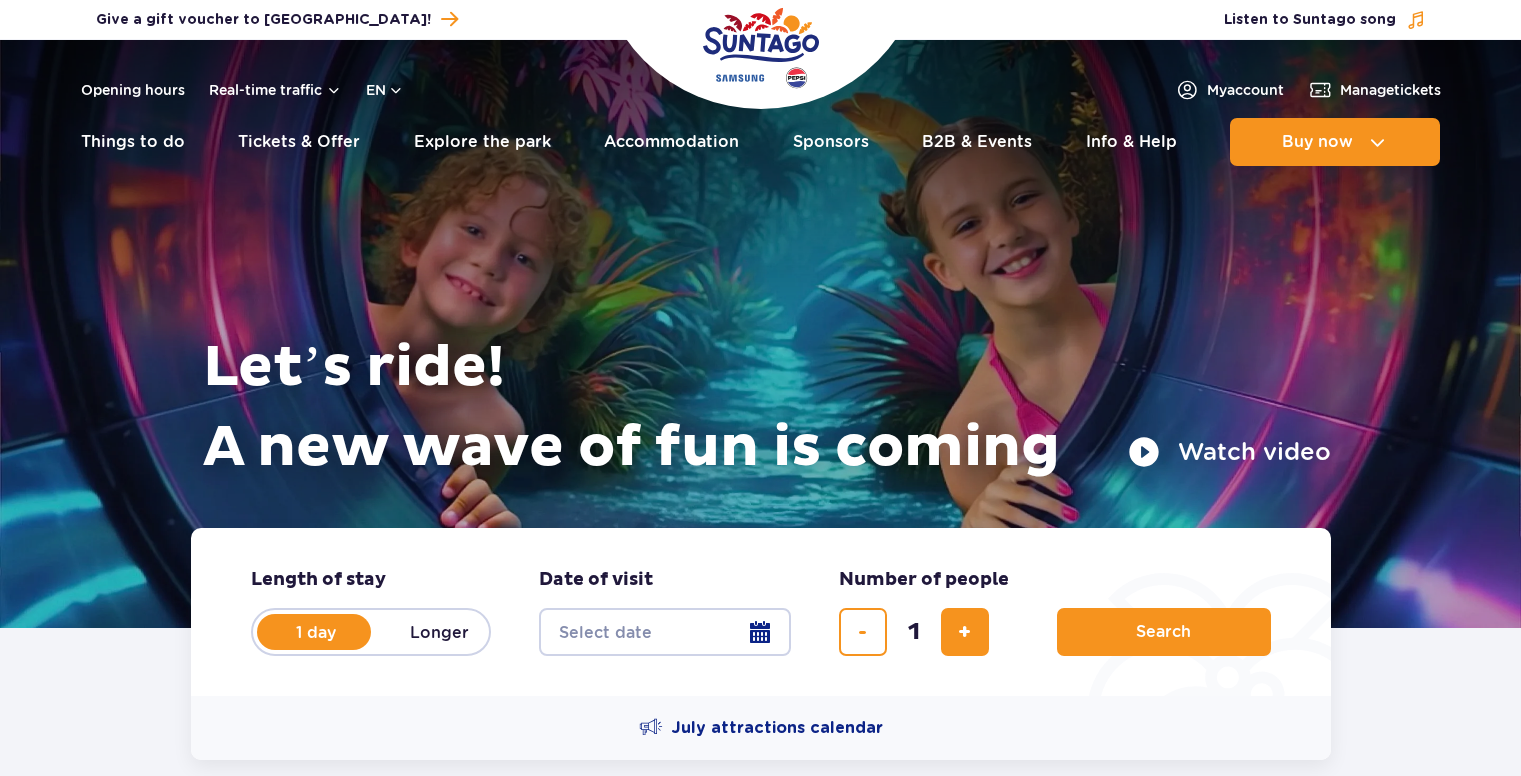 scroll, scrollTop: 0, scrollLeft: 0, axis: both 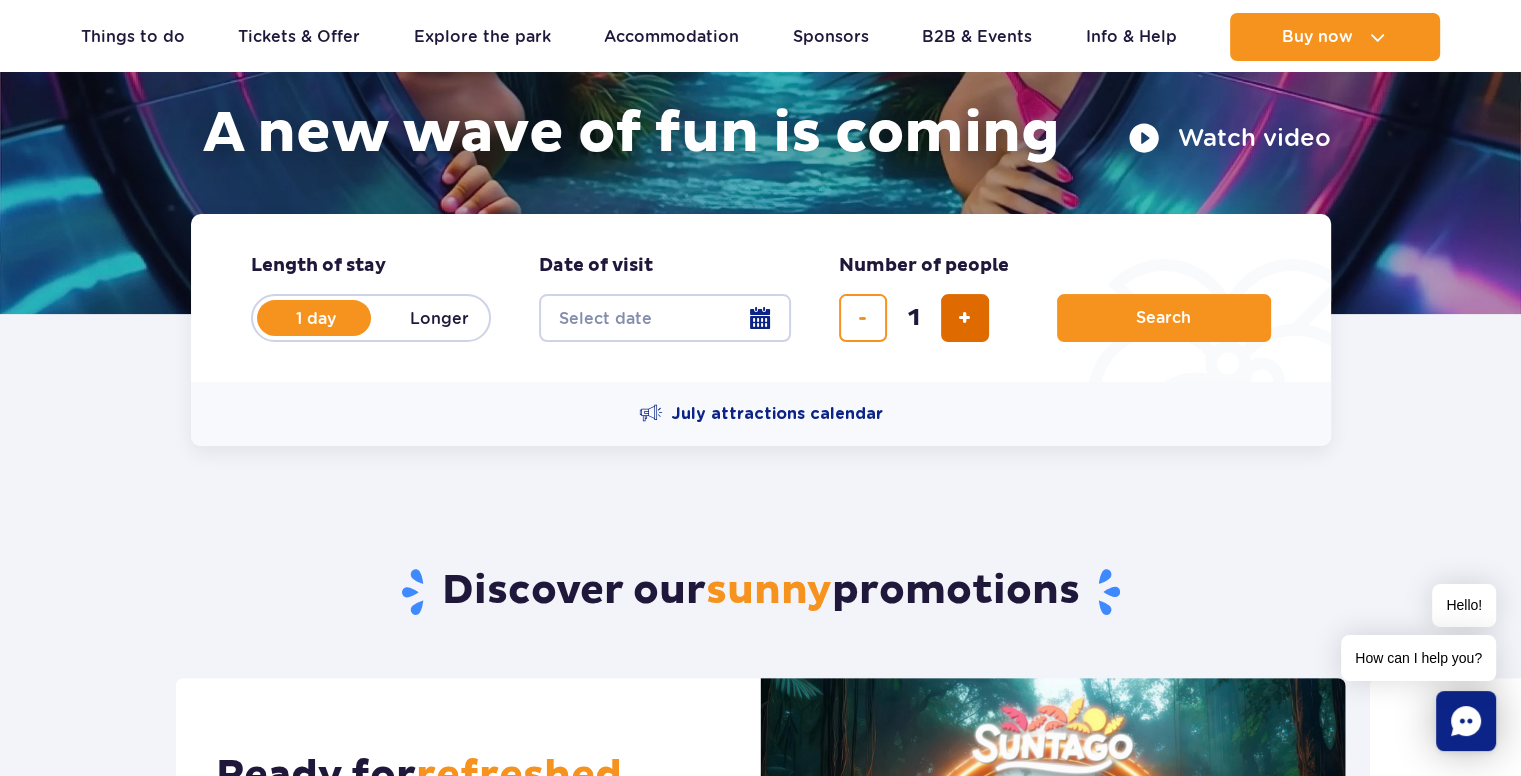 click at bounding box center (964, 318) 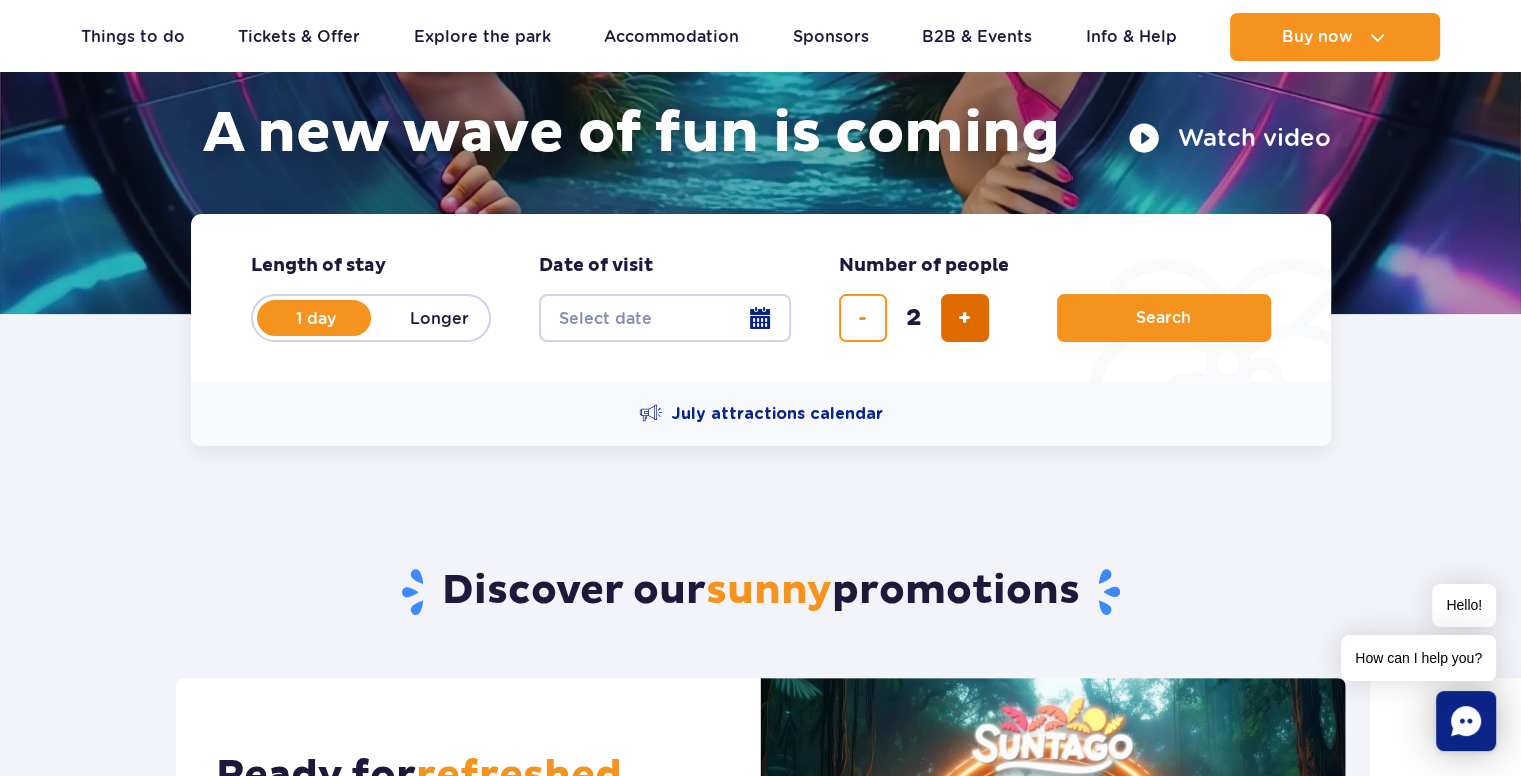 click at bounding box center (964, 318) 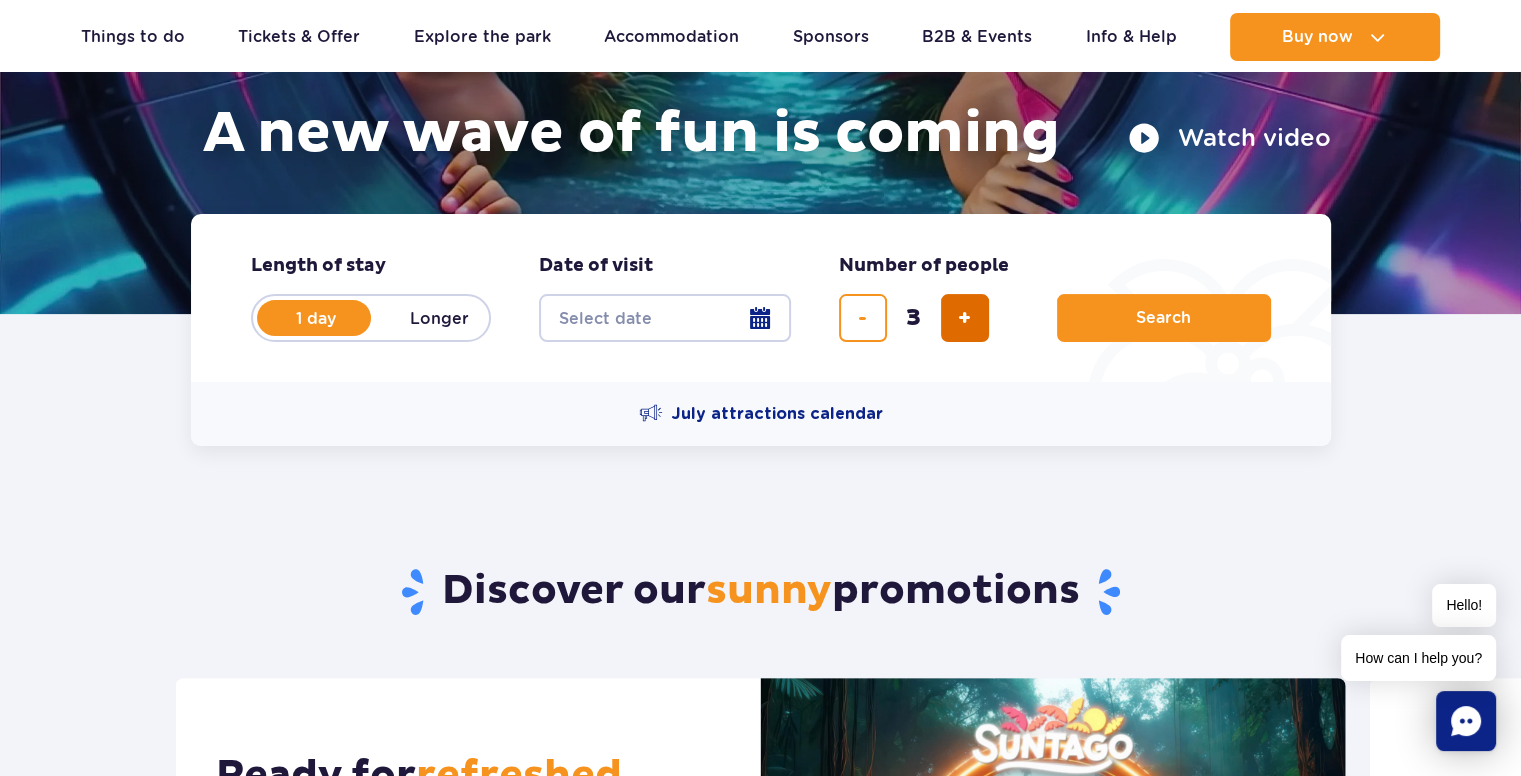 click at bounding box center (964, 318) 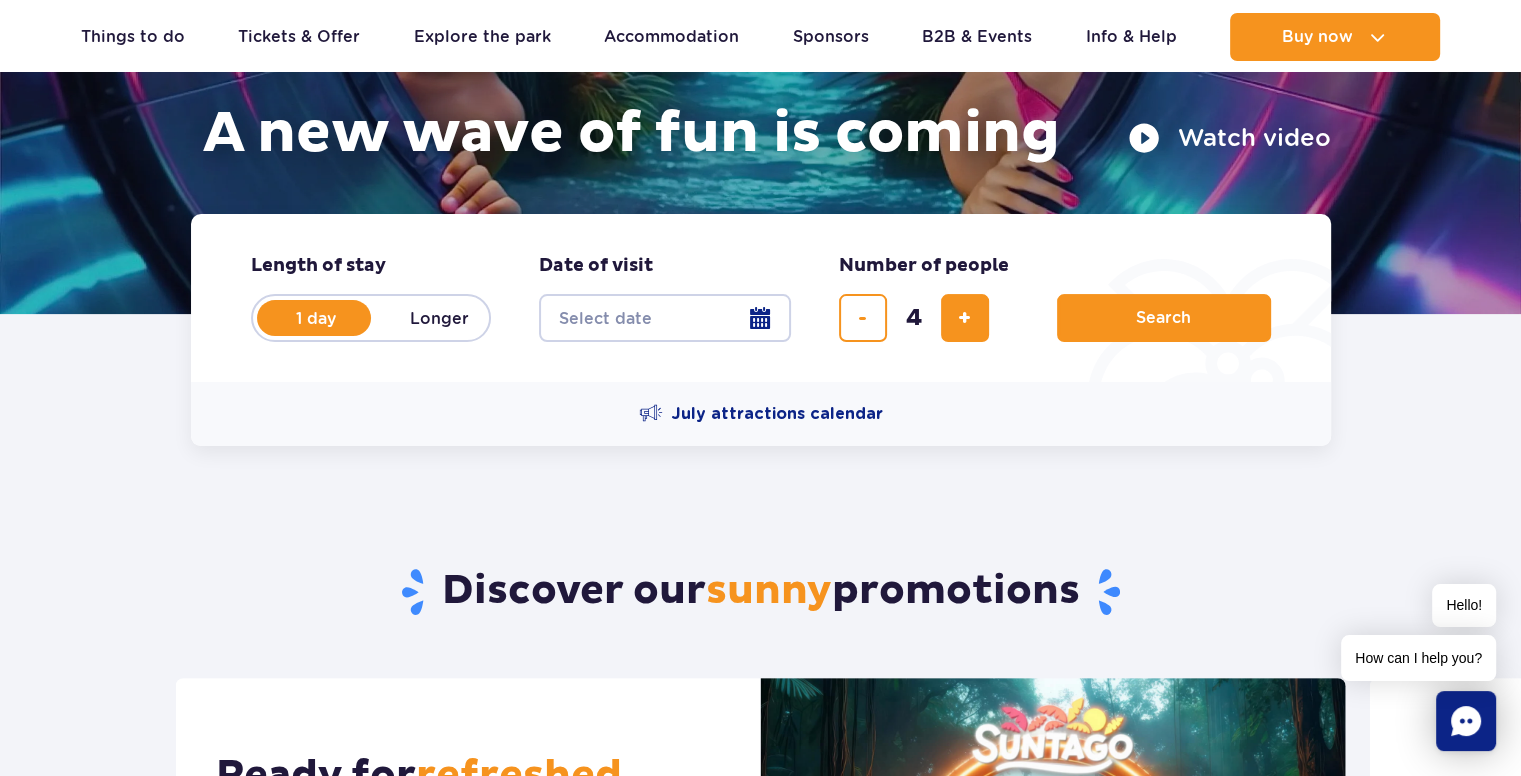 click on "Longer" at bounding box center (440, 318) 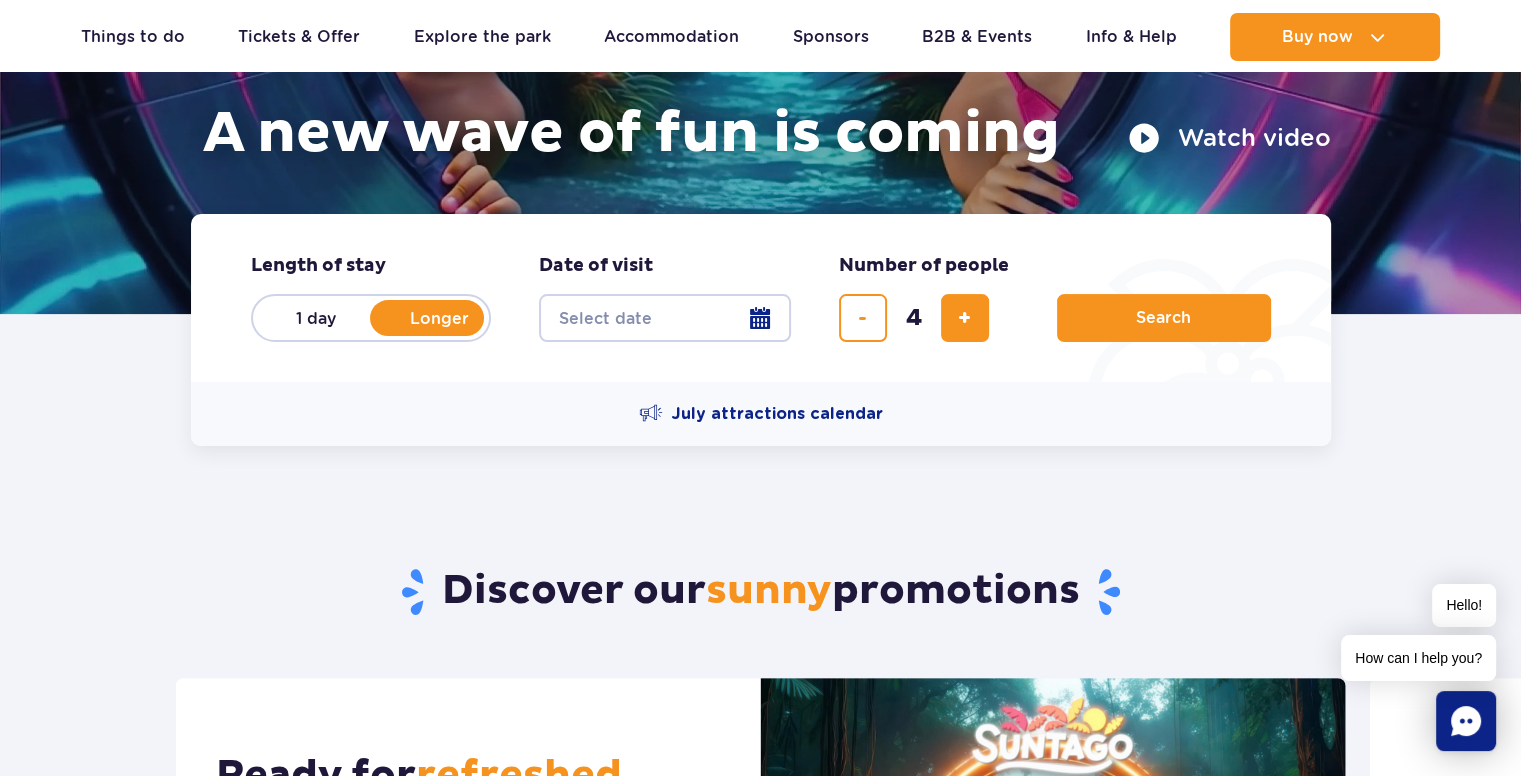 click on "Date from" at bounding box center (665, 318) 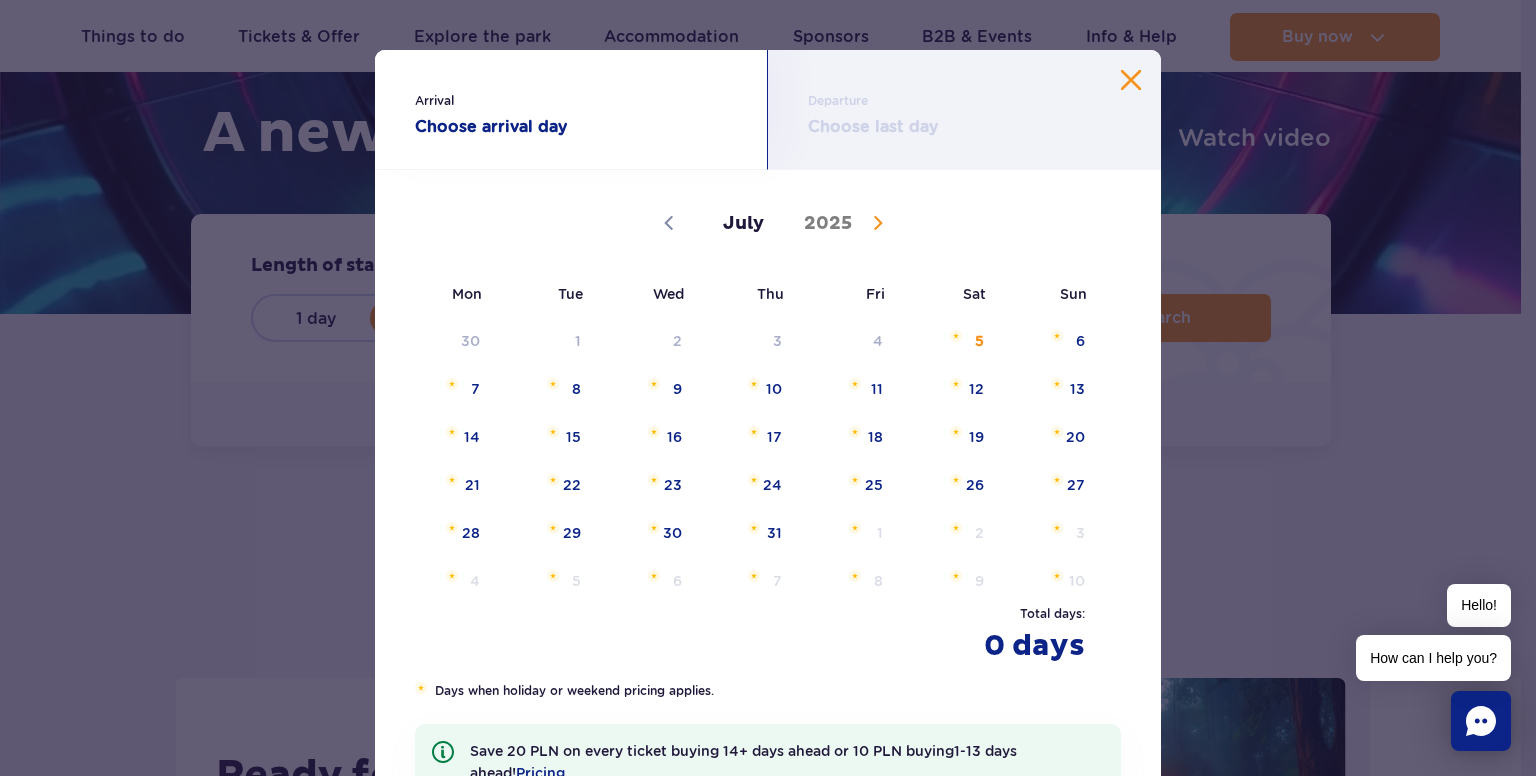 click 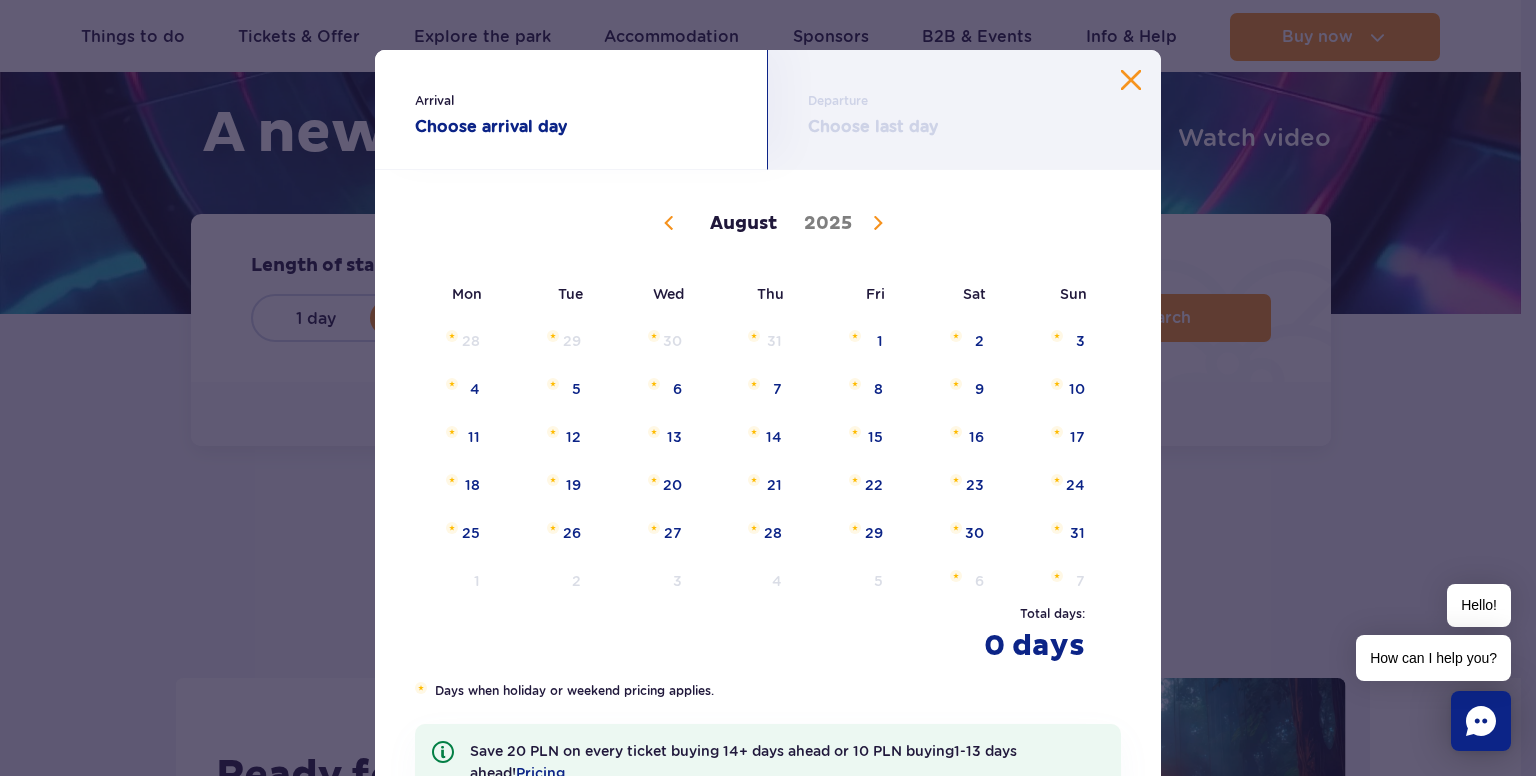 click 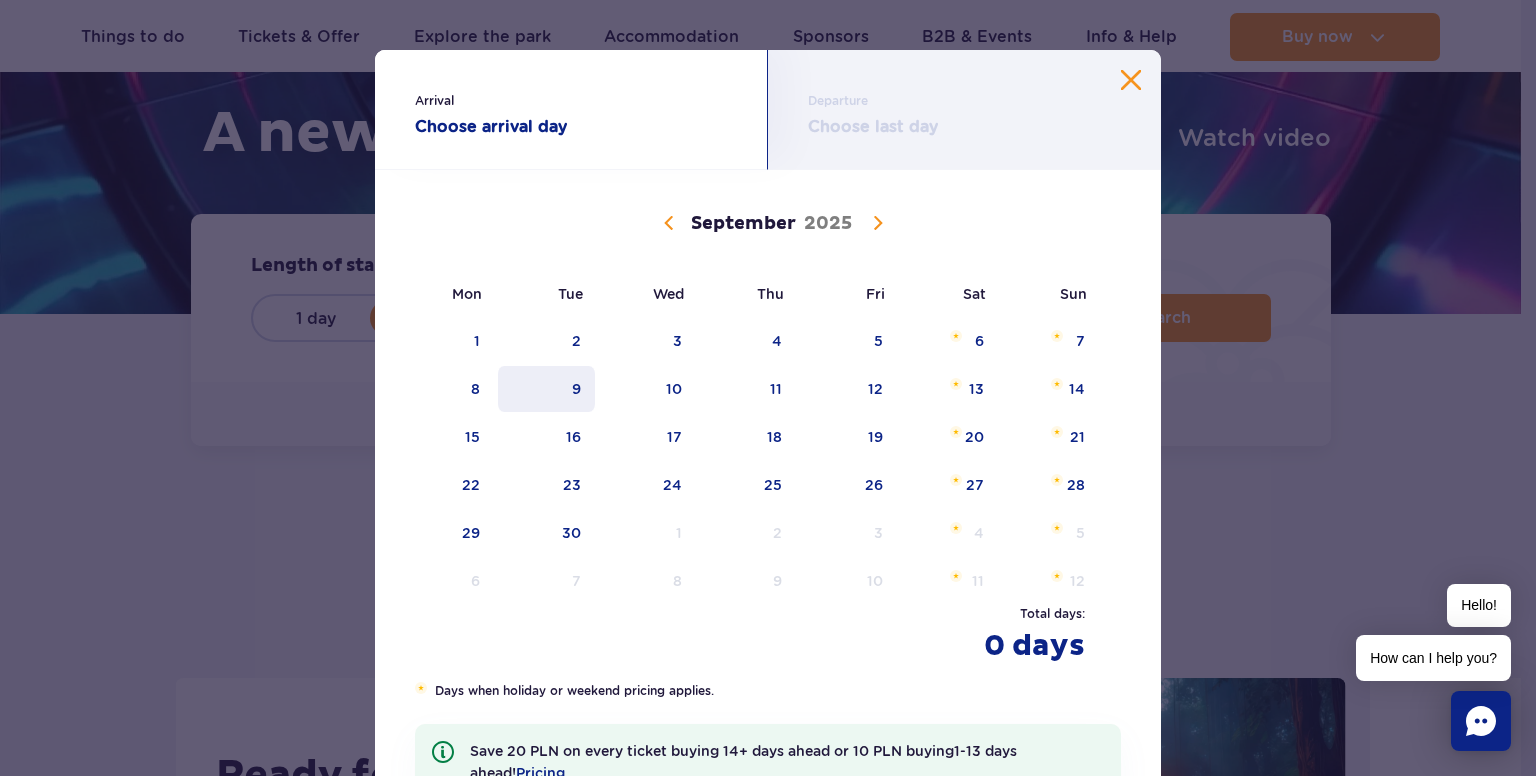 click on "9" at bounding box center [546, 389] 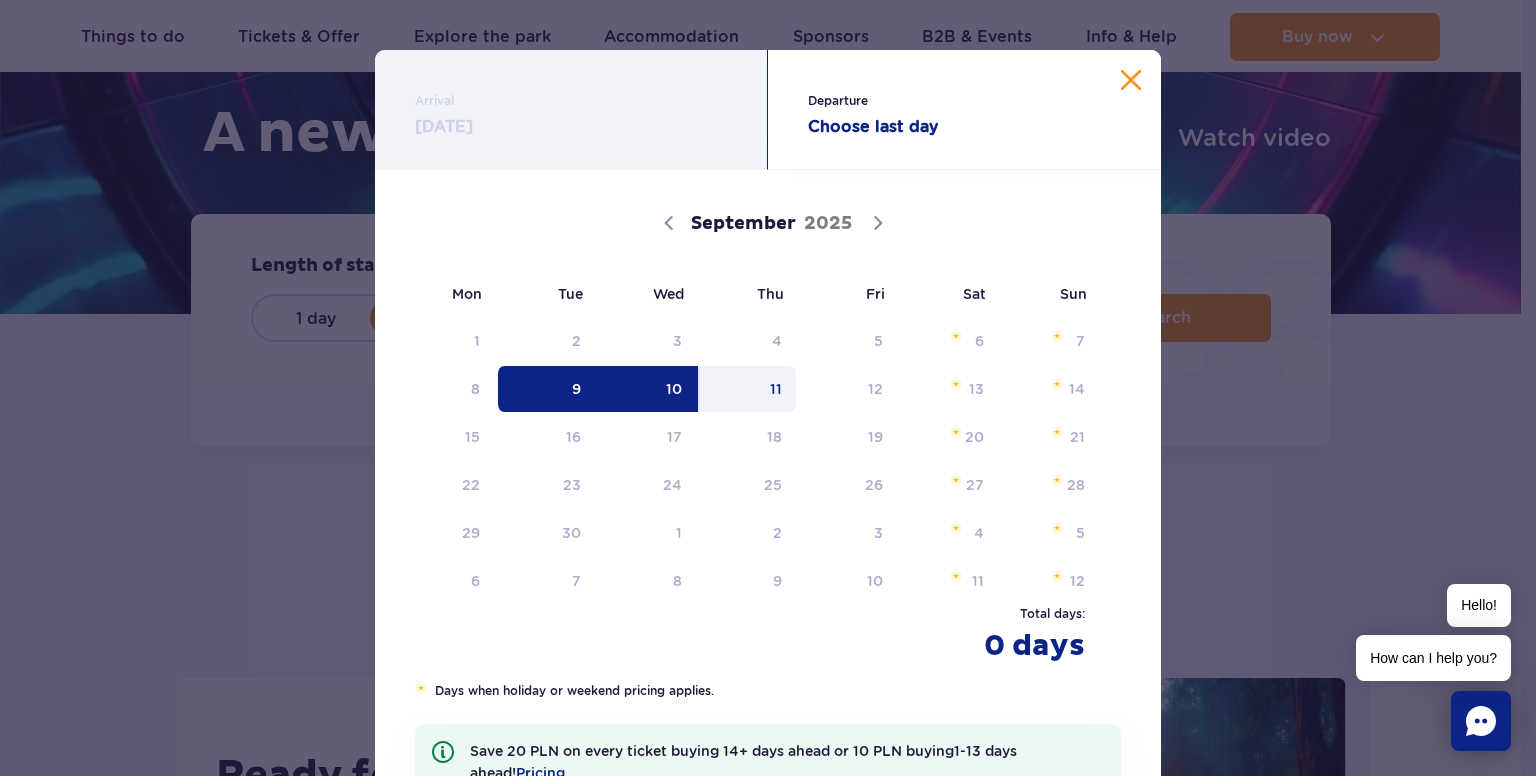 click on "11" at bounding box center (748, 389) 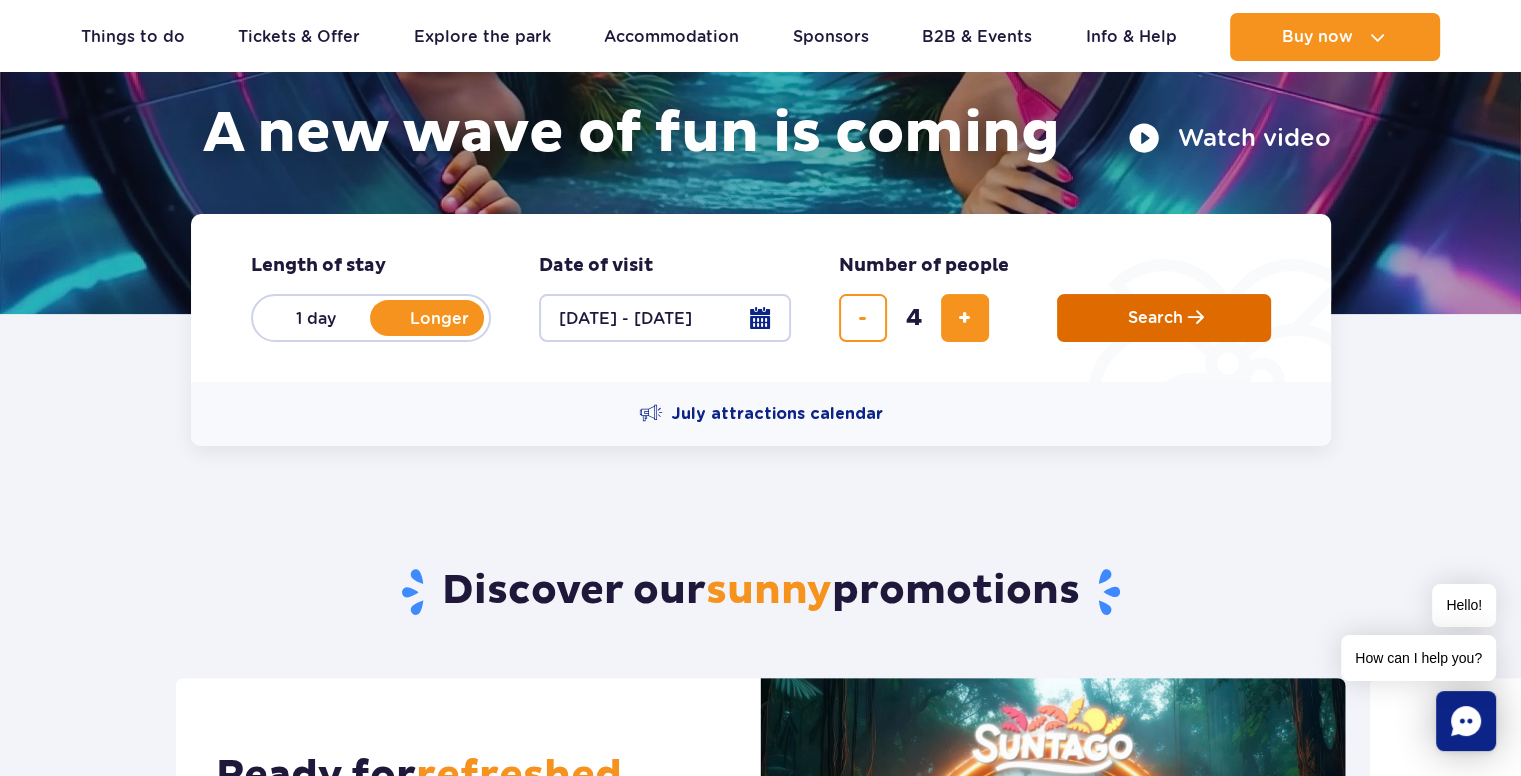 click on "Search" at bounding box center (1164, 318) 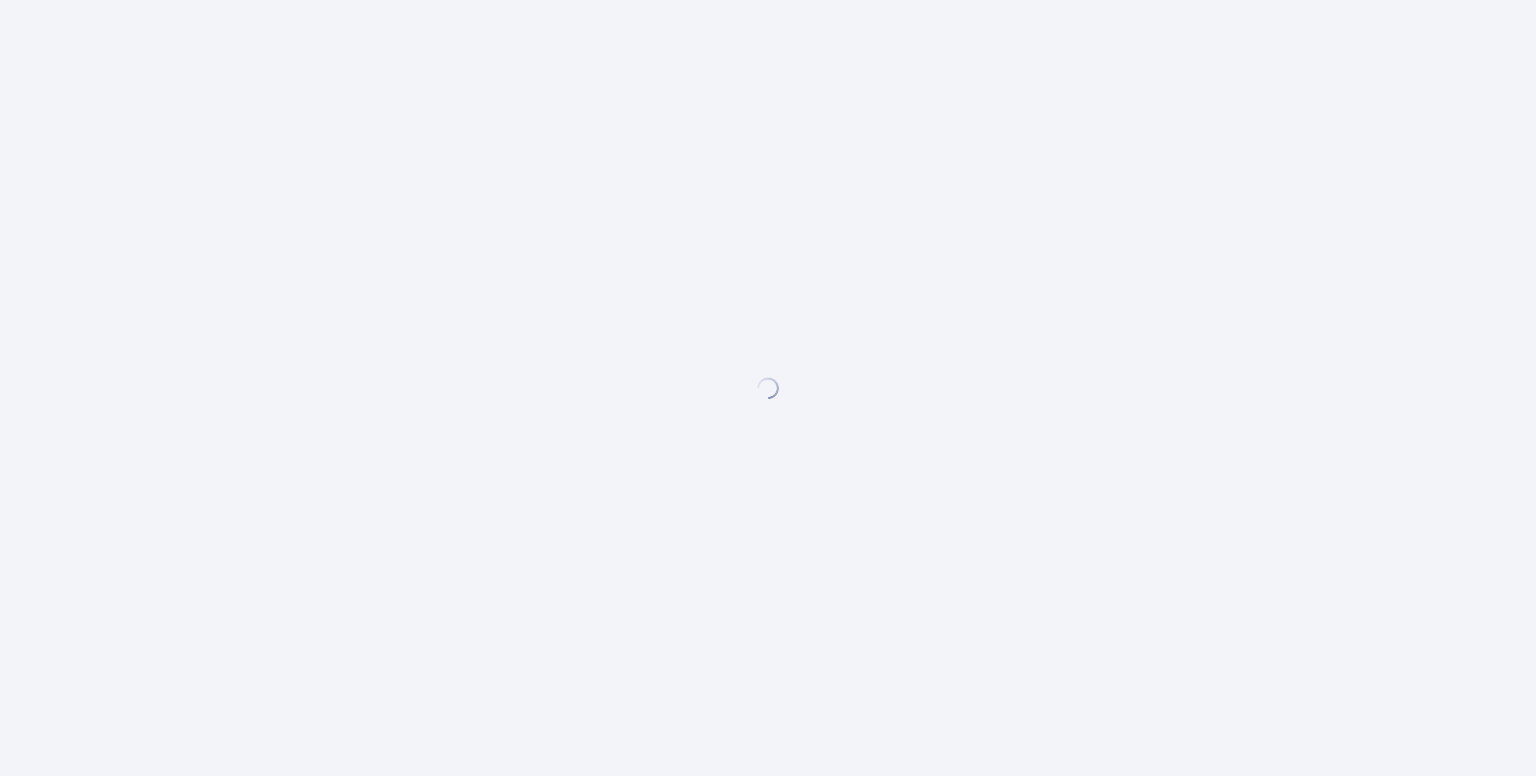 scroll, scrollTop: 0, scrollLeft: 0, axis: both 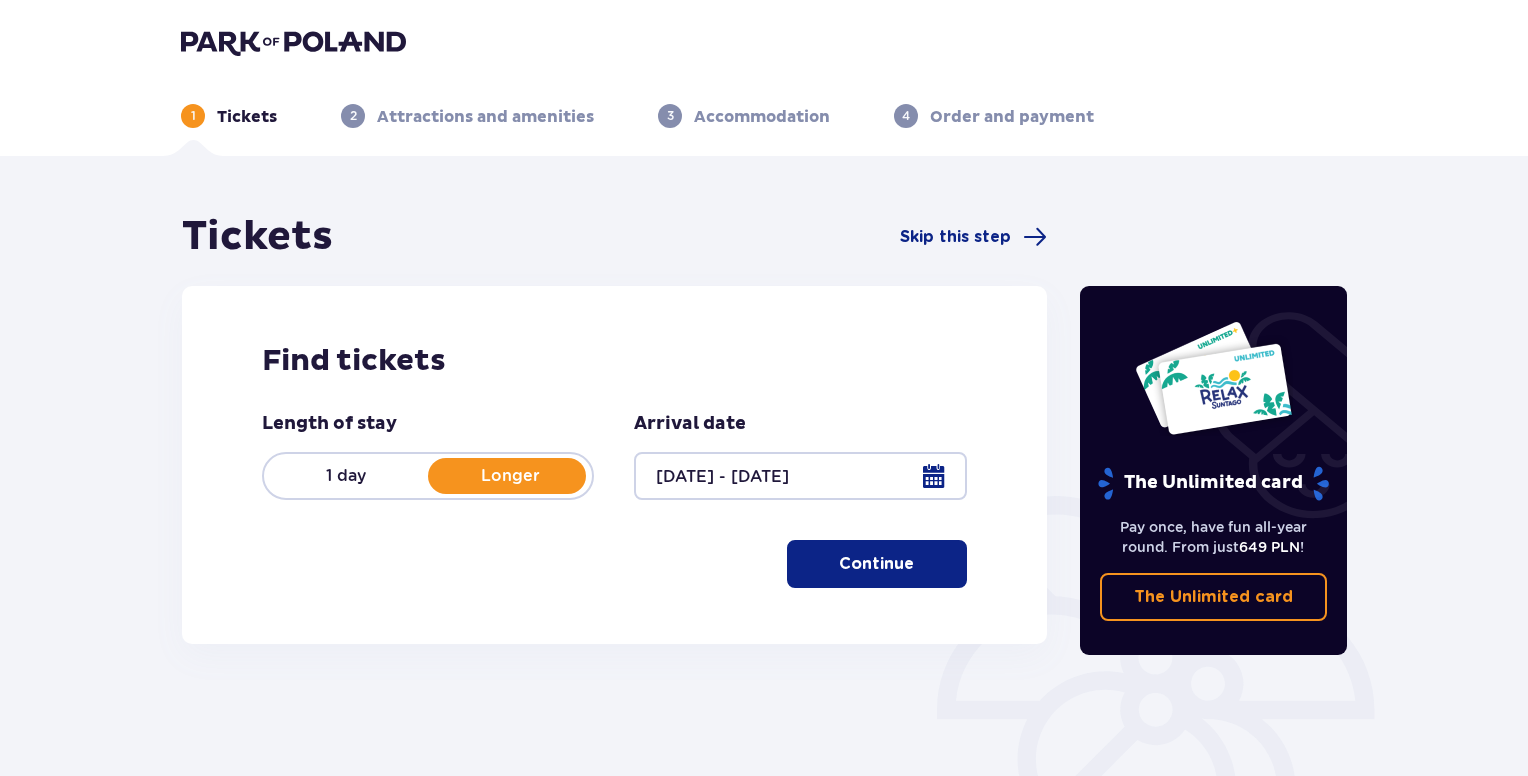 click on "Continue" at bounding box center [877, 564] 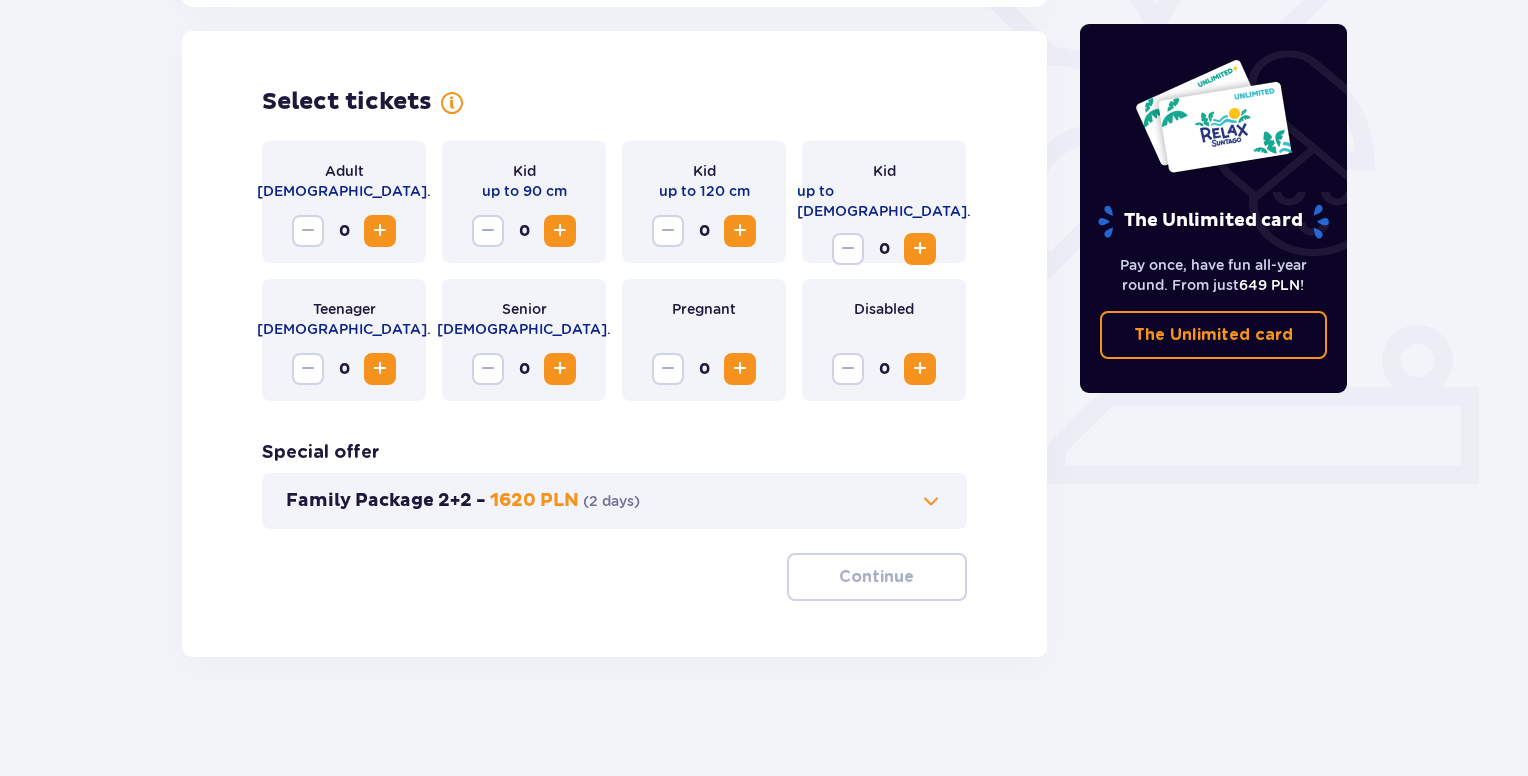 scroll, scrollTop: 550, scrollLeft: 0, axis: vertical 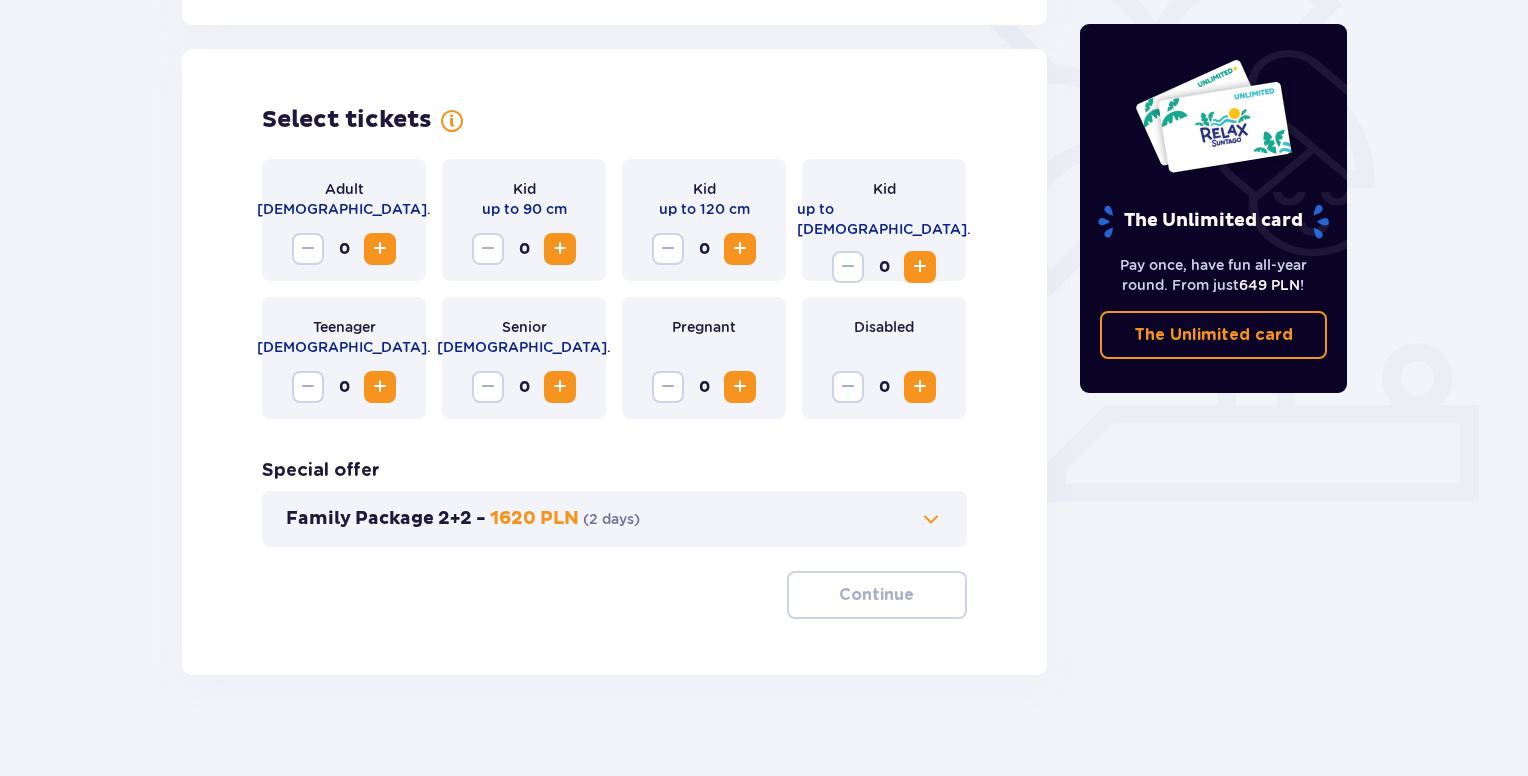 click on "Family Package 2+2 -  1620 PLN ( 2 days )" at bounding box center [614, 519] 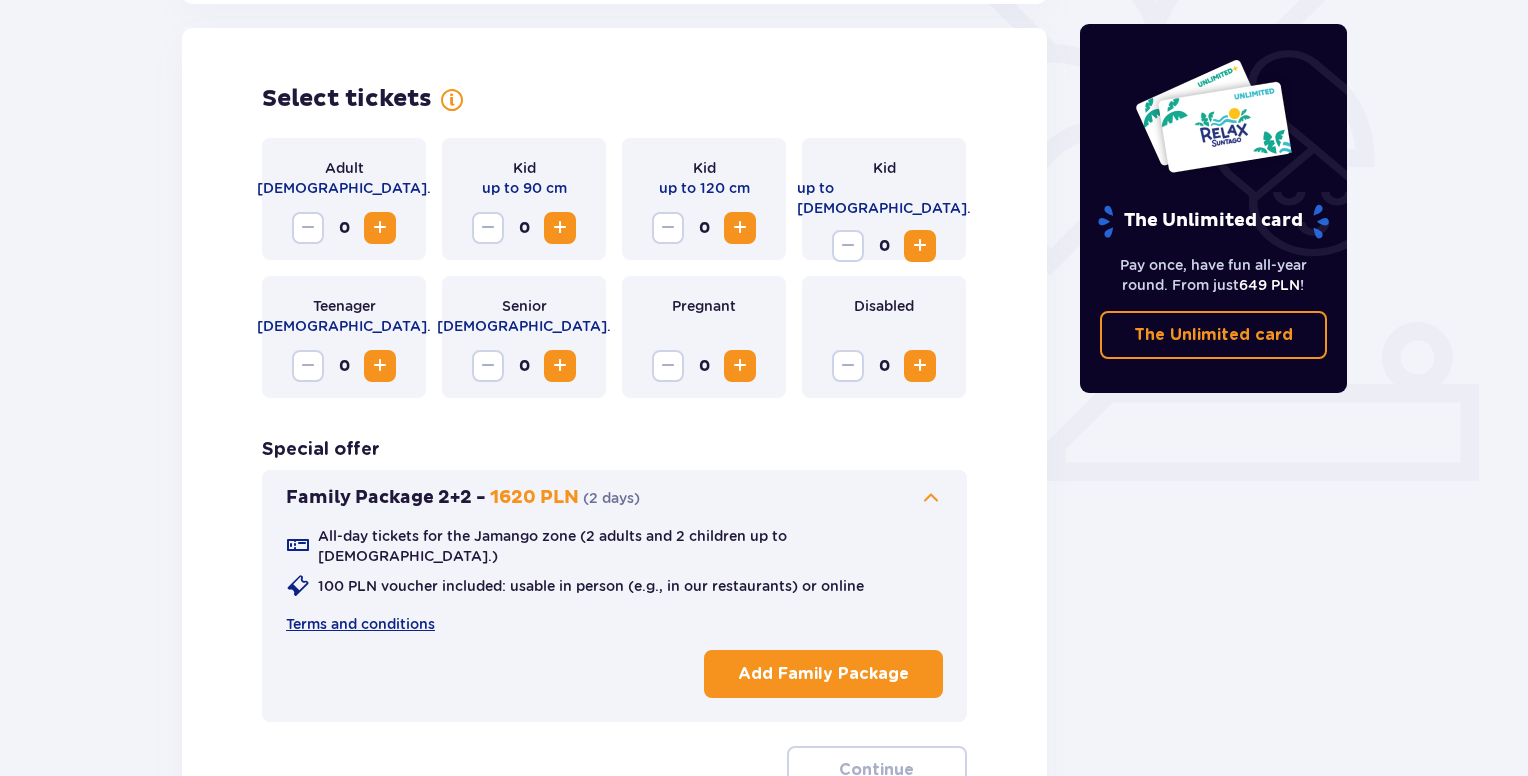 scroll, scrollTop: 556, scrollLeft: 0, axis: vertical 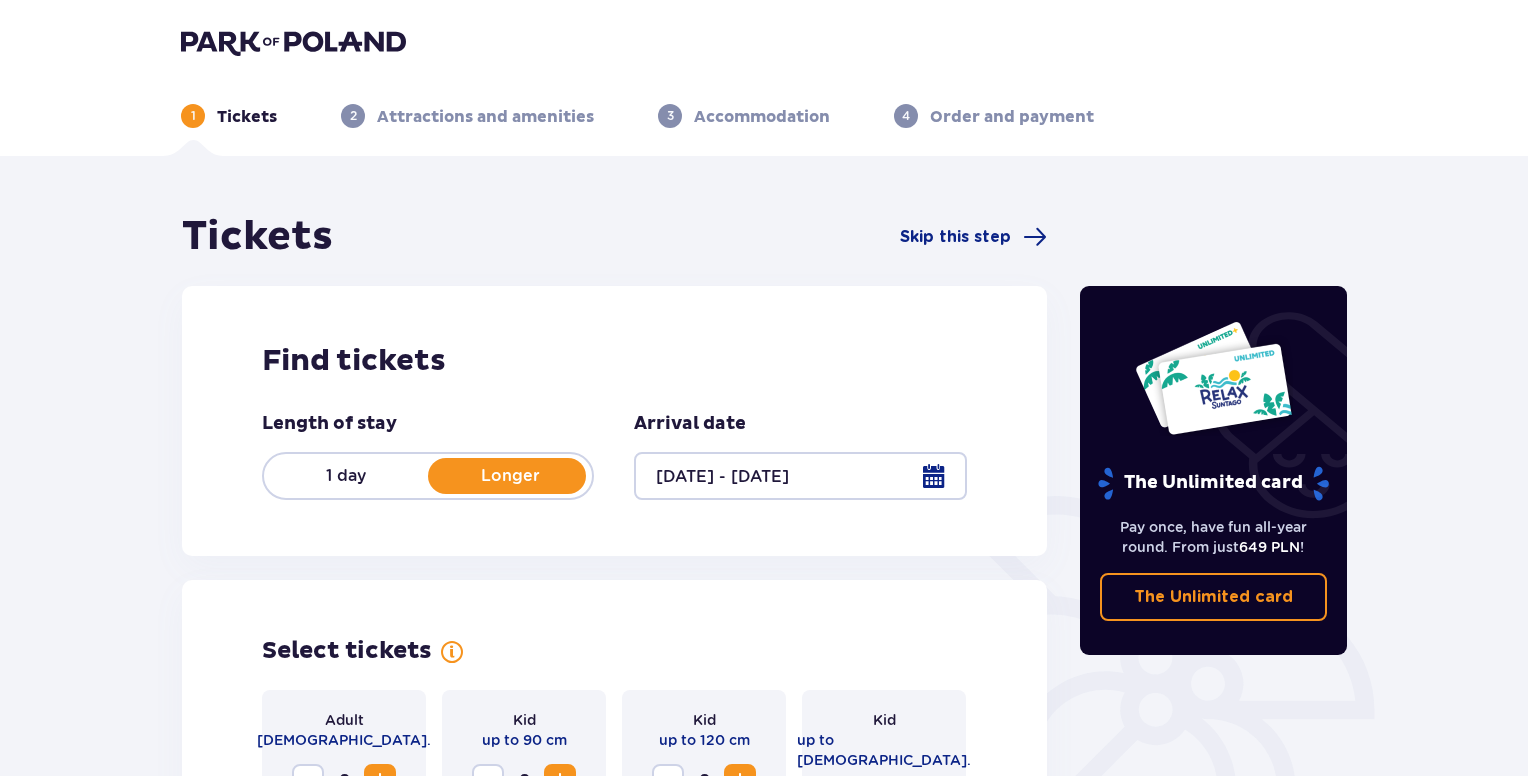 click at bounding box center (800, 476) 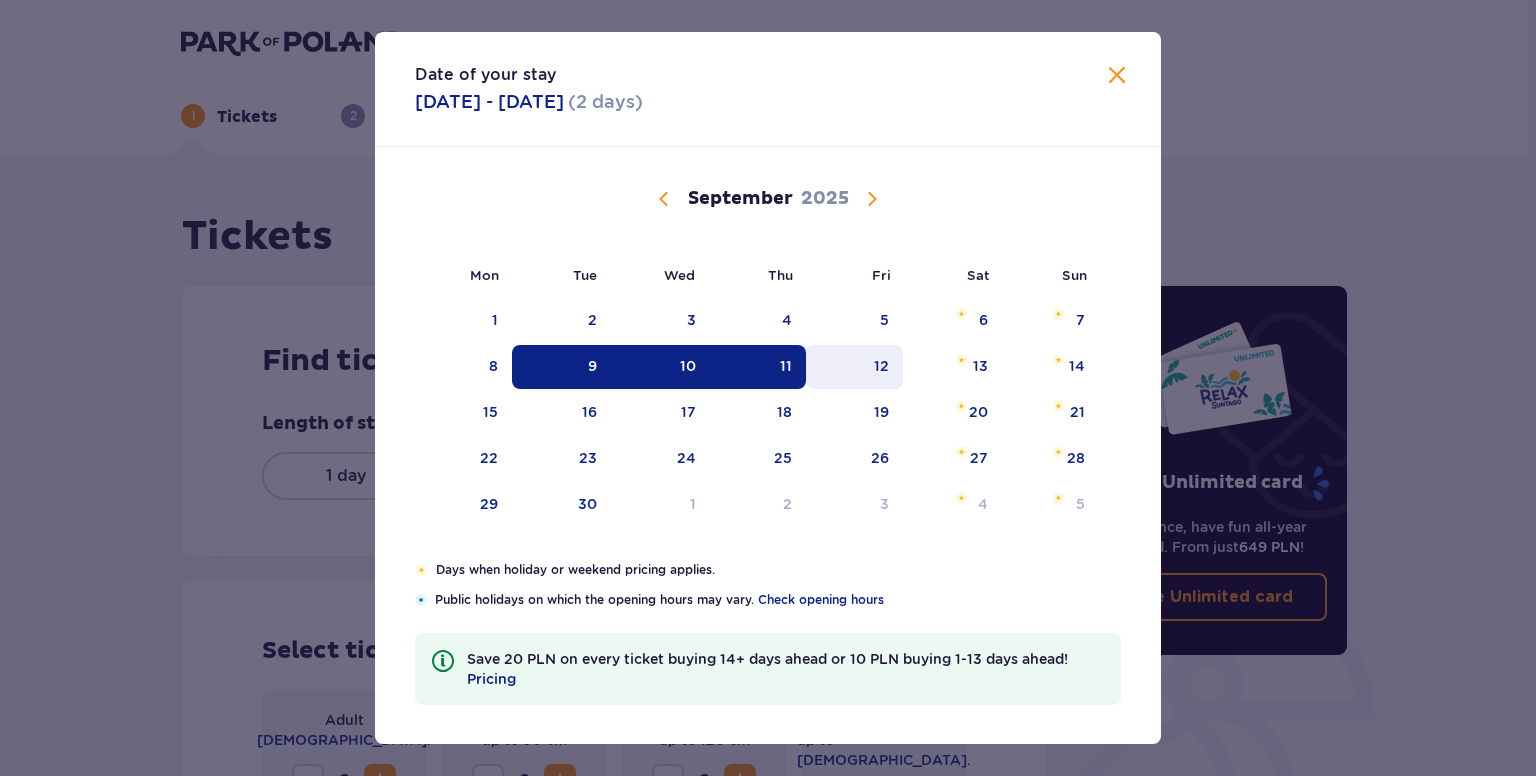 click on "12" at bounding box center [854, 367] 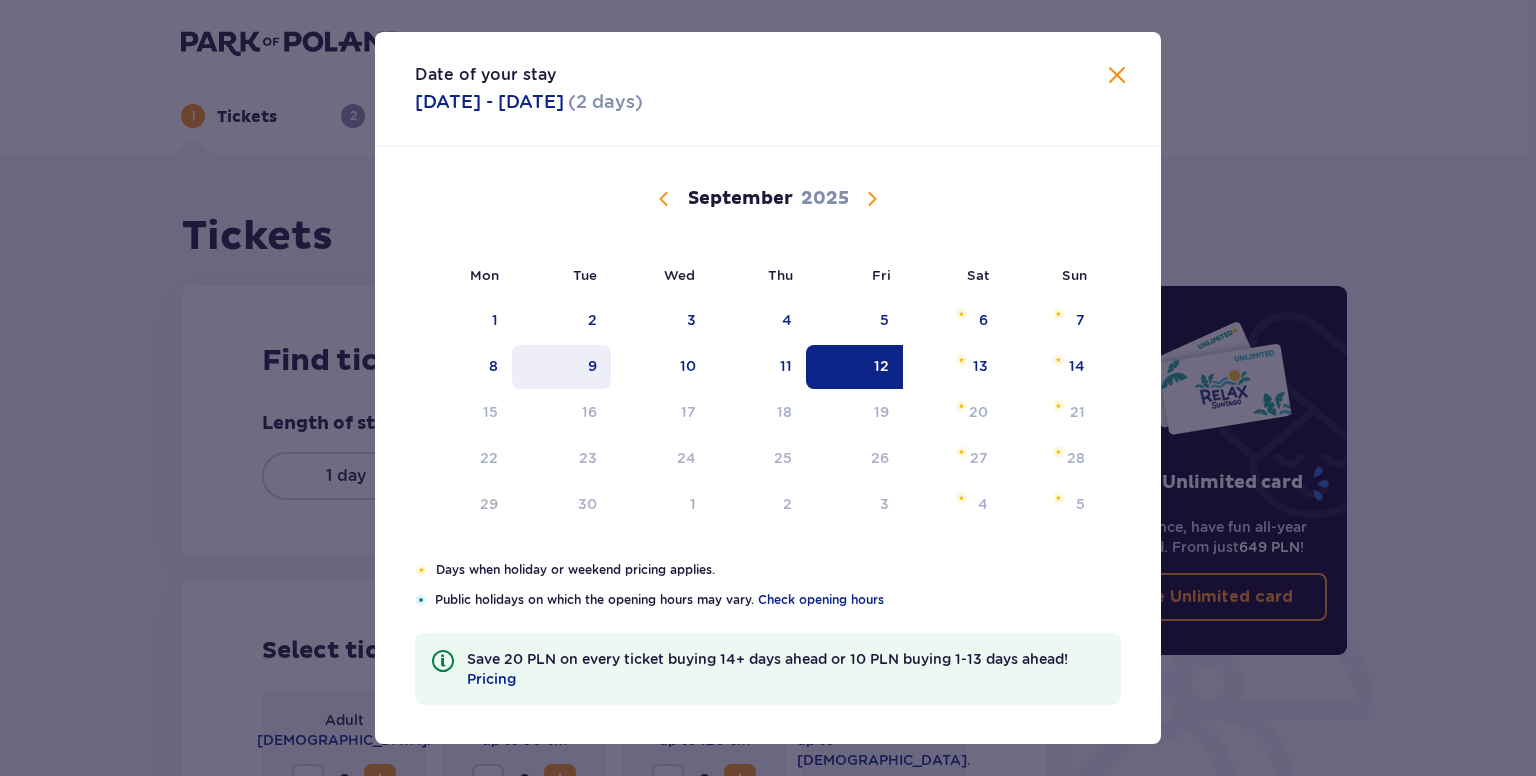click on "9" at bounding box center [592, 366] 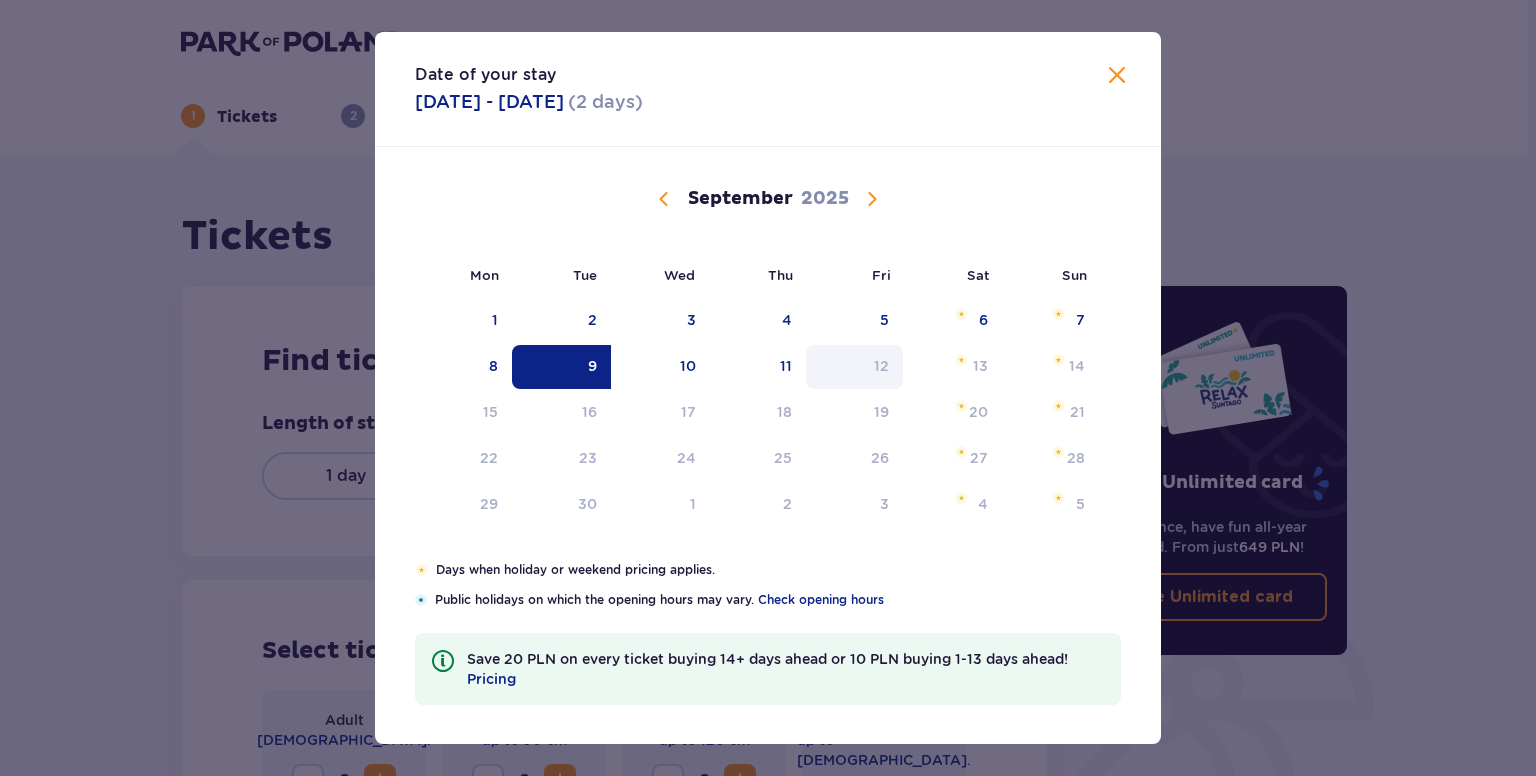 click on "12" at bounding box center [854, 367] 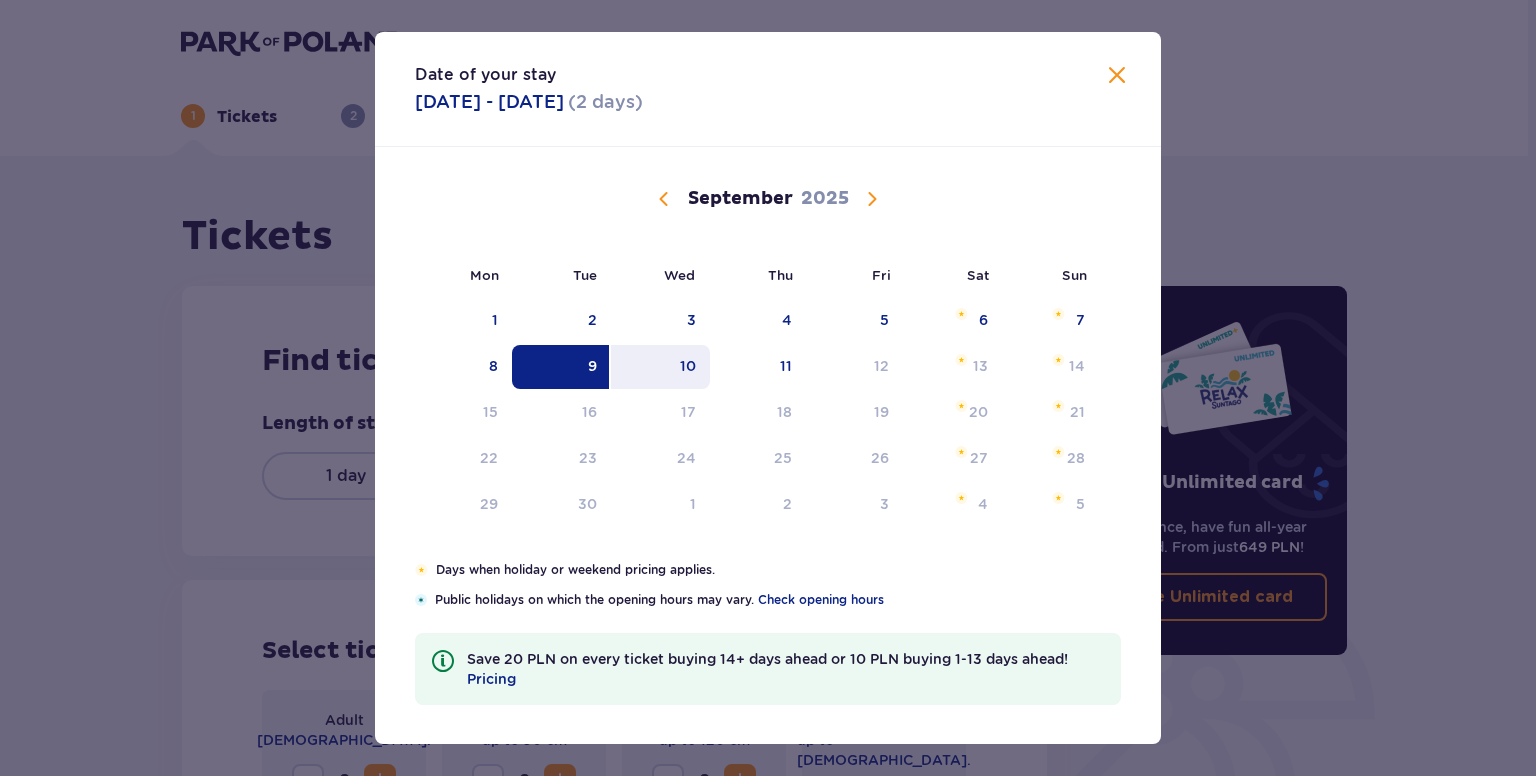 click on "10" at bounding box center (660, 367) 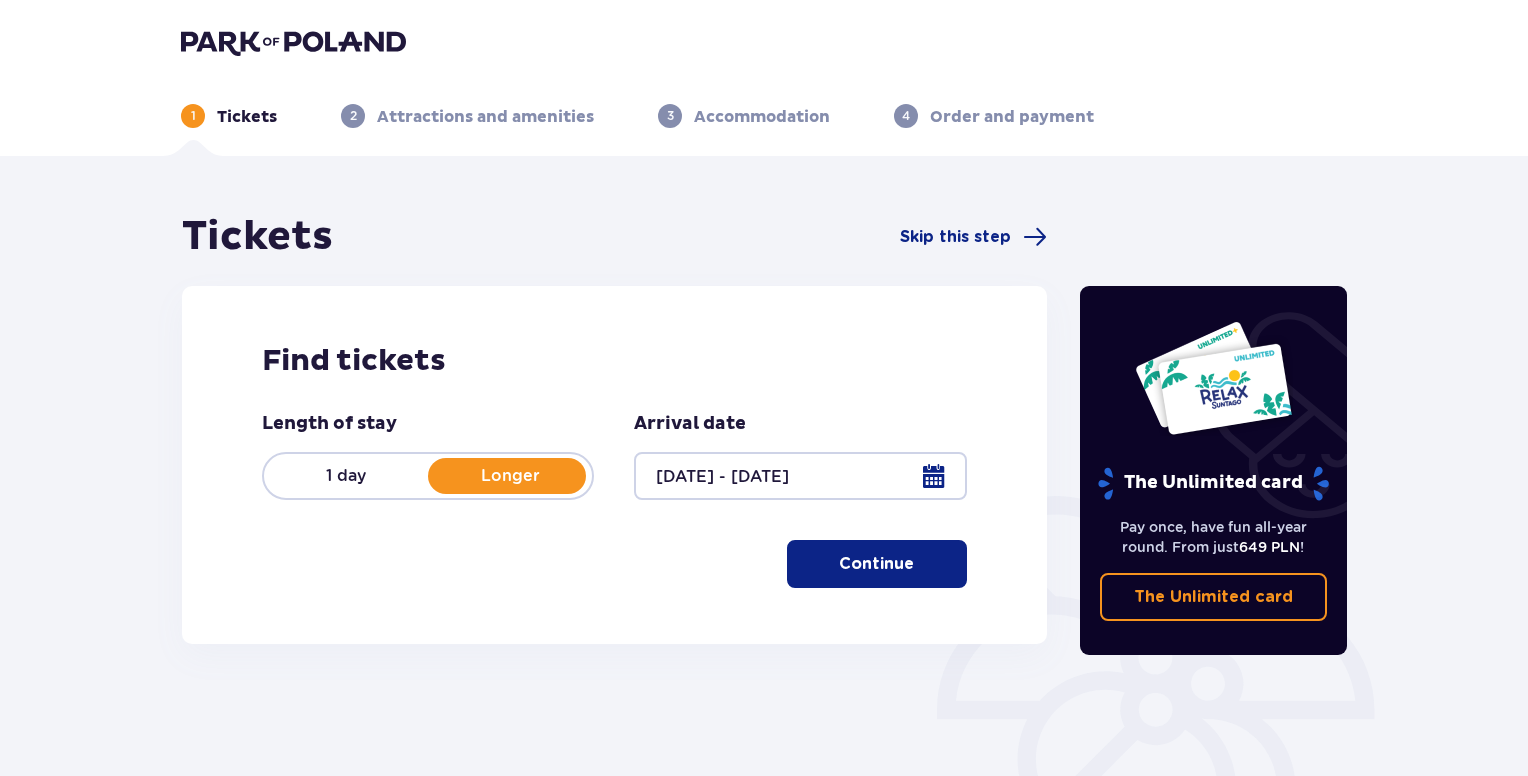 click at bounding box center [293, 42] 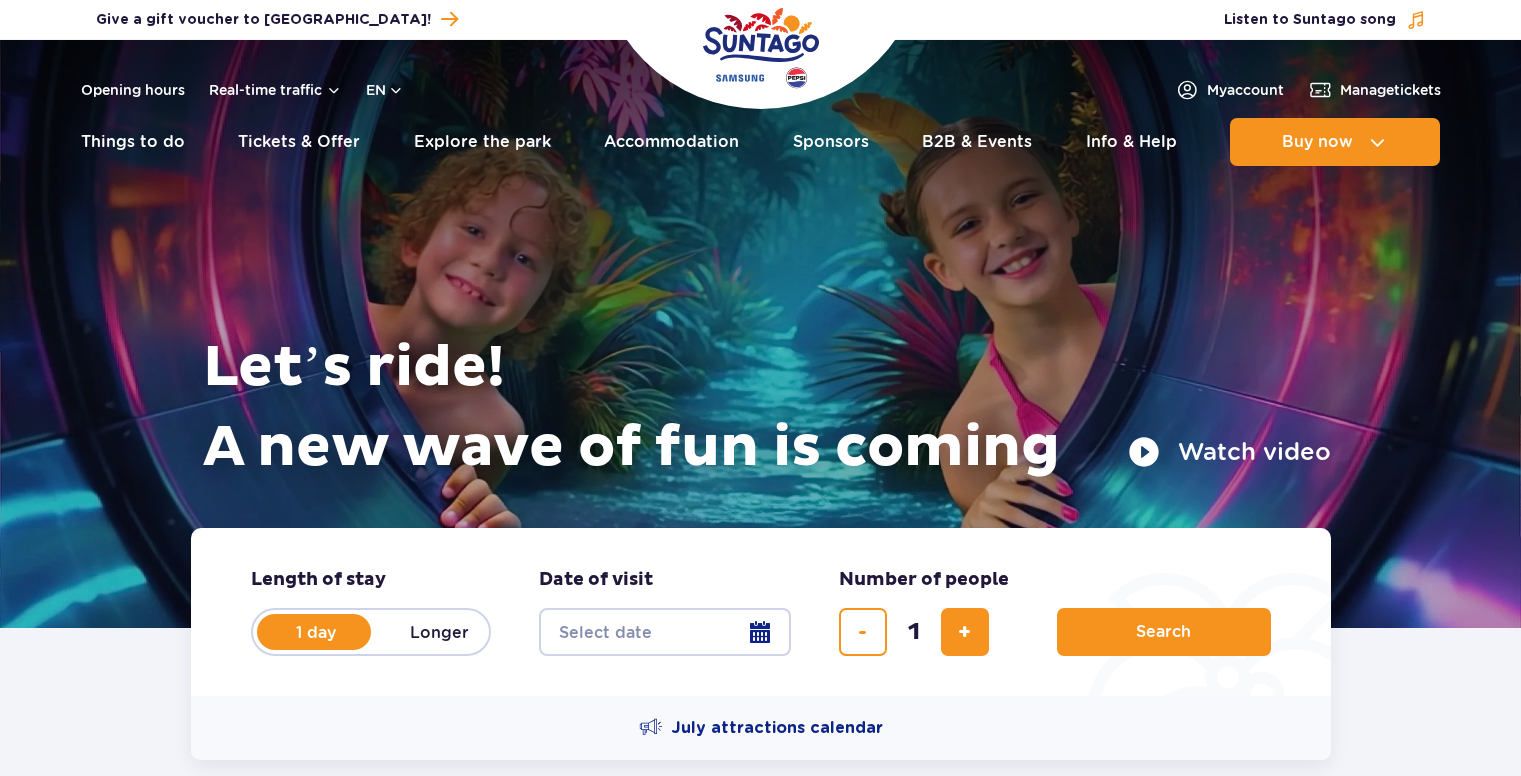 scroll, scrollTop: 0, scrollLeft: 0, axis: both 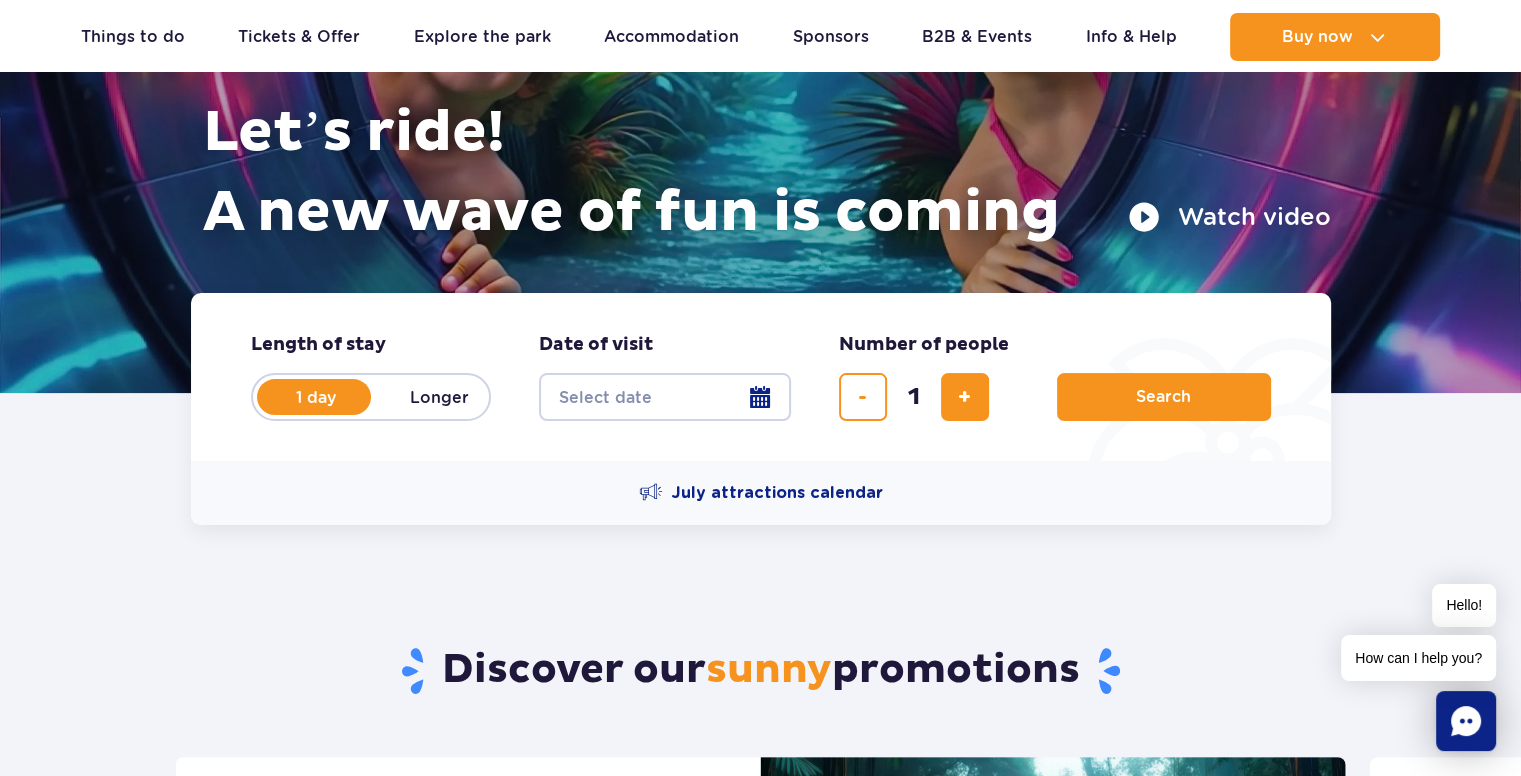 click on "Longer" at bounding box center [440, 397] 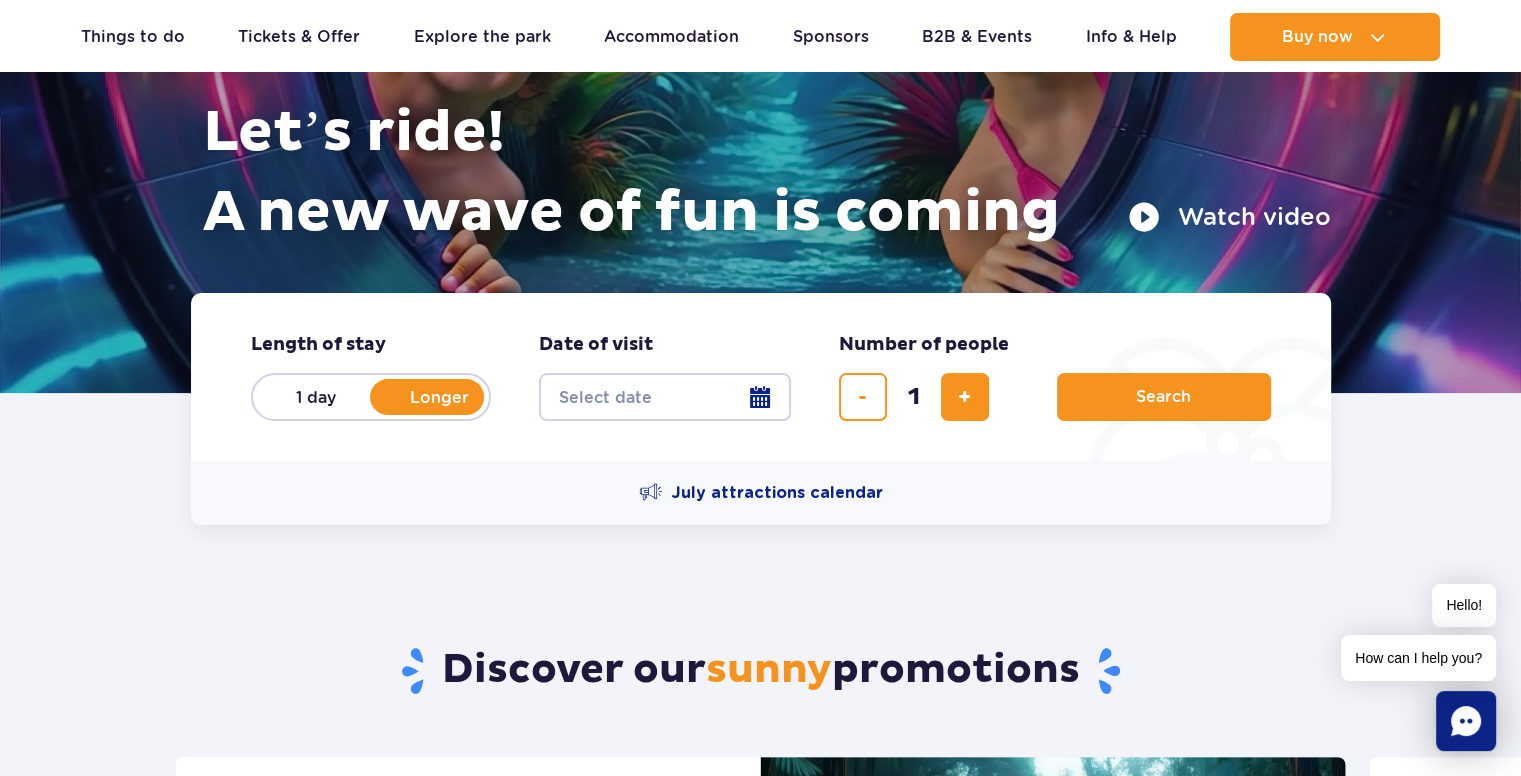 click on "Date from" at bounding box center (665, 397) 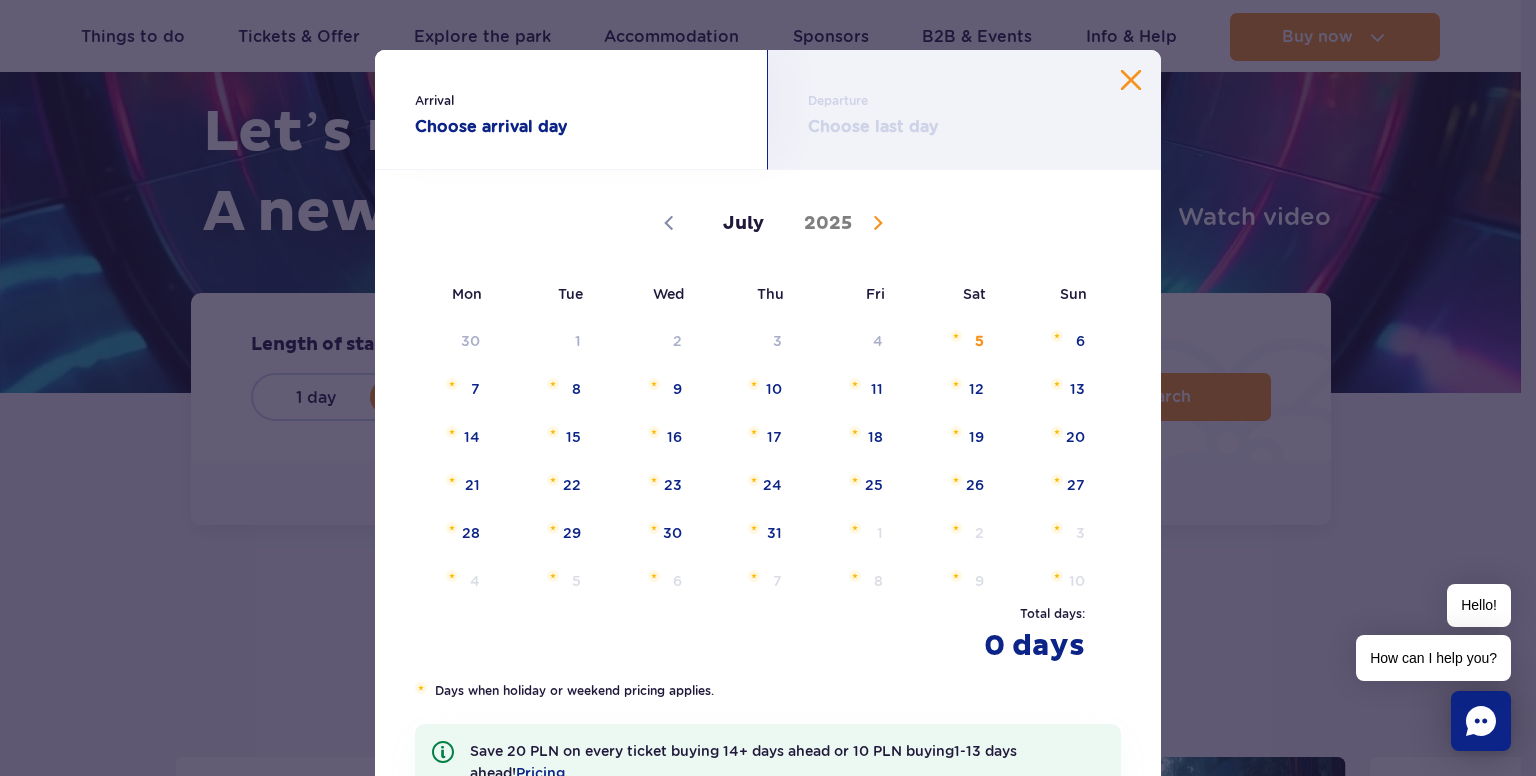 click 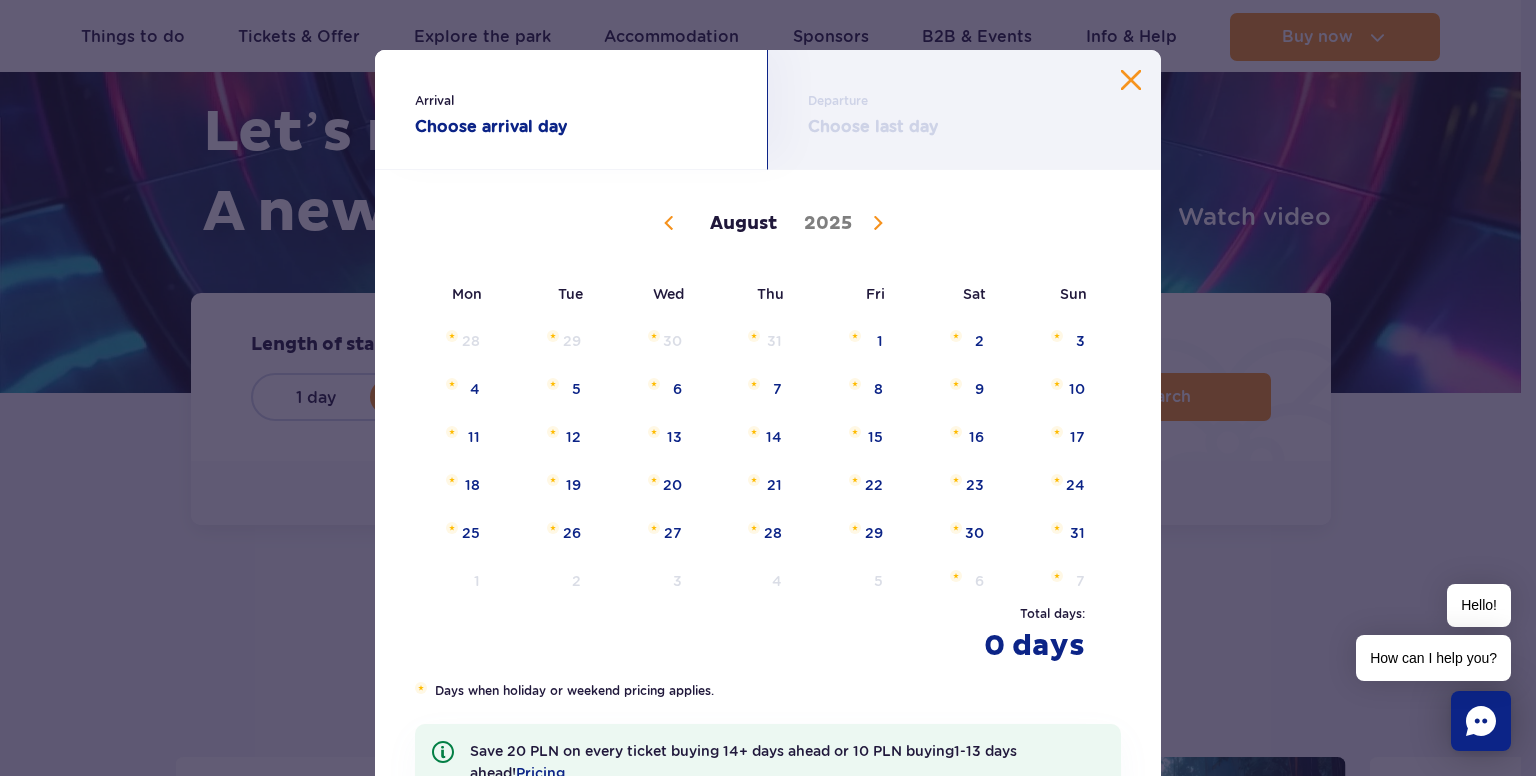 click 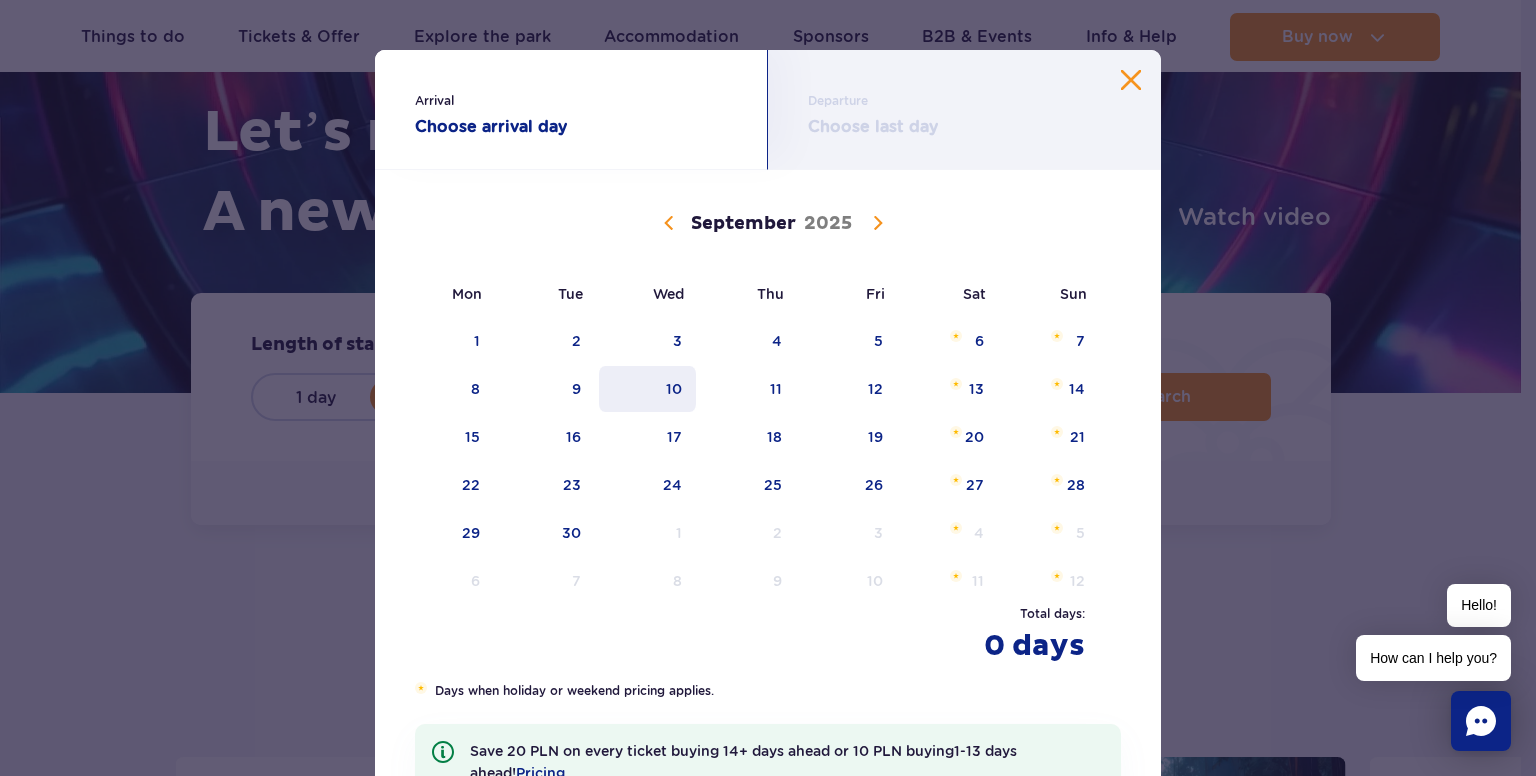 click on "10" at bounding box center [647, 389] 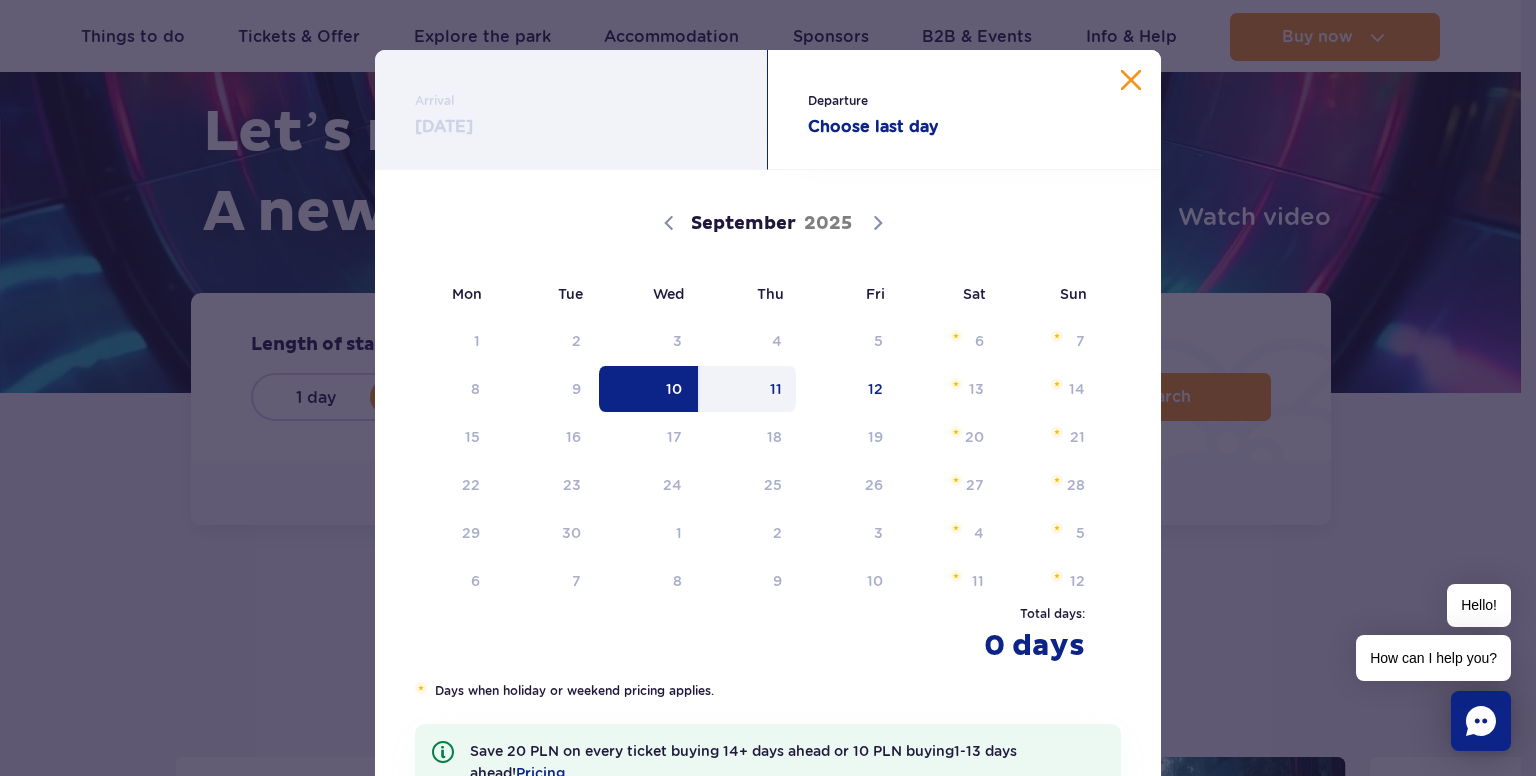 click on "11" at bounding box center (748, 389) 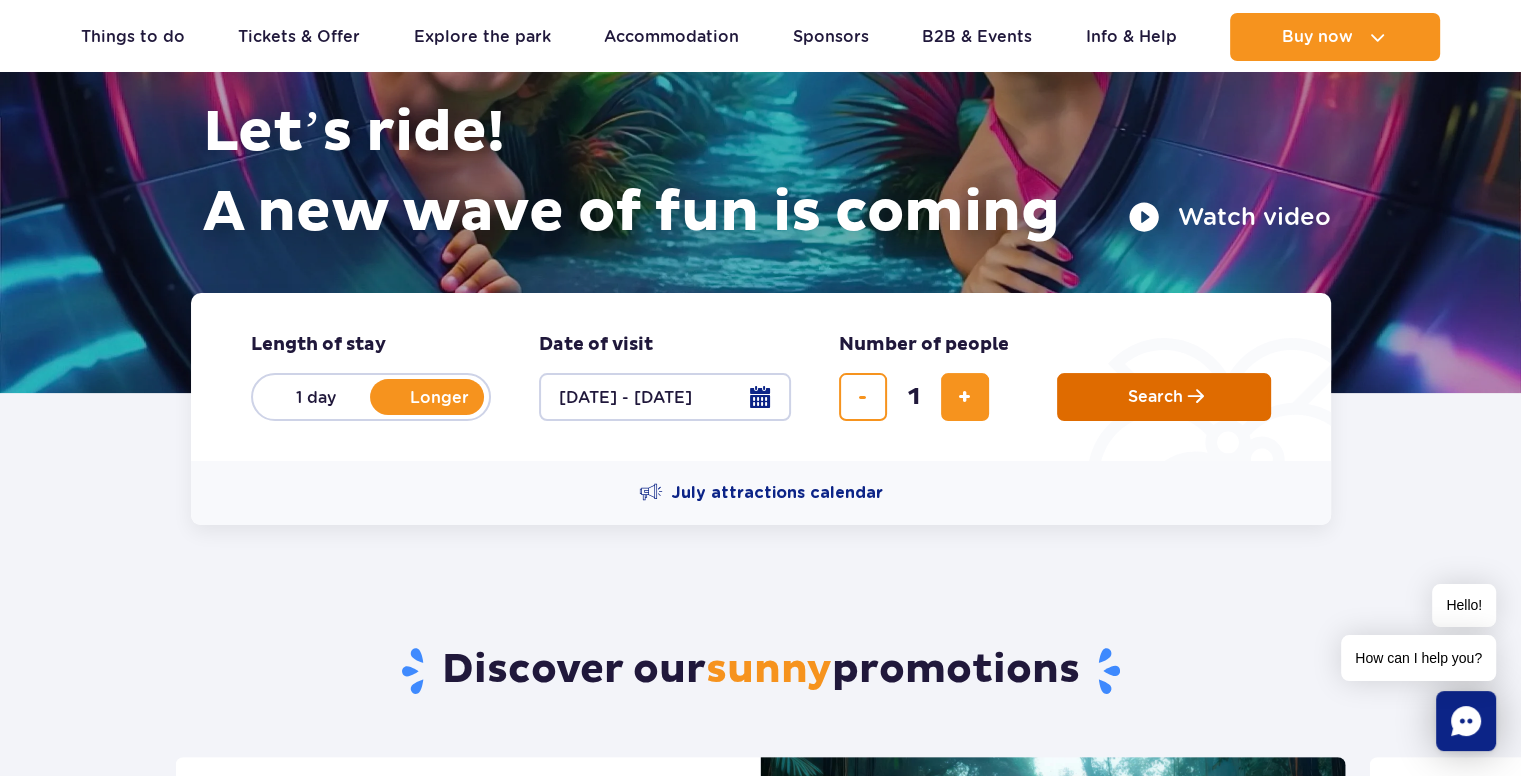 click on "Search" at bounding box center (1164, 397) 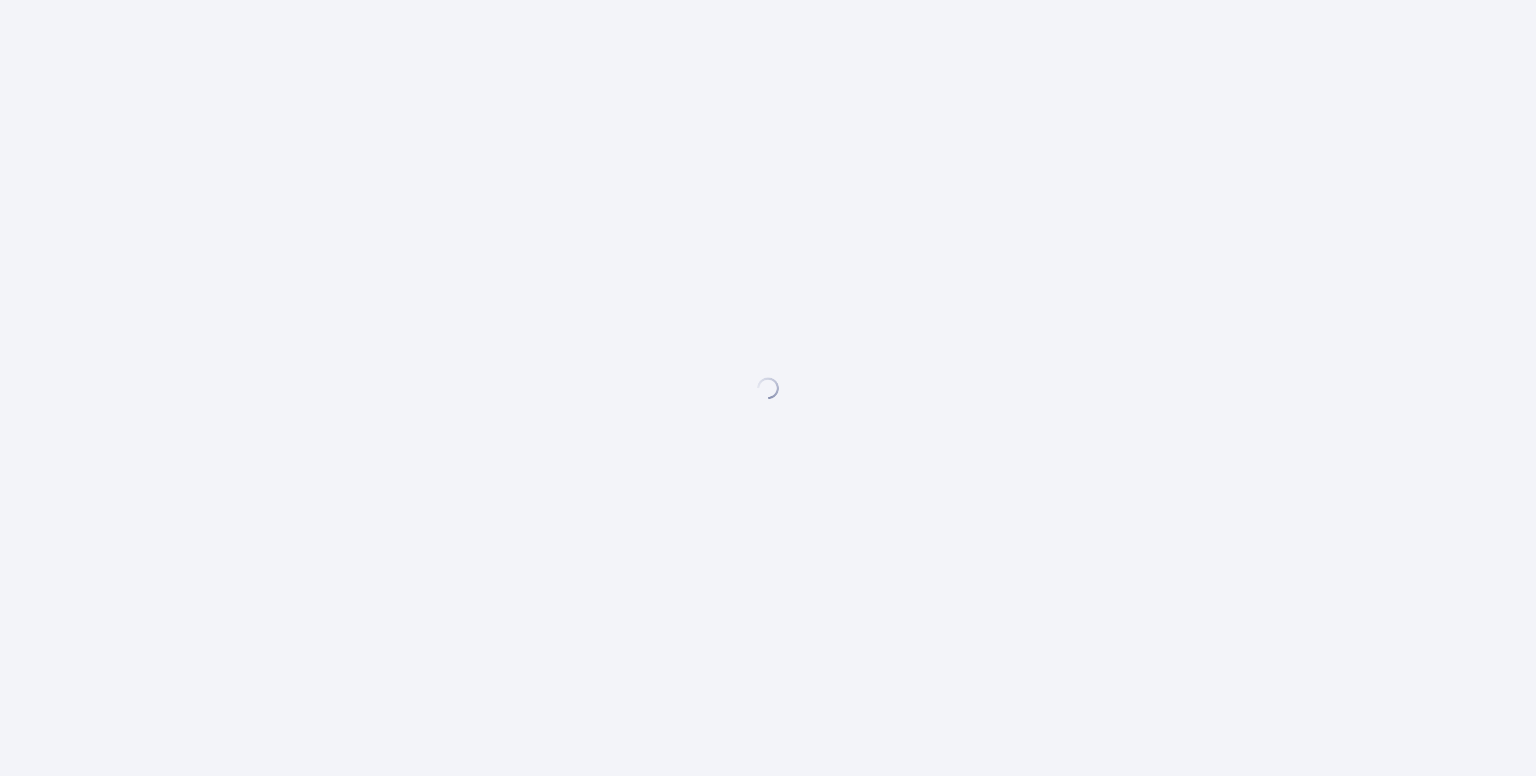scroll, scrollTop: 0, scrollLeft: 0, axis: both 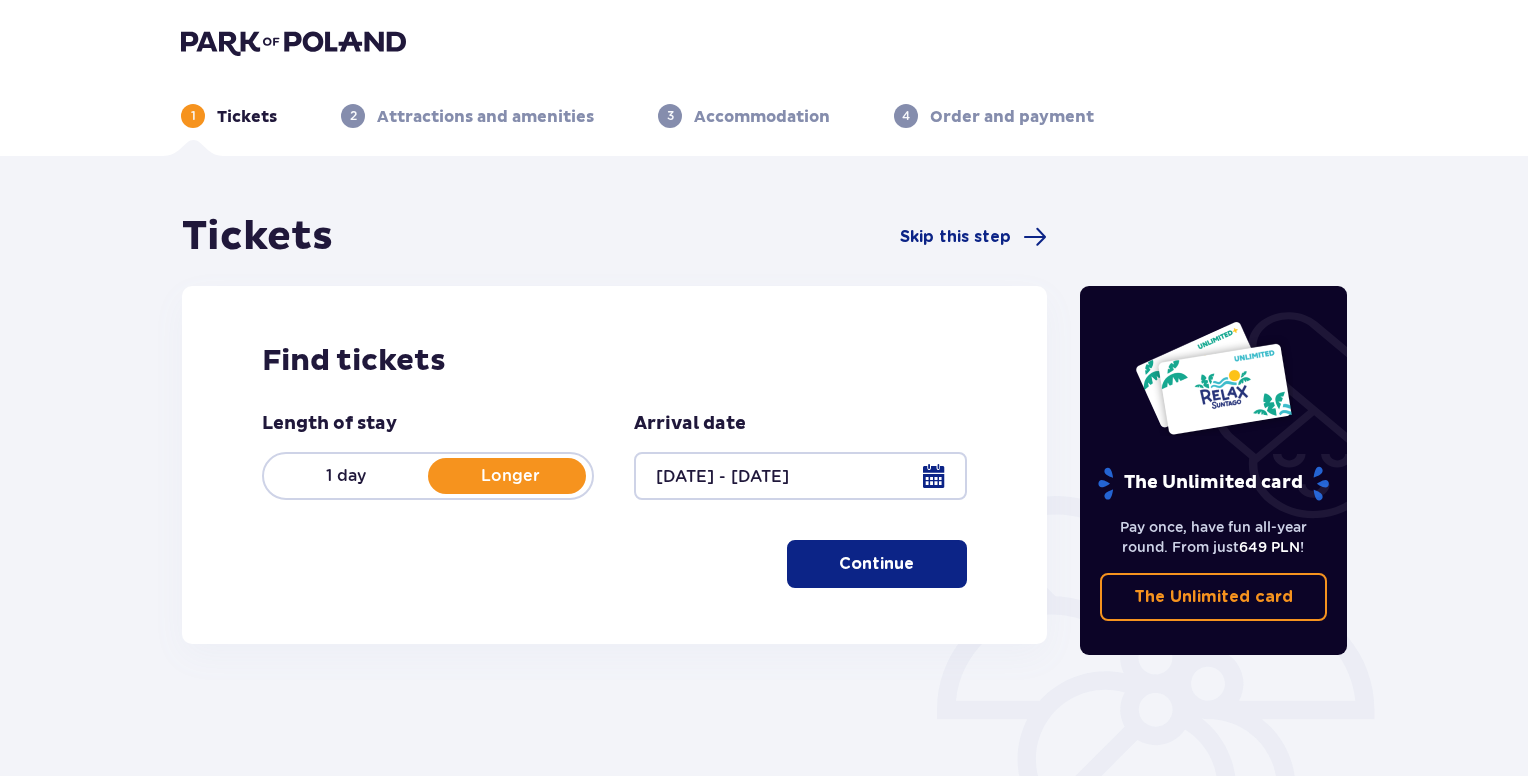 click on "Continue" at bounding box center [877, 564] 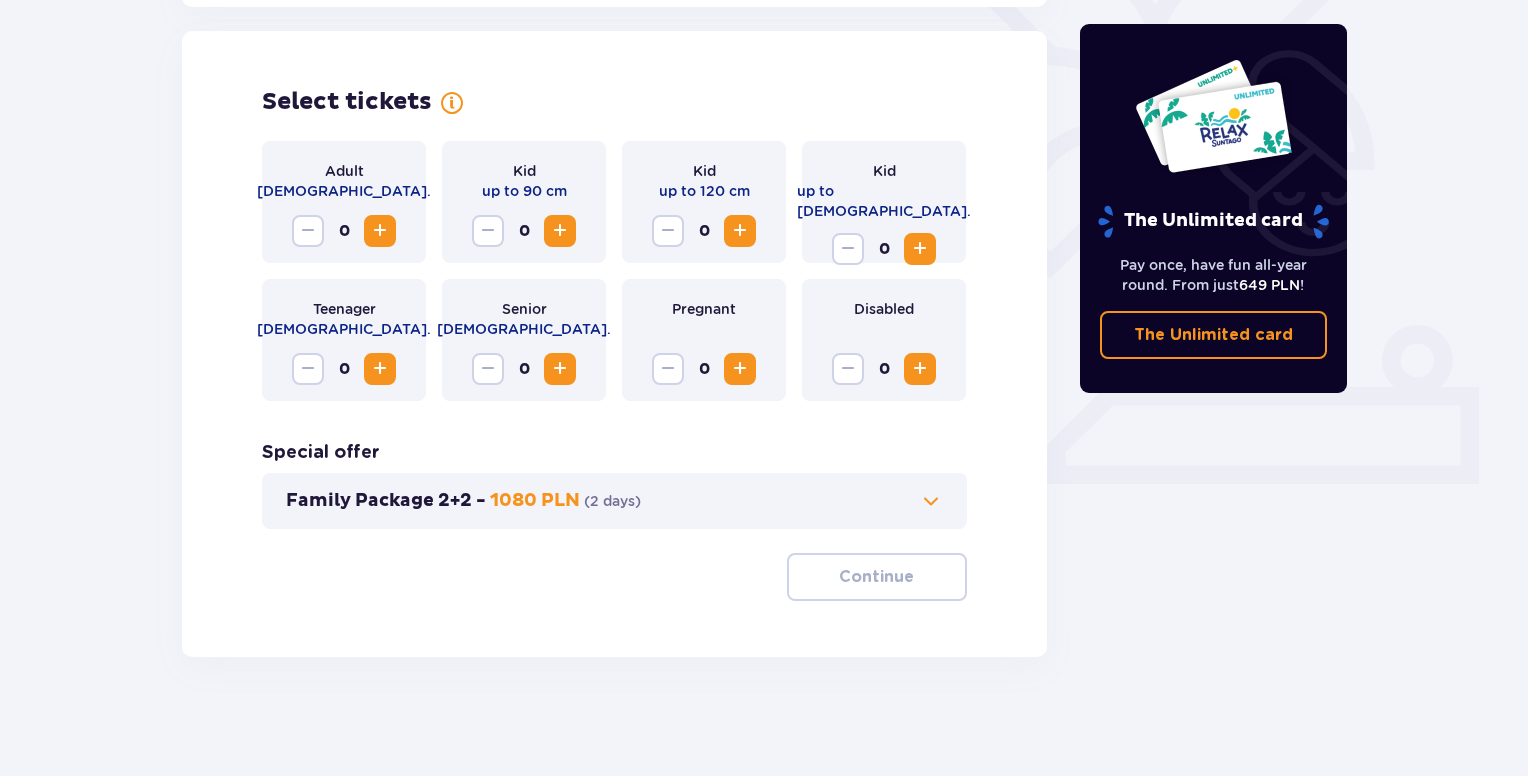scroll, scrollTop: 550, scrollLeft: 0, axis: vertical 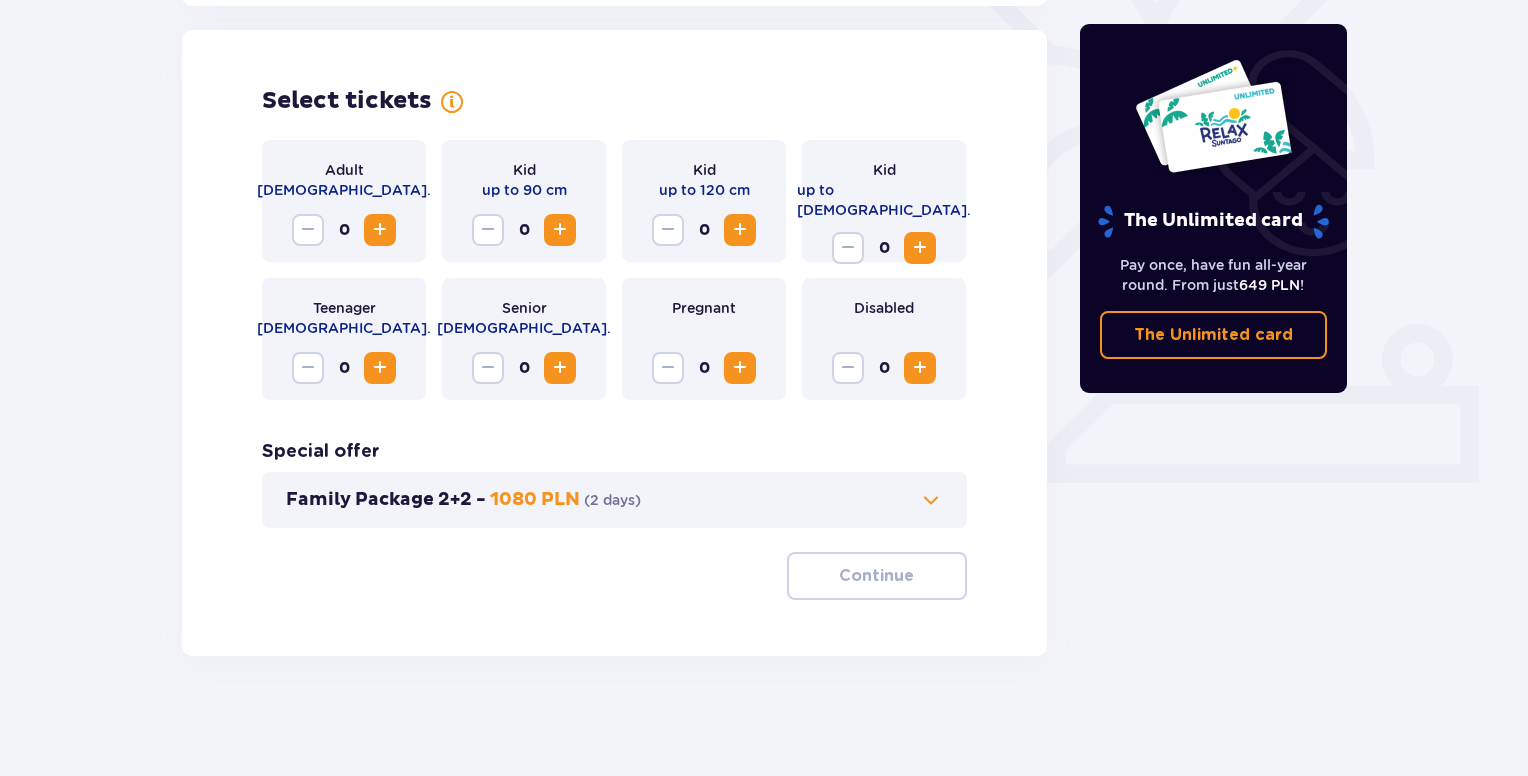 click at bounding box center [380, 230] 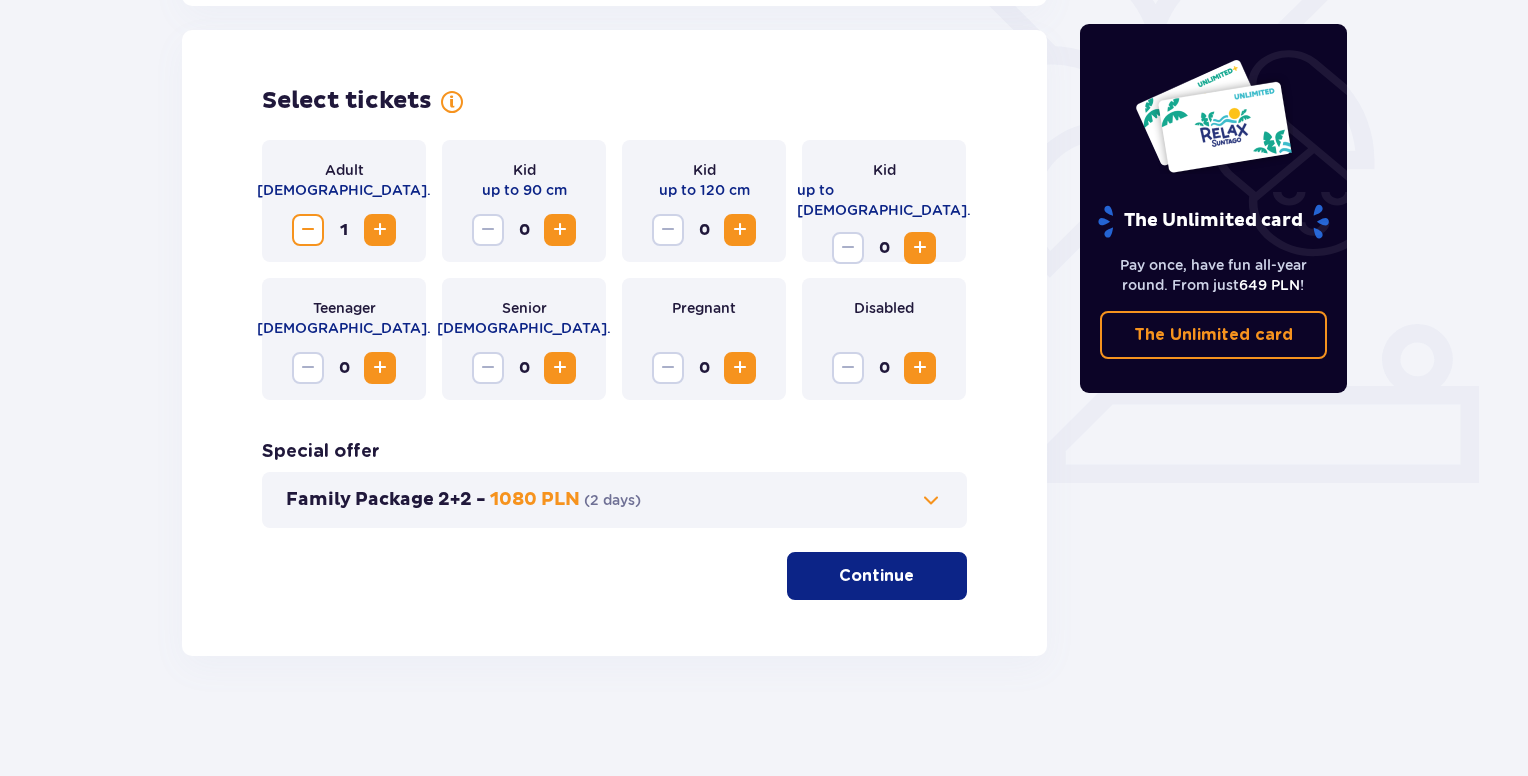 click on "Continue" at bounding box center (876, 576) 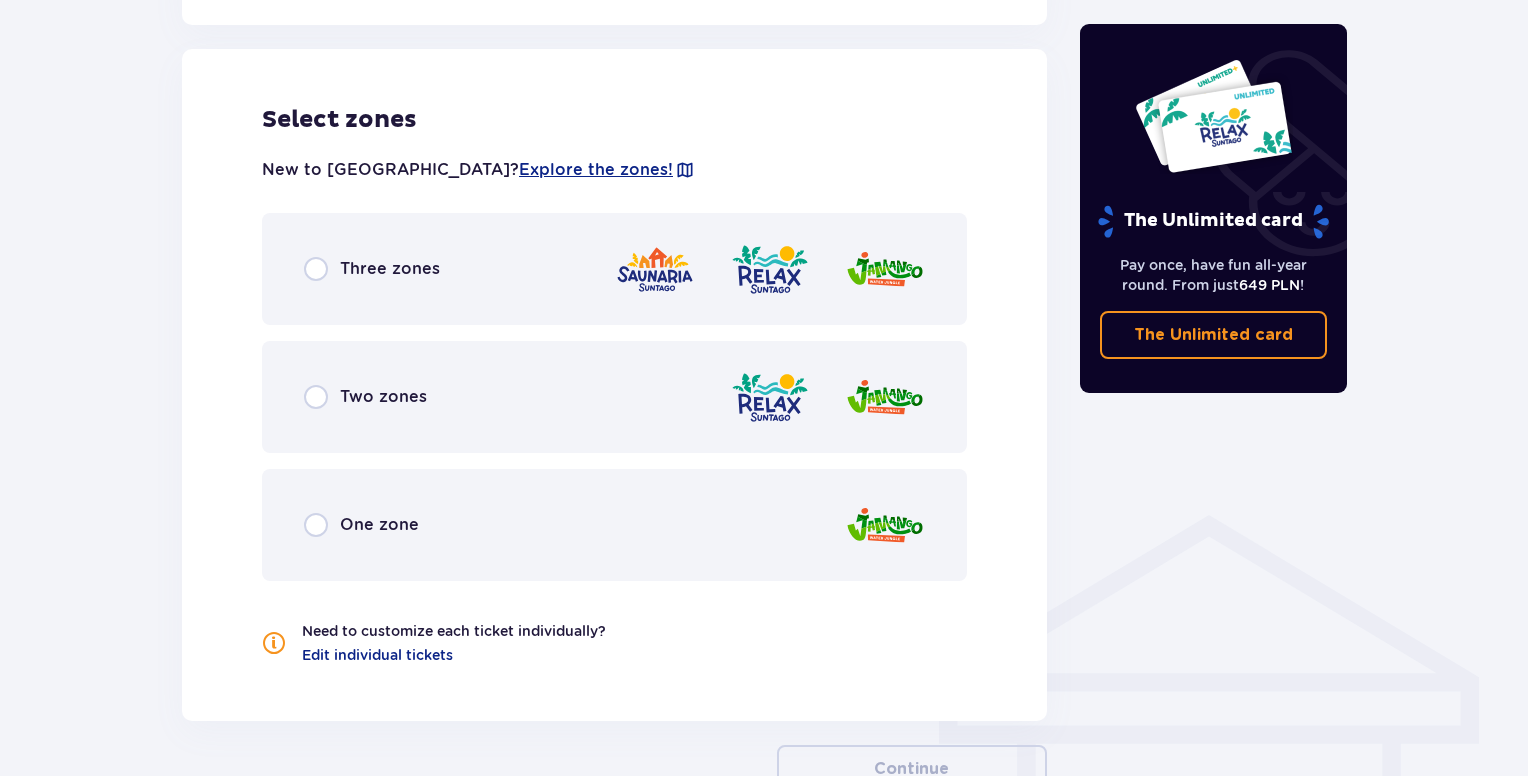 scroll, scrollTop: 1110, scrollLeft: 0, axis: vertical 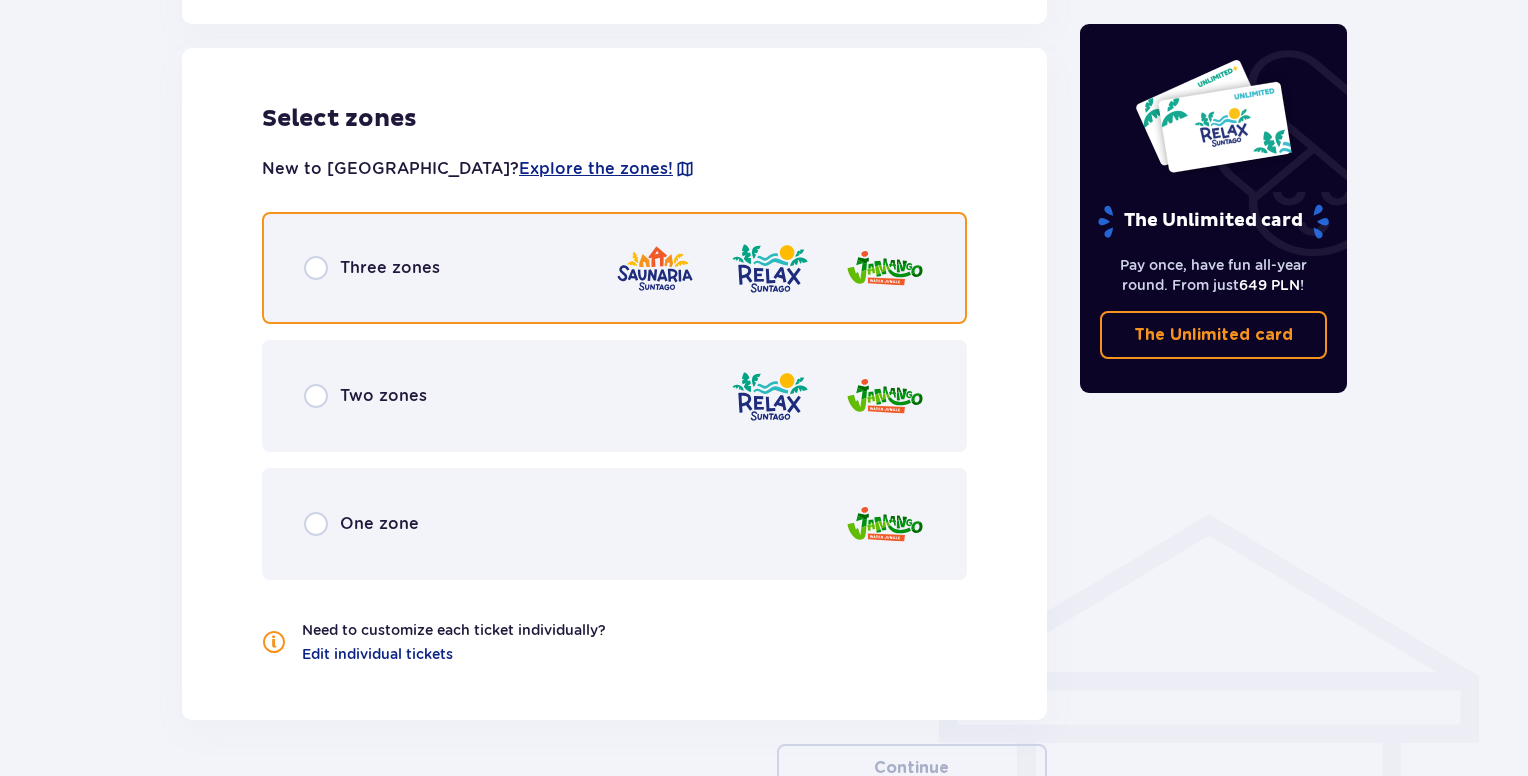 click at bounding box center (316, 268) 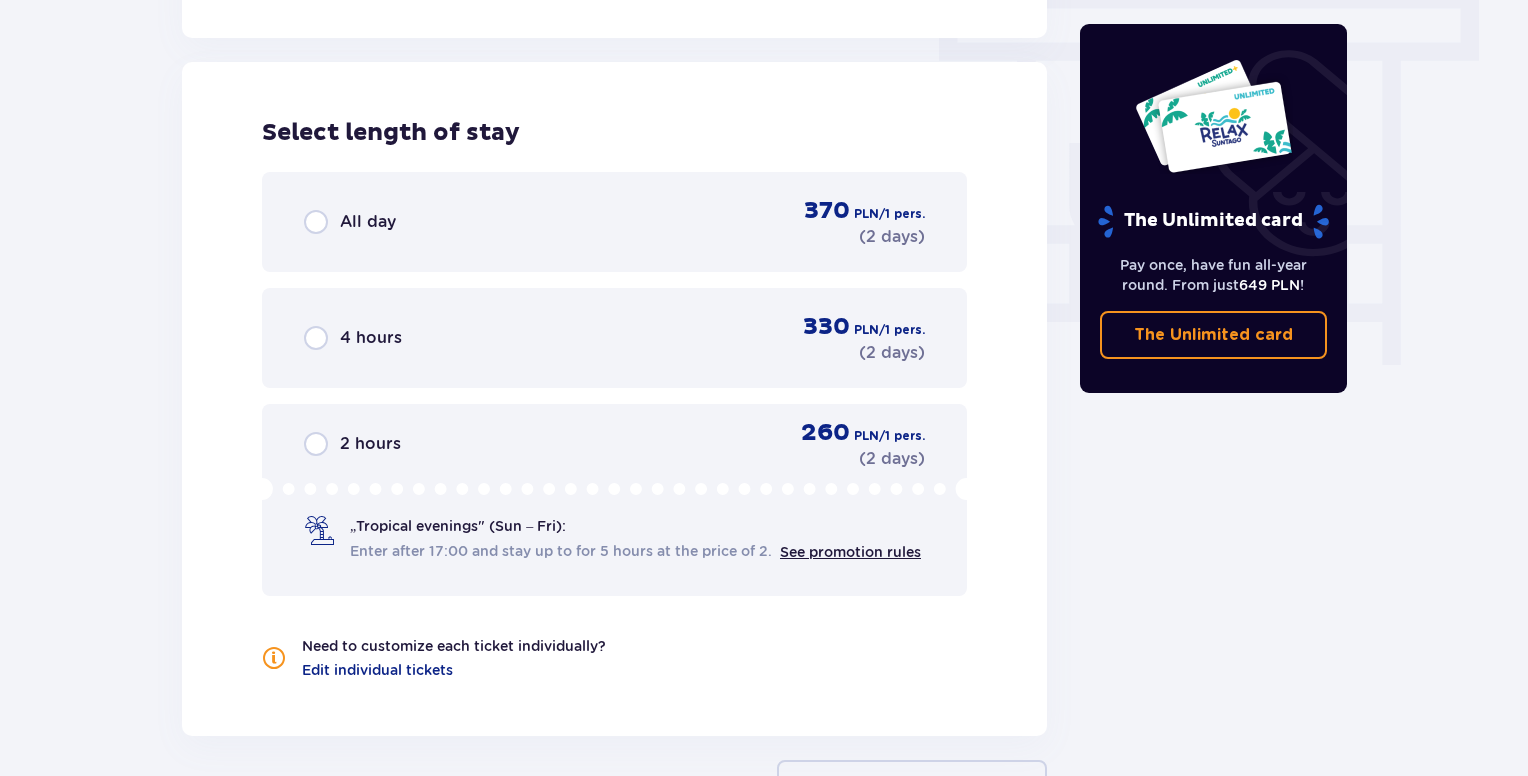 scroll, scrollTop: 1806, scrollLeft: 0, axis: vertical 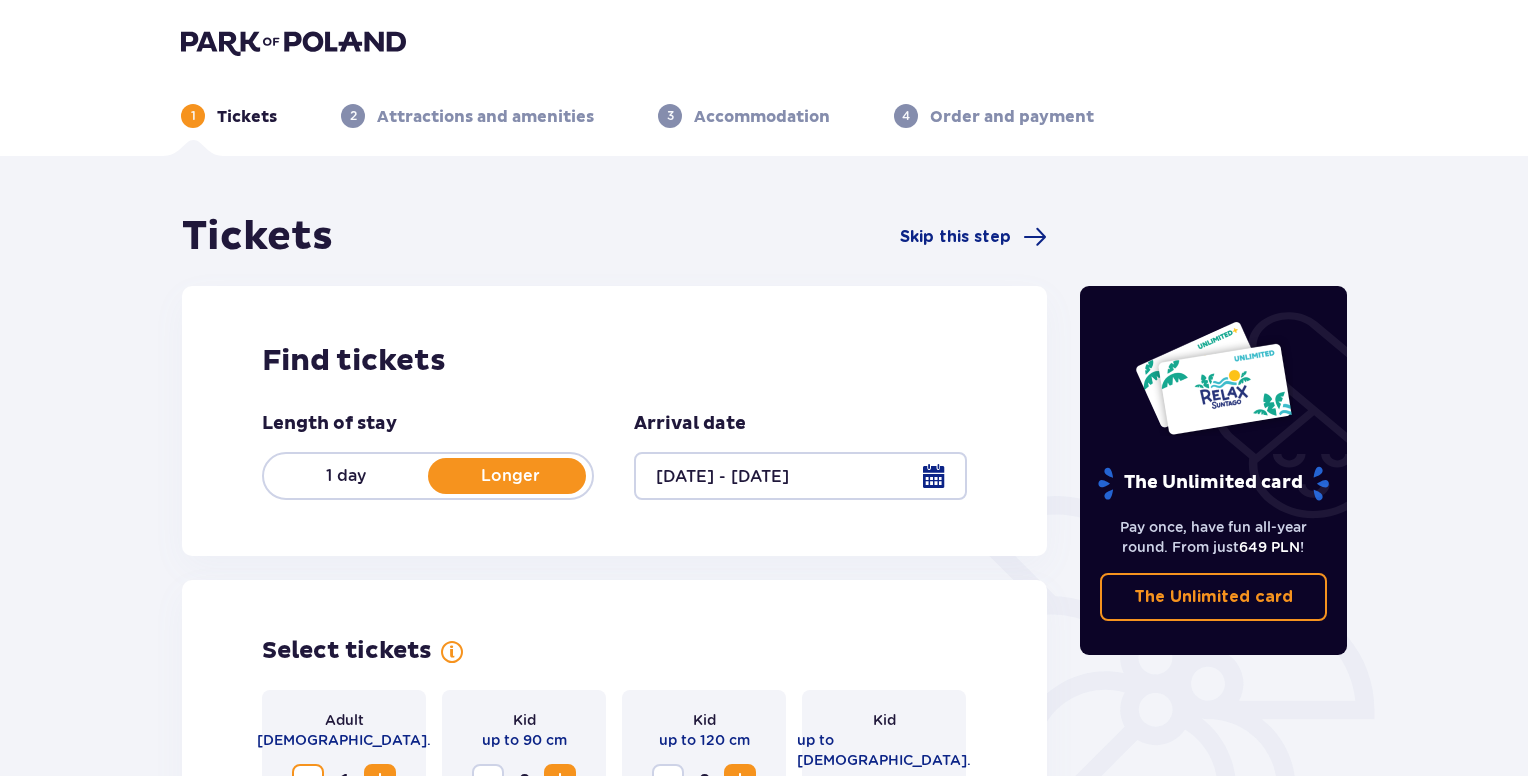 click at bounding box center [293, 42] 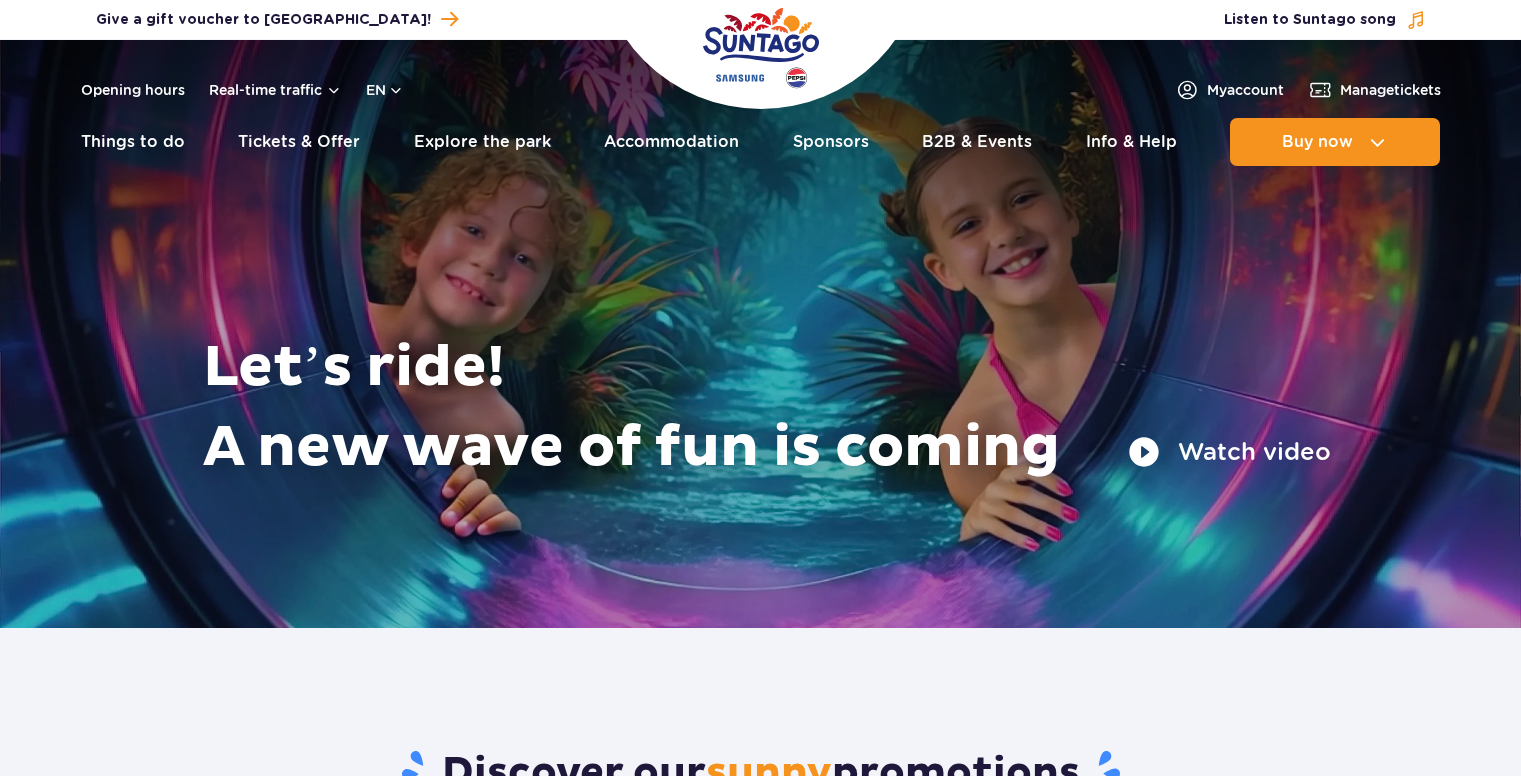 scroll, scrollTop: 0, scrollLeft: 0, axis: both 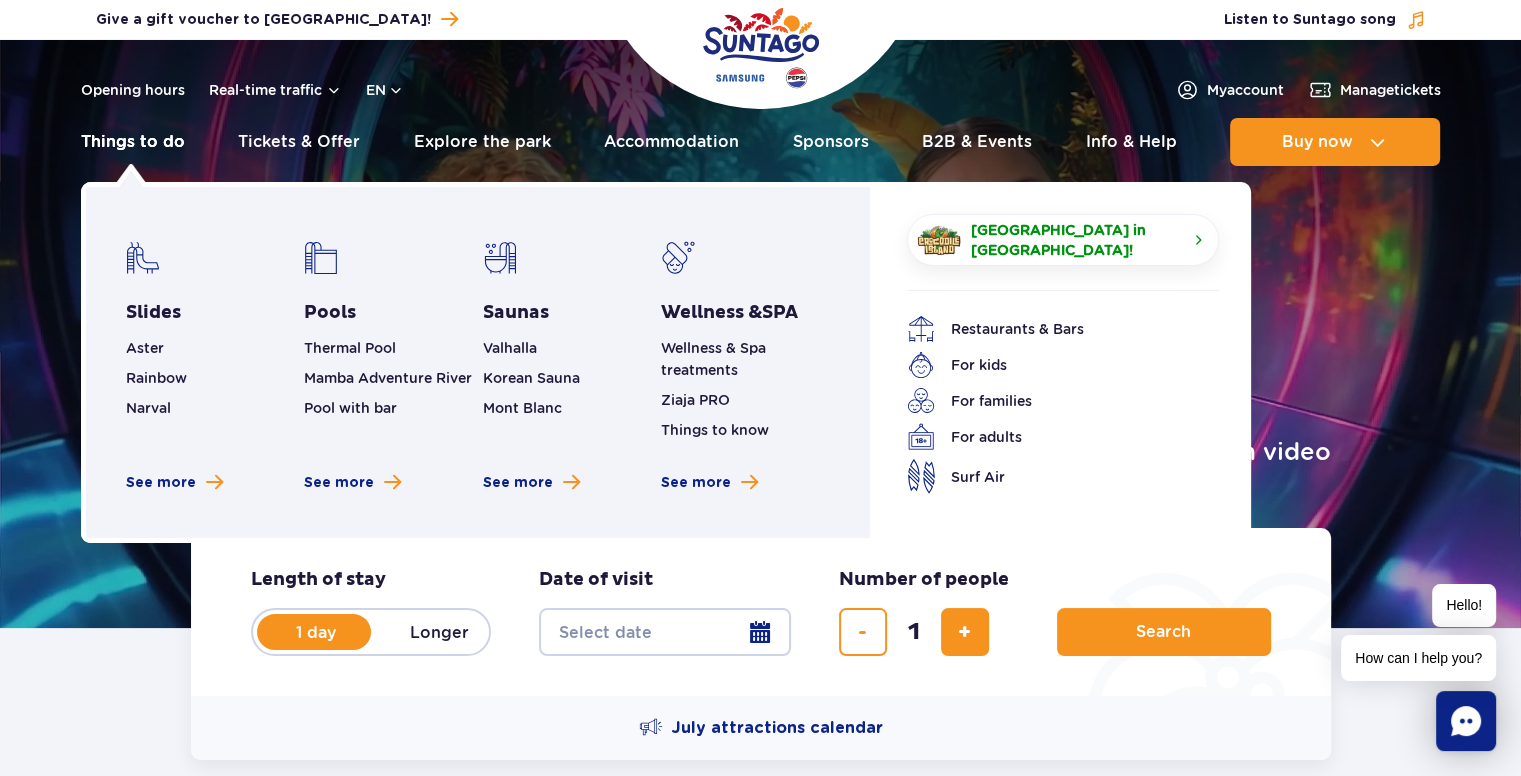 click on "Things to do" at bounding box center [133, 142] 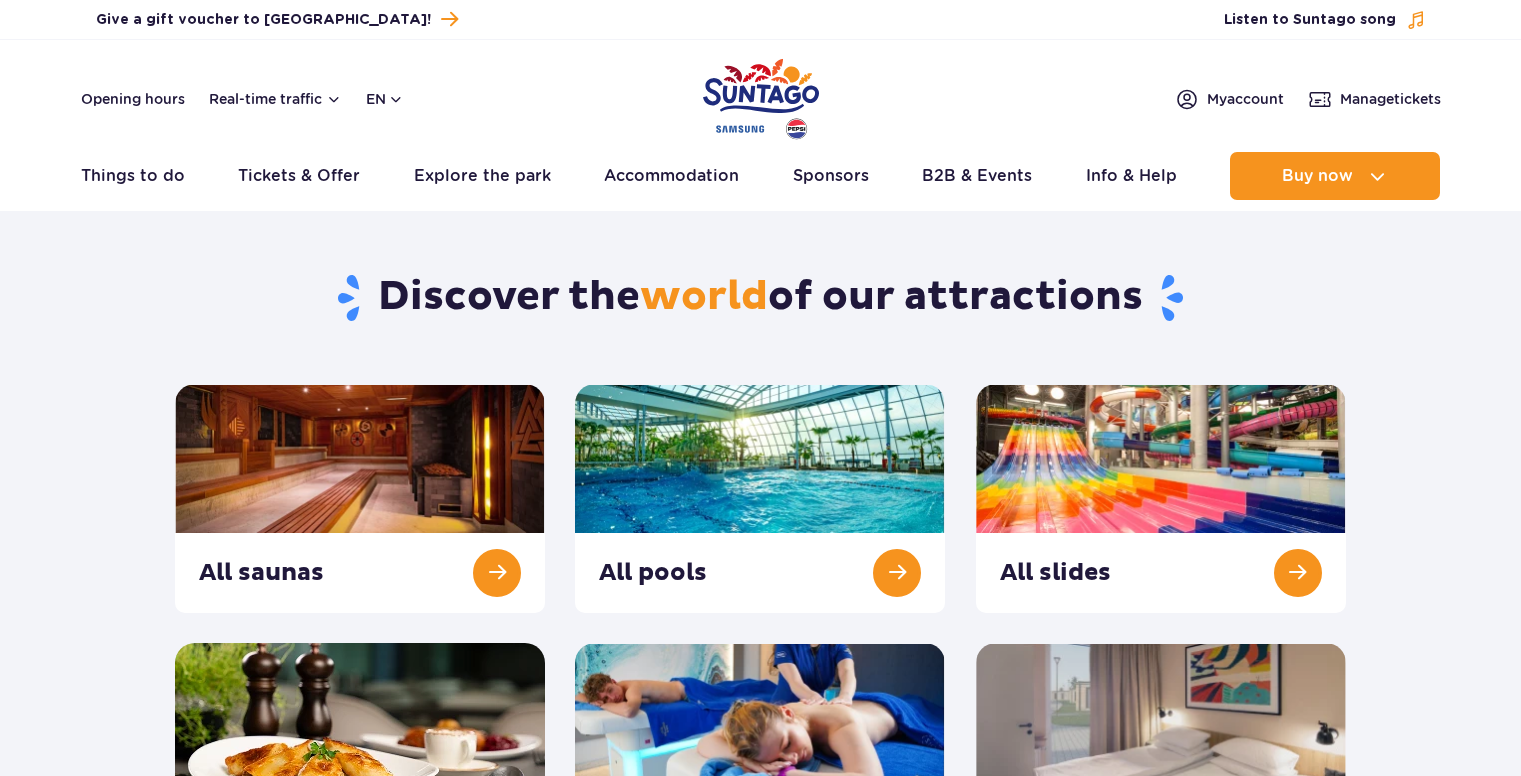 scroll, scrollTop: 0, scrollLeft: 0, axis: both 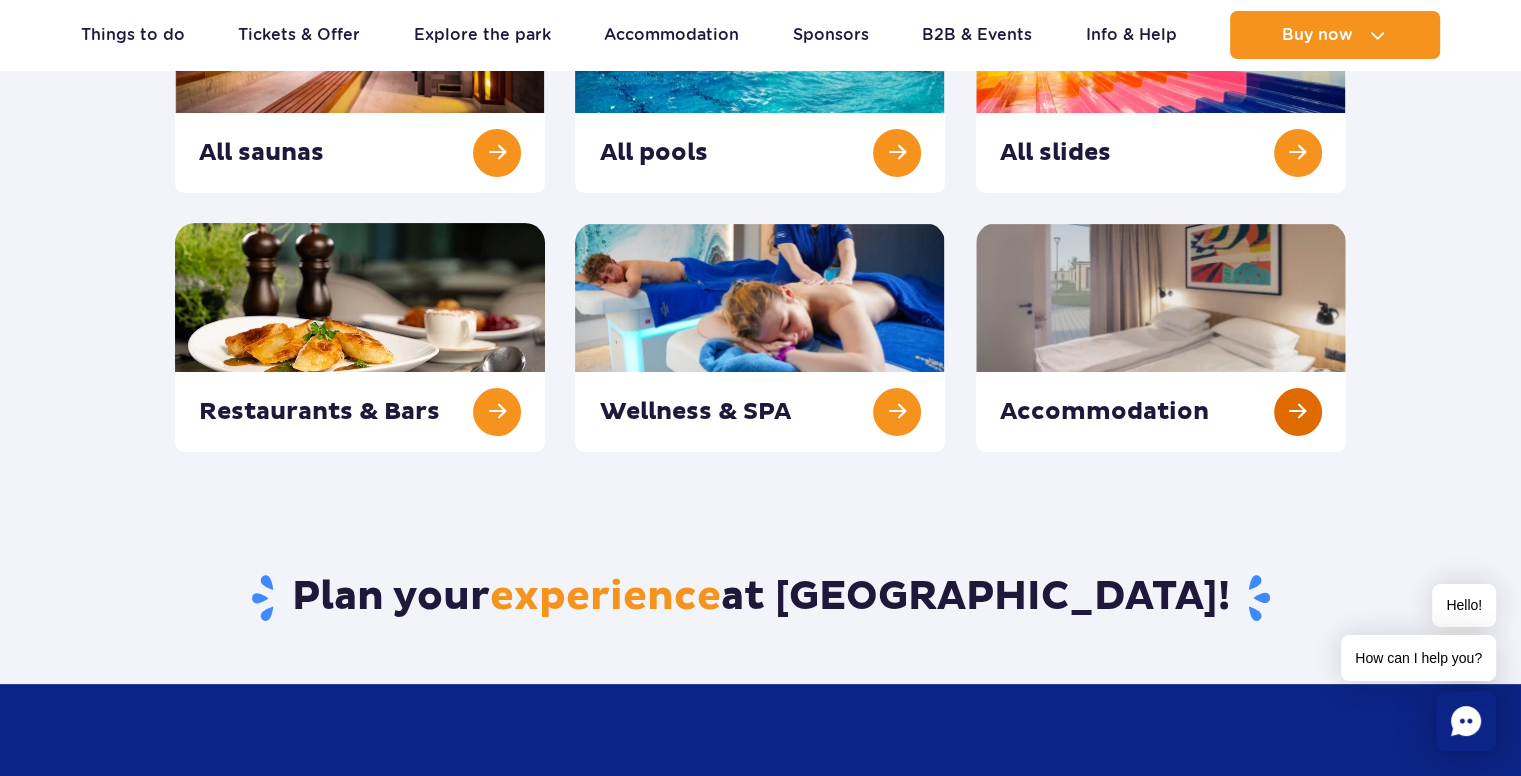 click at bounding box center (1161, 337) 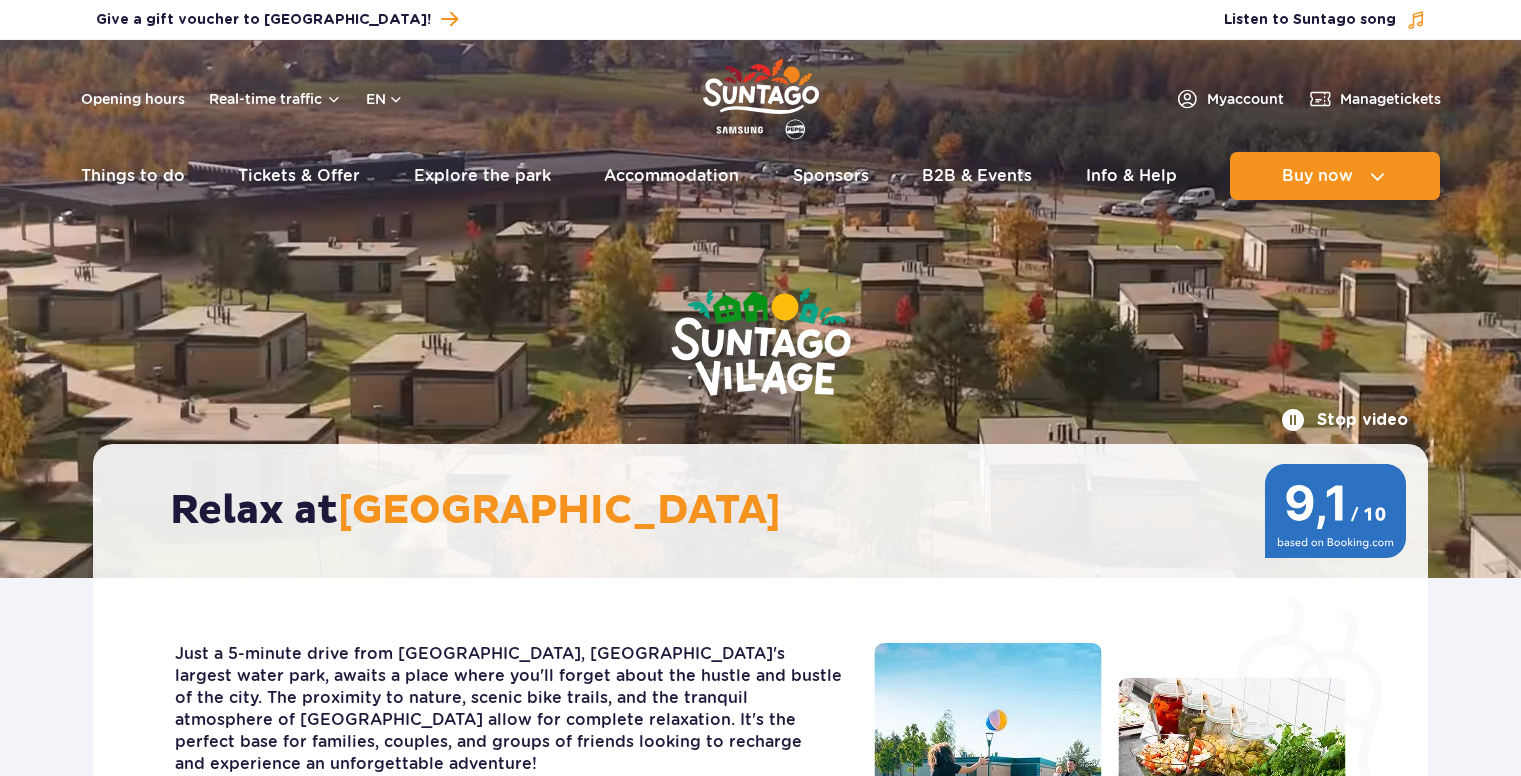 scroll, scrollTop: 0, scrollLeft: 0, axis: both 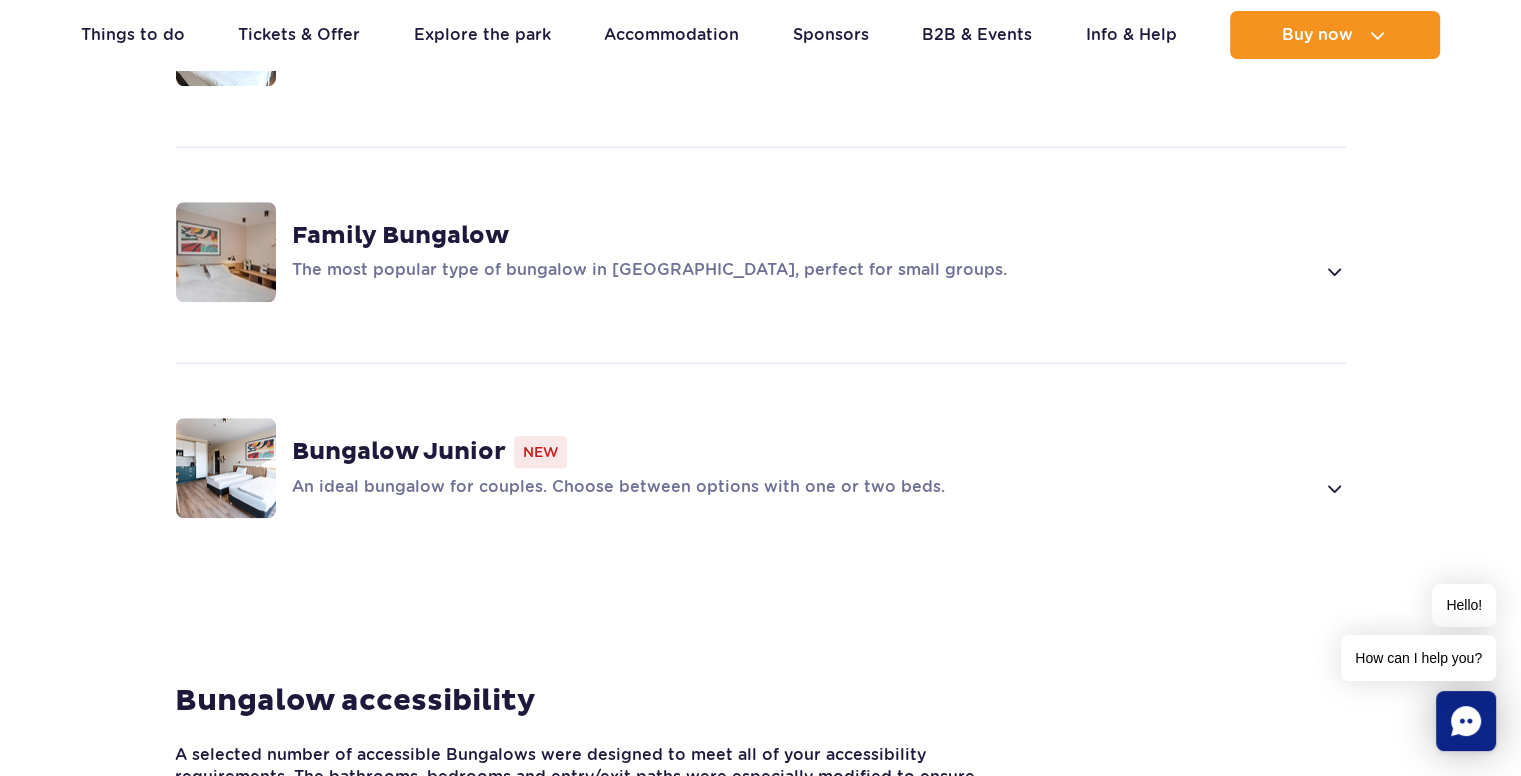 click at bounding box center [1333, 271] 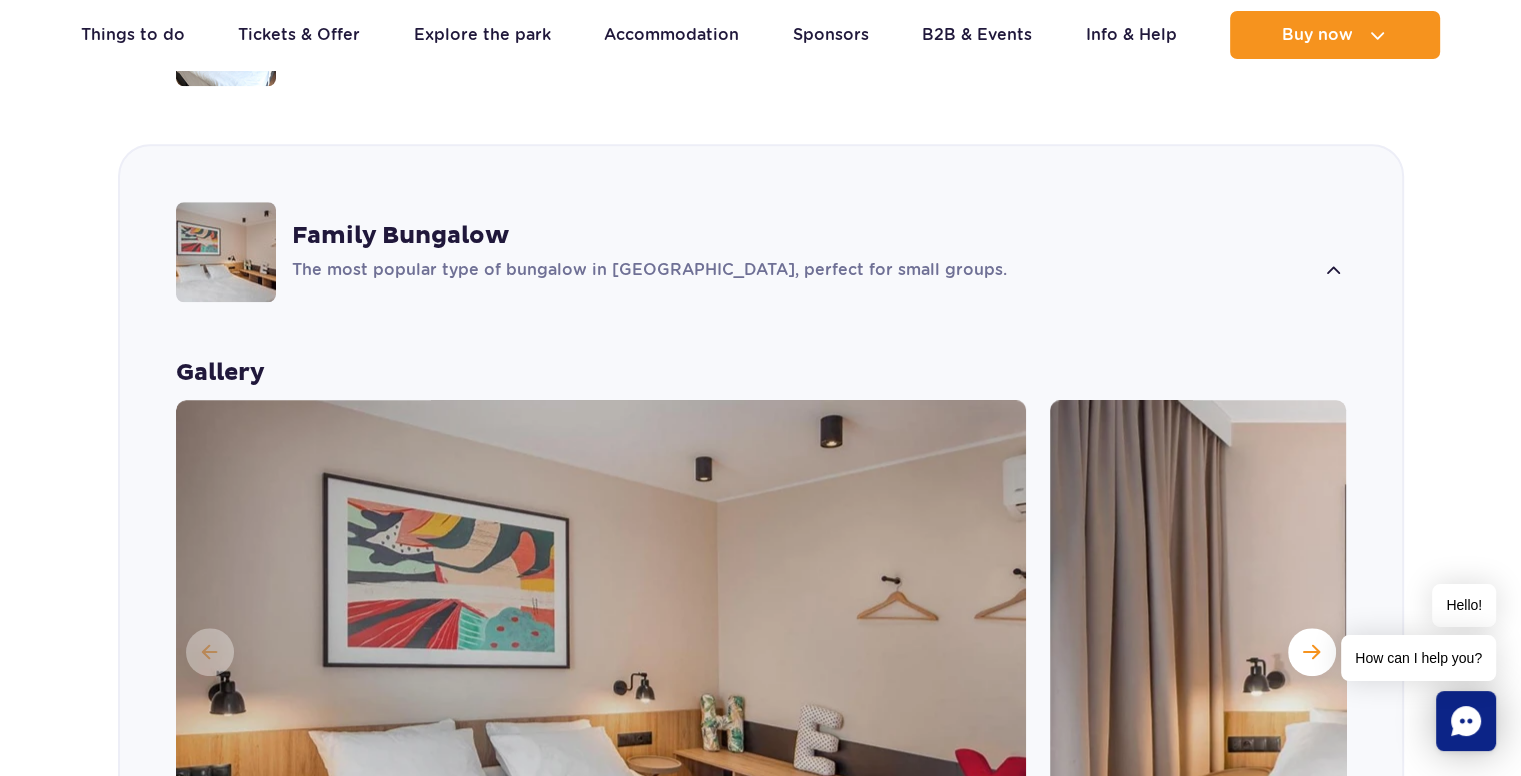 scroll, scrollTop: 1616, scrollLeft: 0, axis: vertical 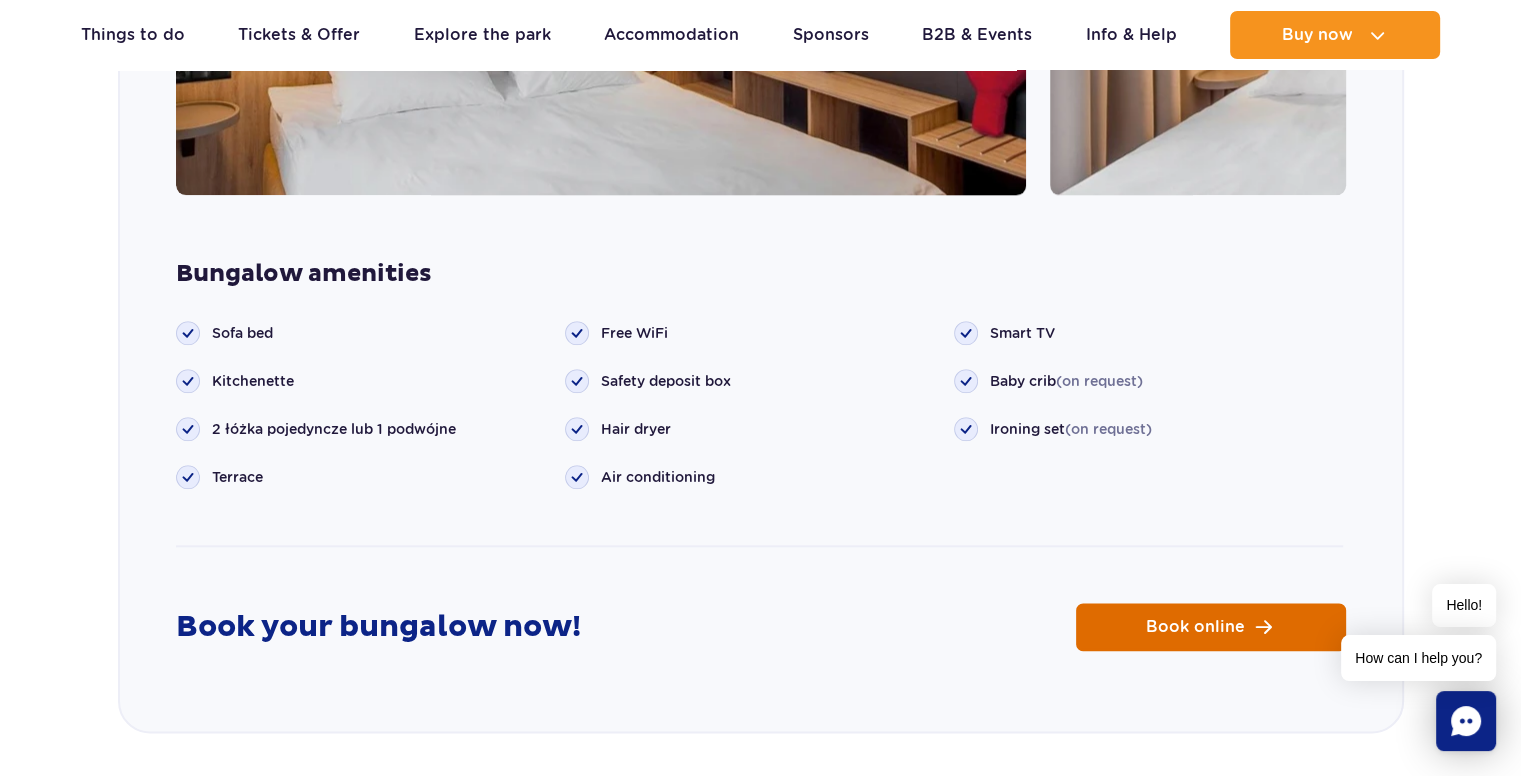 click on "Book online" at bounding box center [1195, 627] 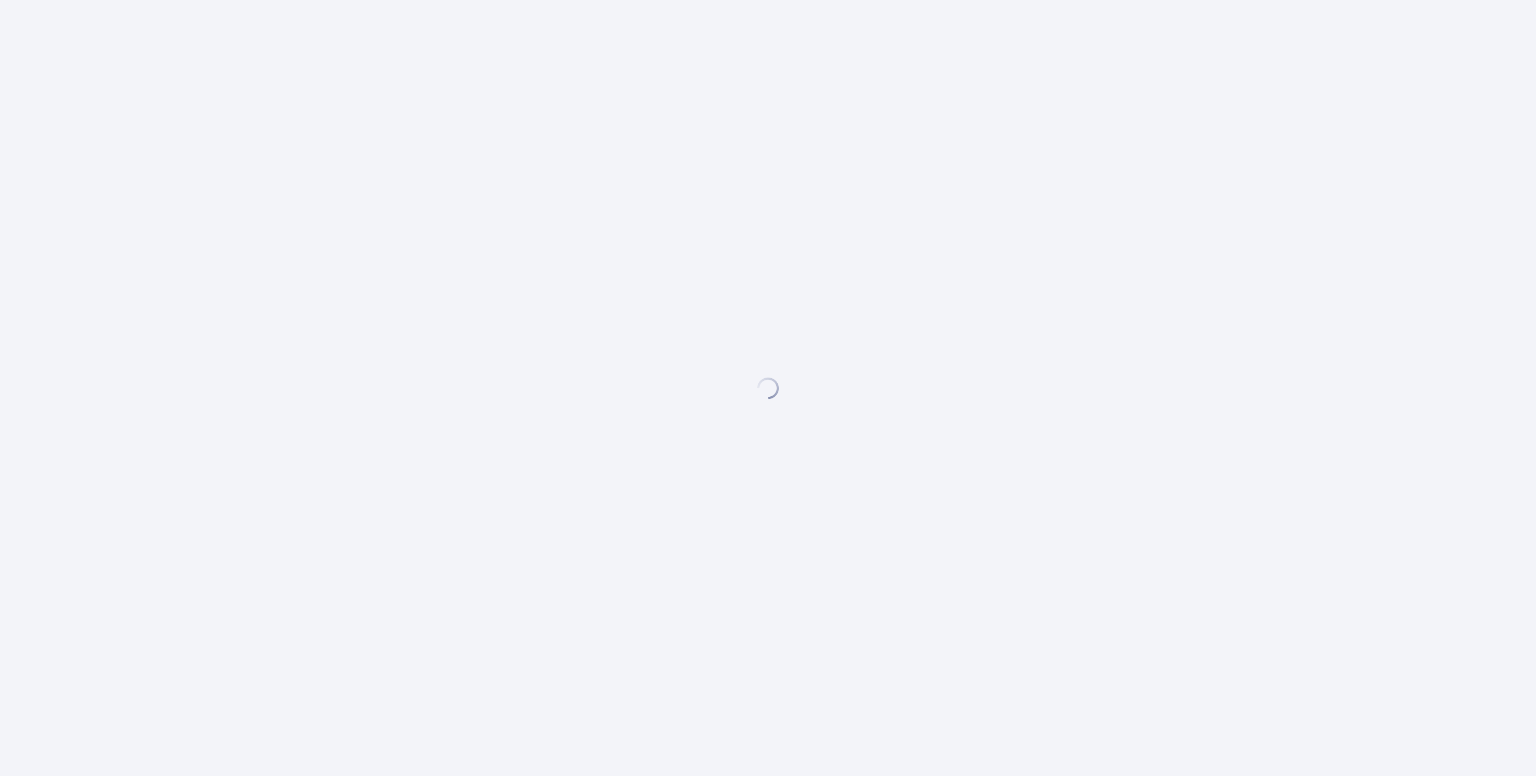 scroll, scrollTop: 0, scrollLeft: 0, axis: both 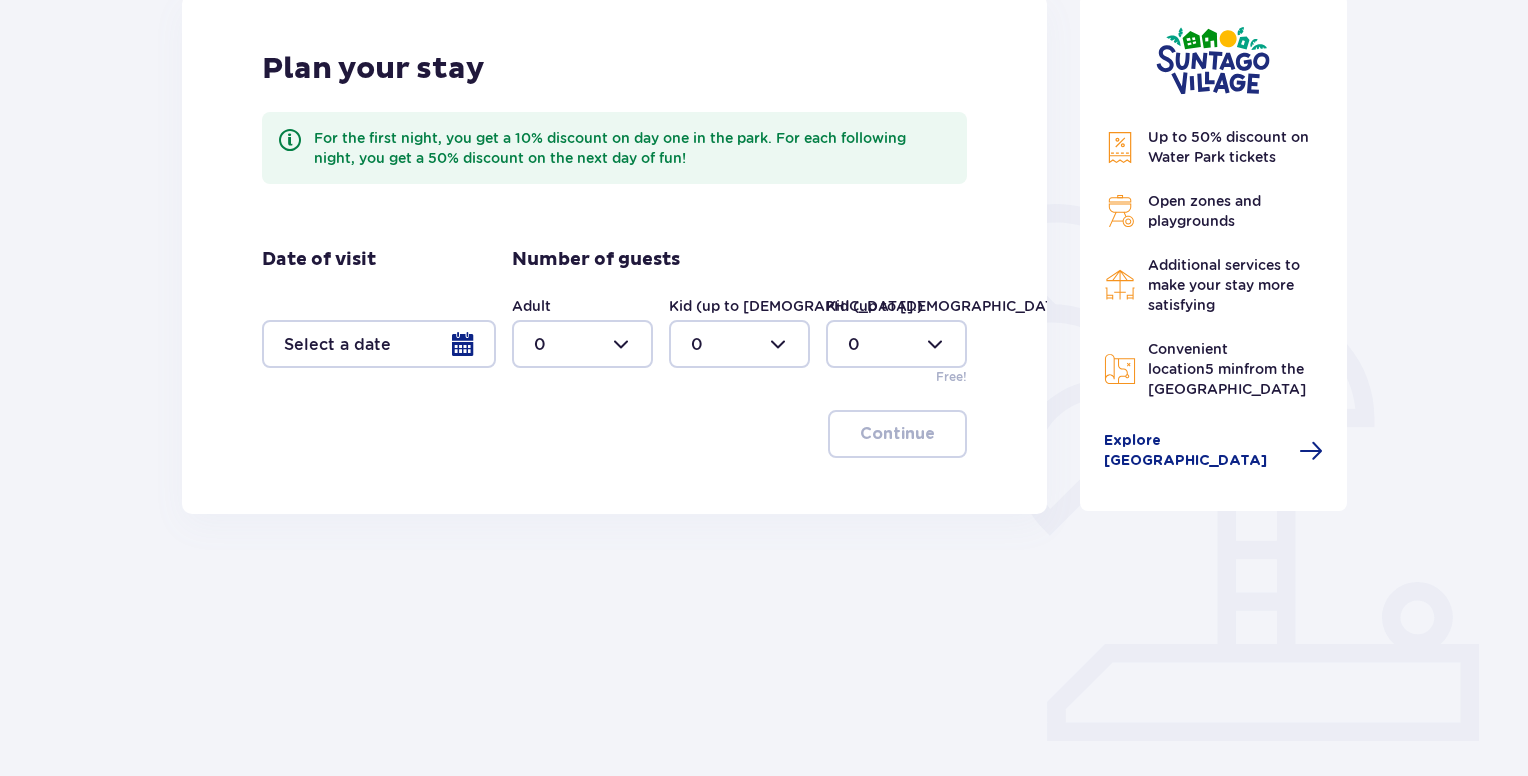 click at bounding box center [582, 344] 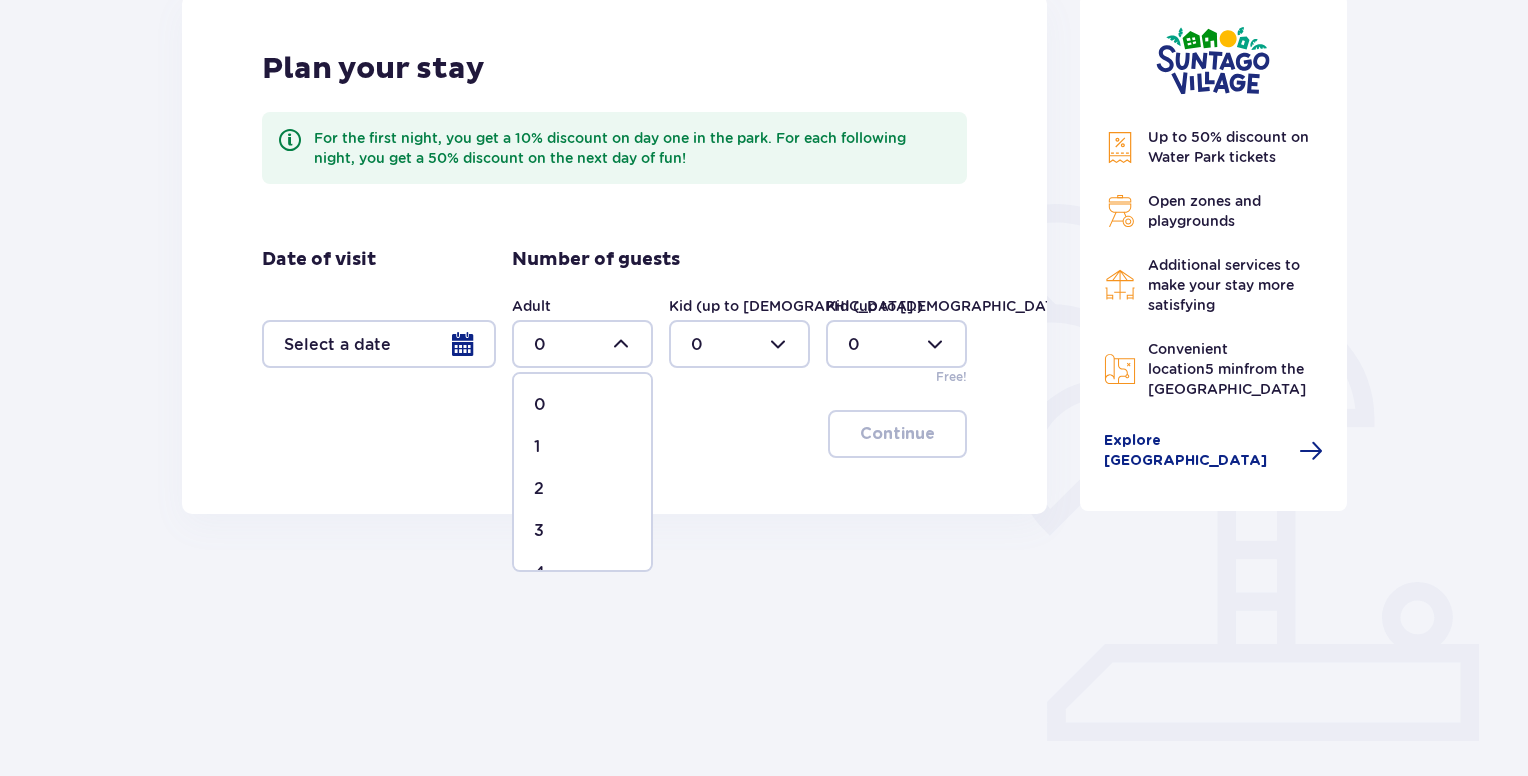 click on "4" at bounding box center (582, 573) 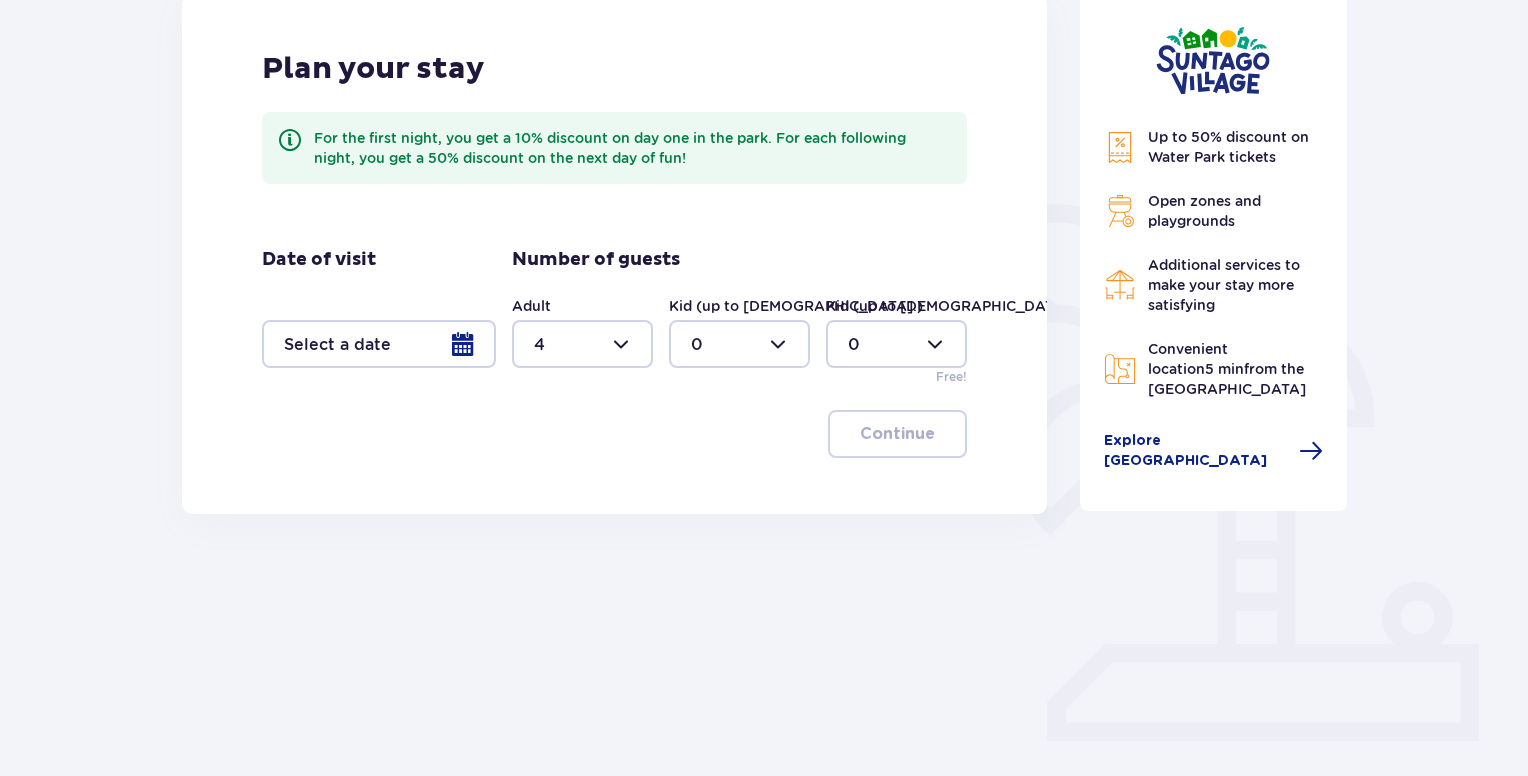 click at bounding box center [379, 344] 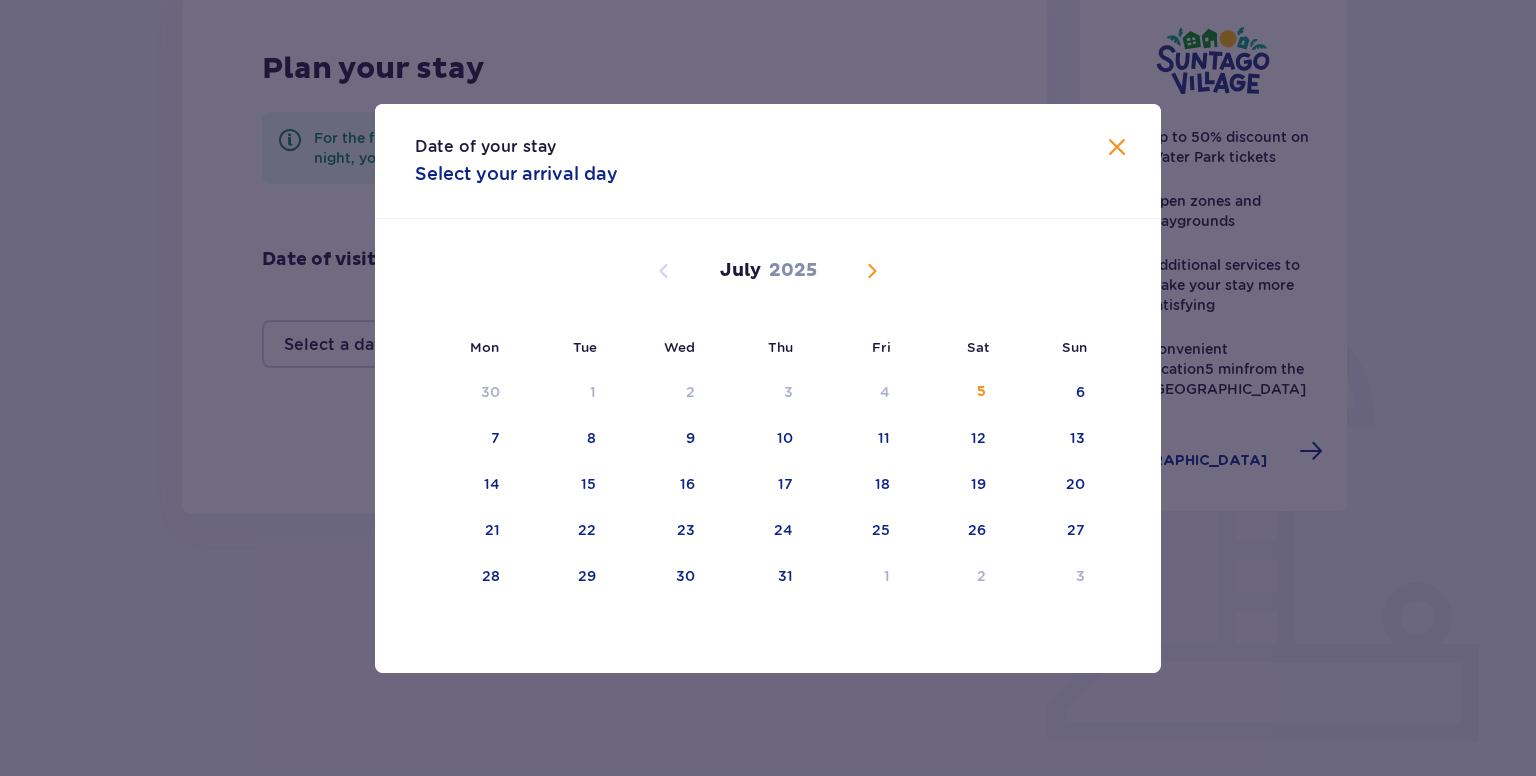 click at bounding box center (872, 271) 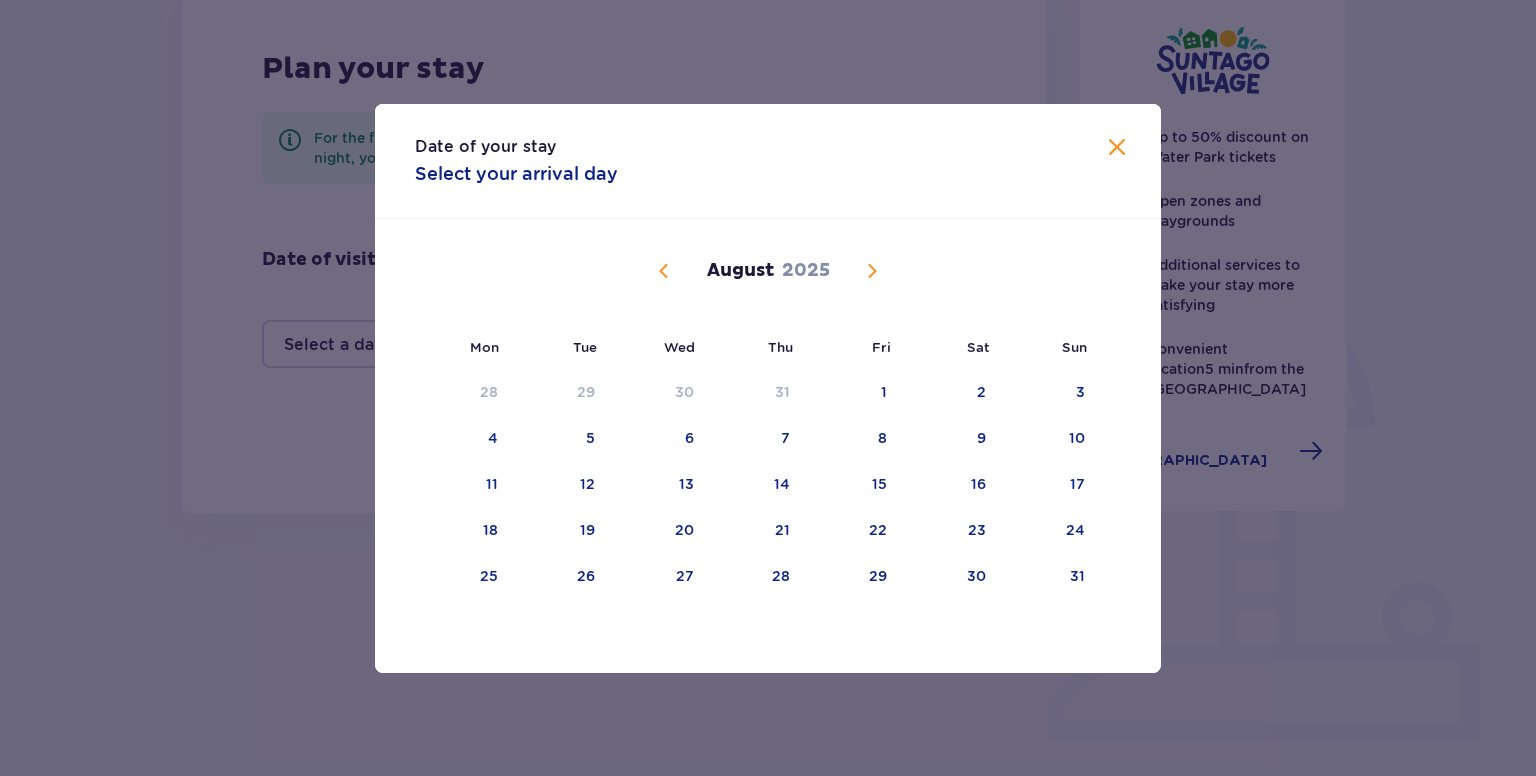 click at bounding box center [872, 271] 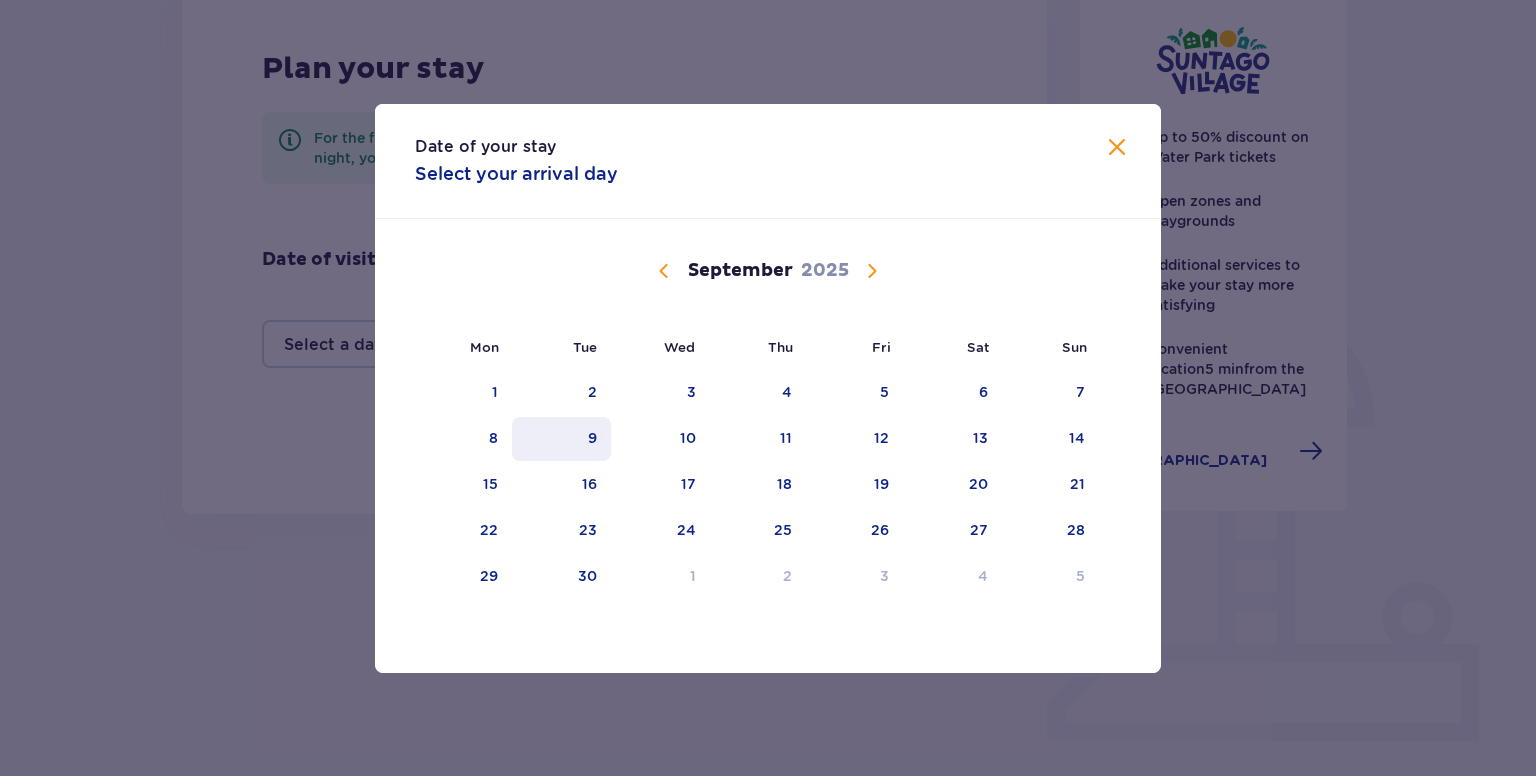 click on "9" at bounding box center [592, 438] 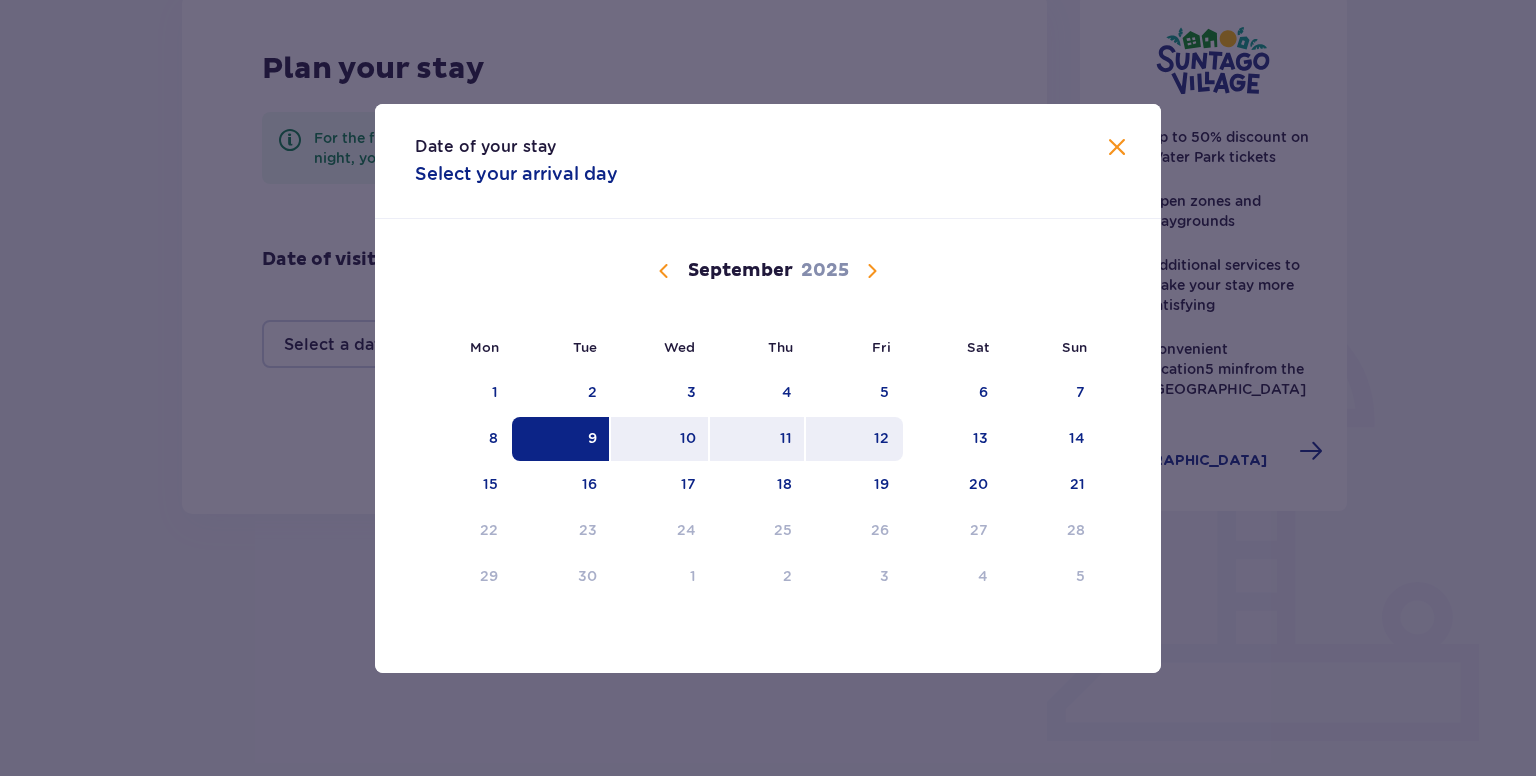 click on "12" at bounding box center (881, 438) 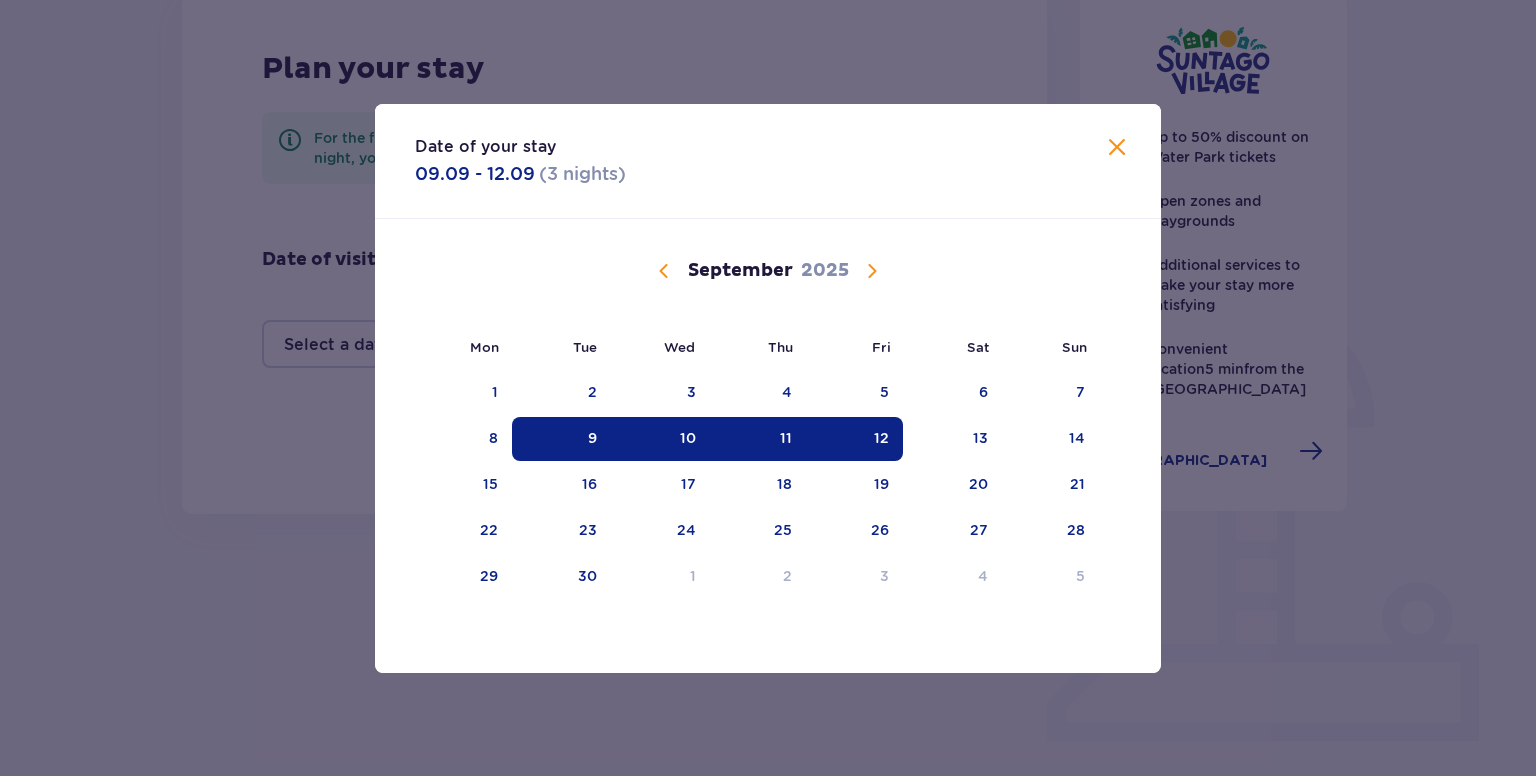 type on "[DATE] - [DATE]" 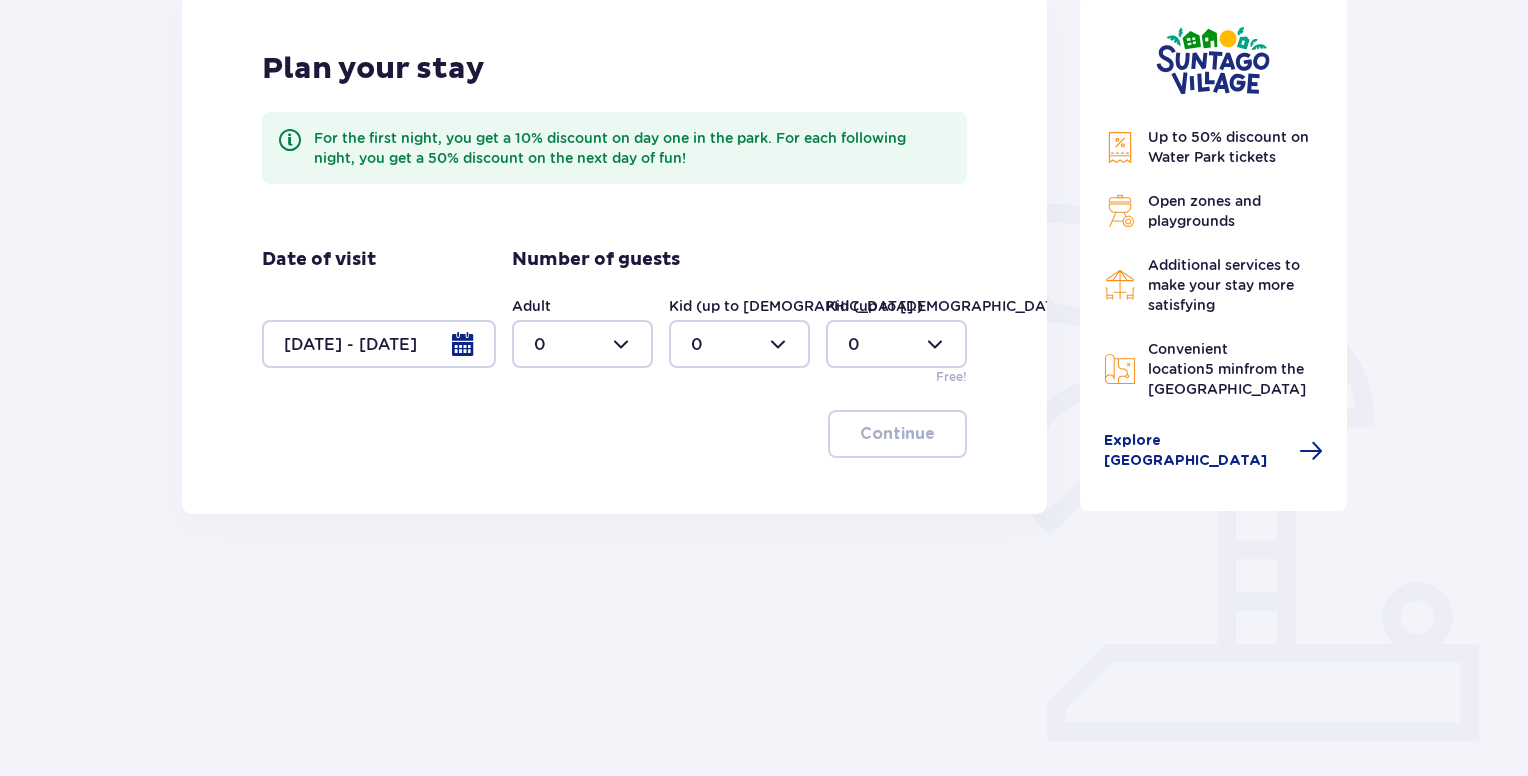 click at bounding box center (582, 344) 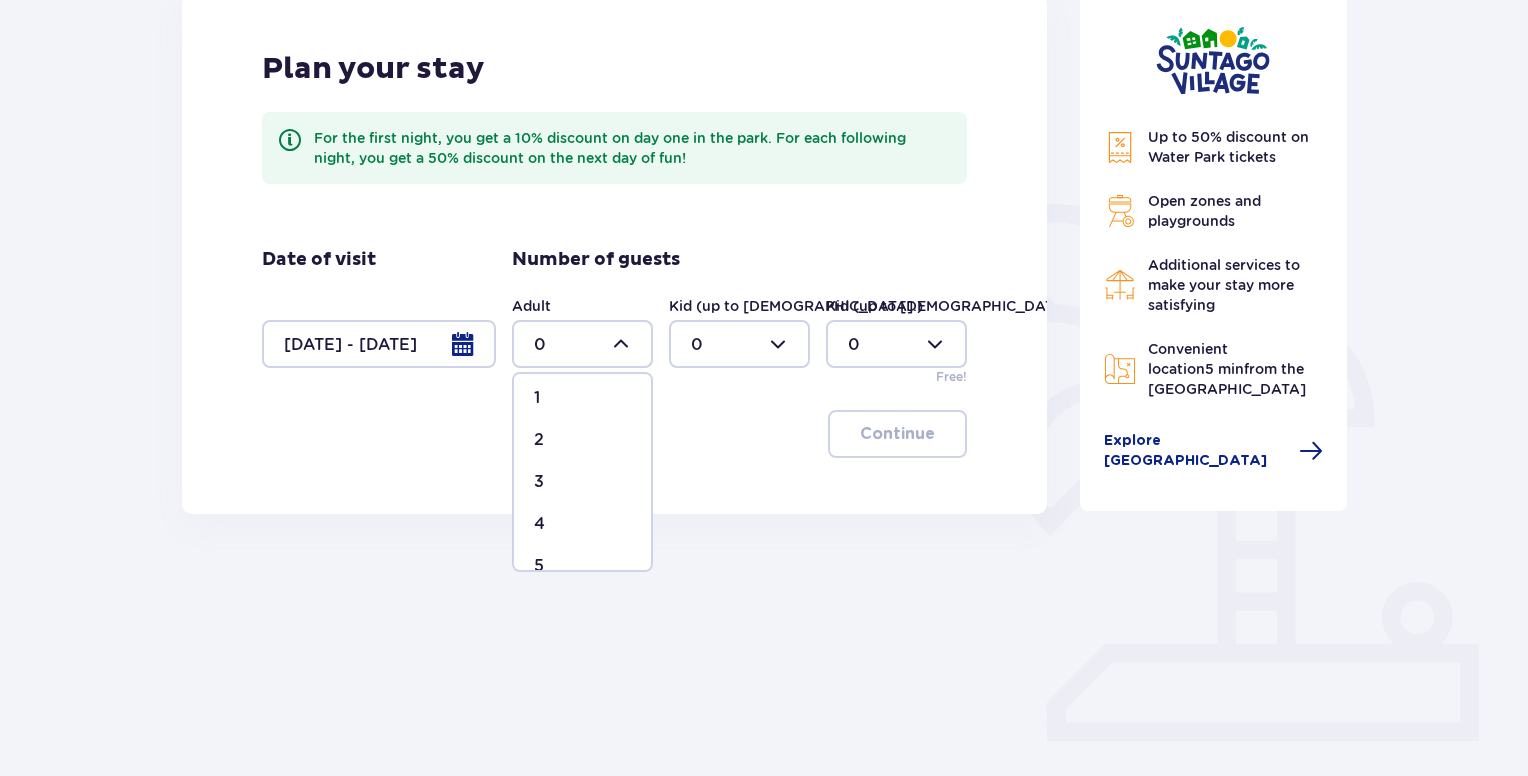 scroll, scrollTop: 53, scrollLeft: 0, axis: vertical 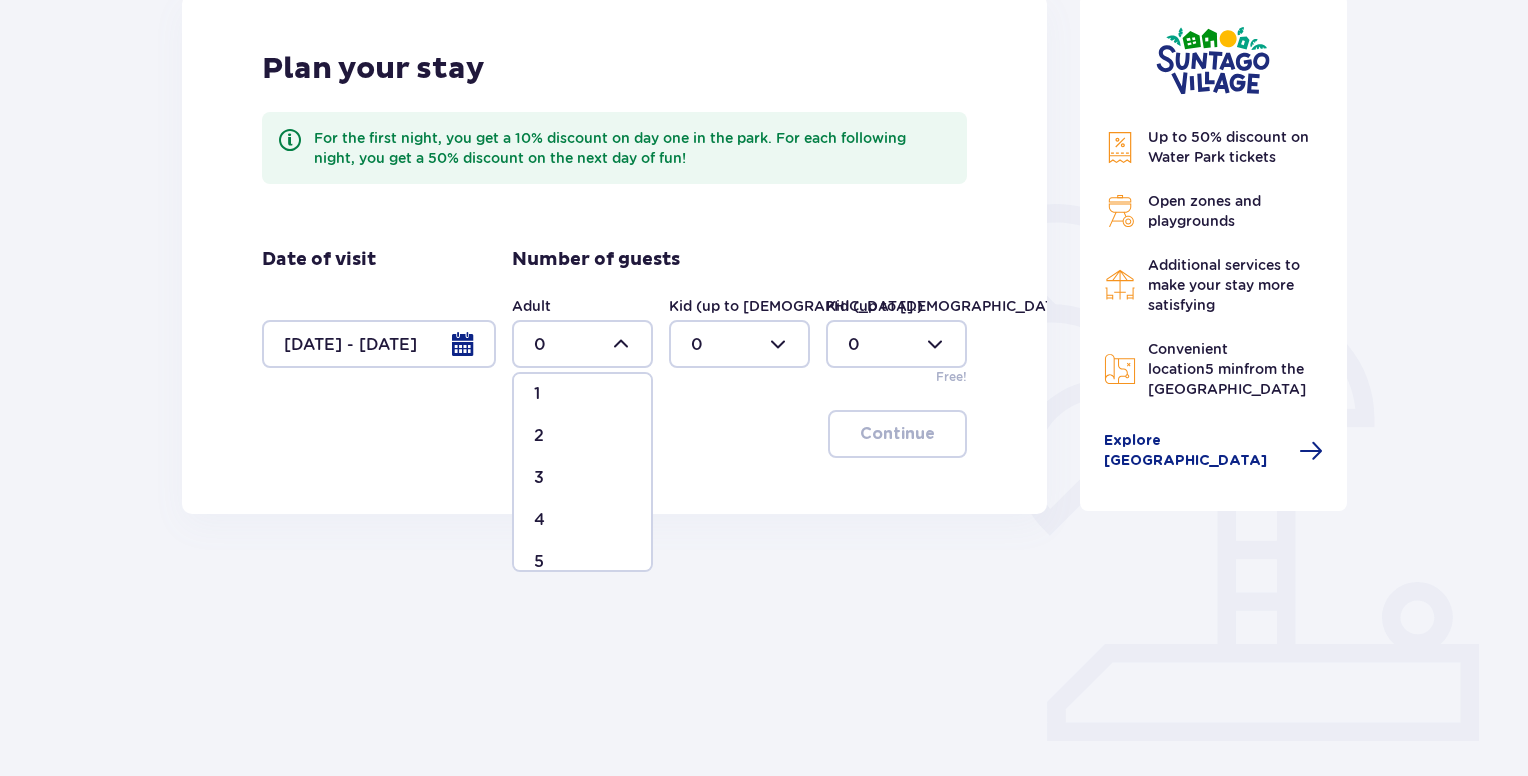 click on "4" at bounding box center (582, 520) 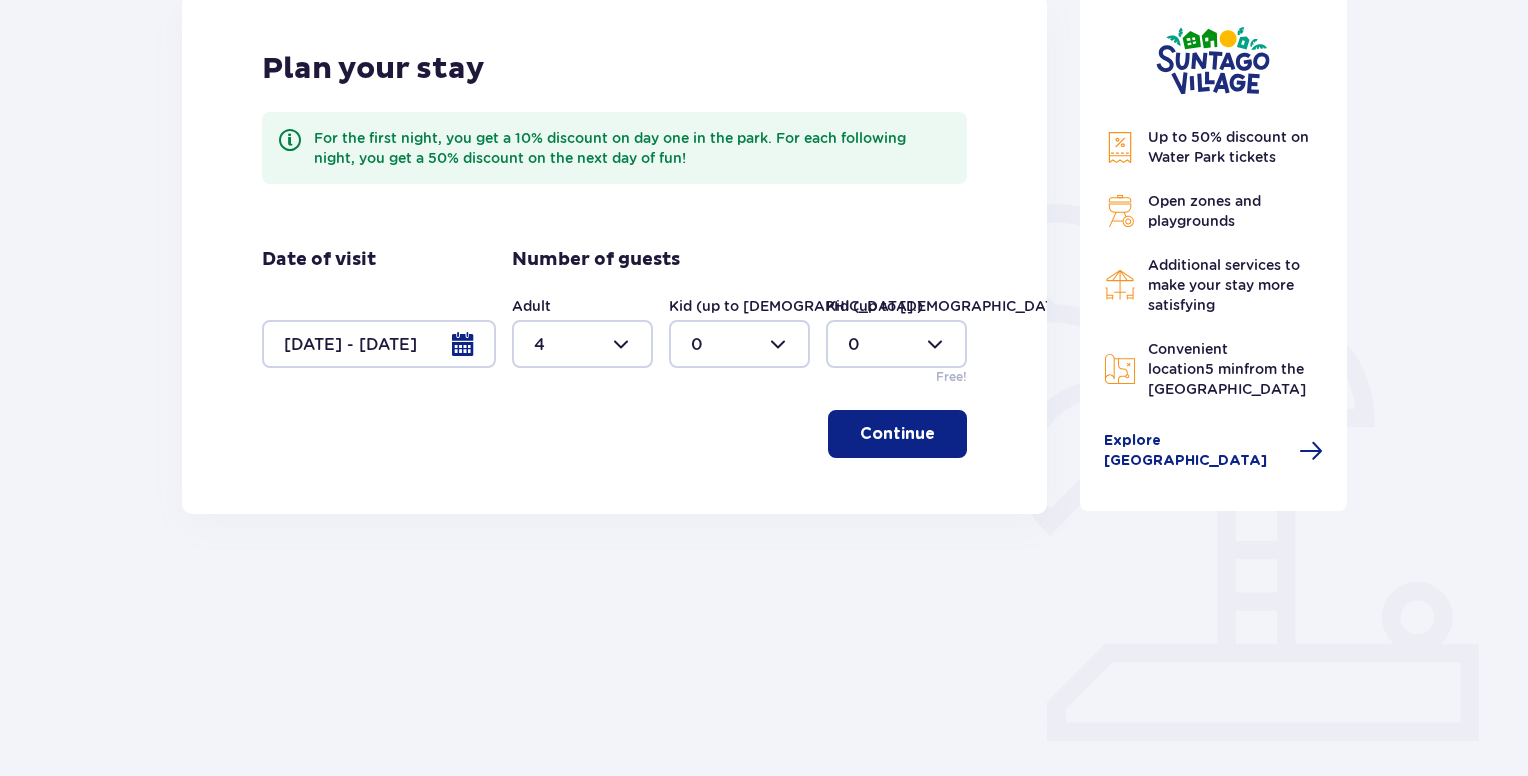 click at bounding box center (939, 434) 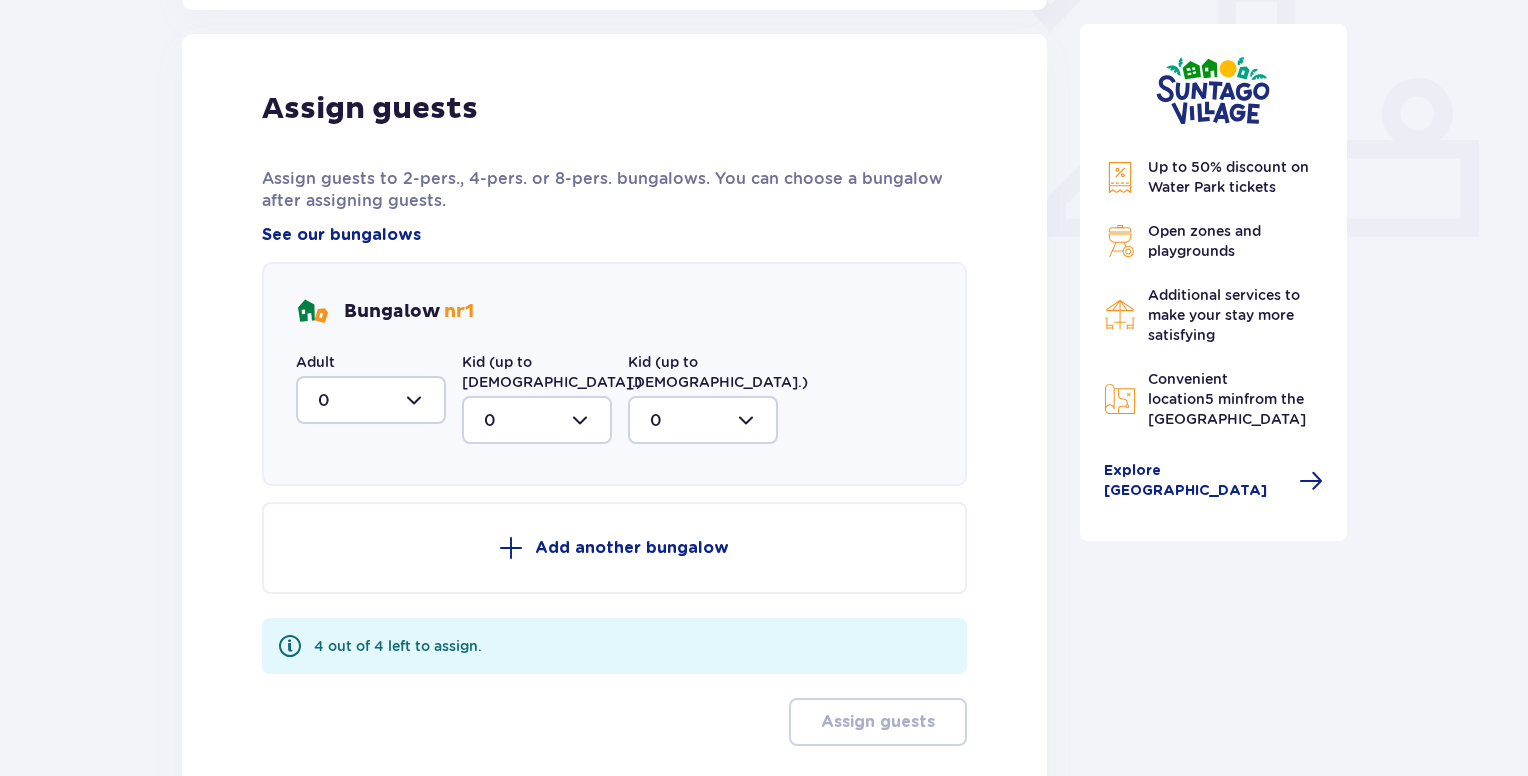 scroll, scrollTop: 806, scrollLeft: 0, axis: vertical 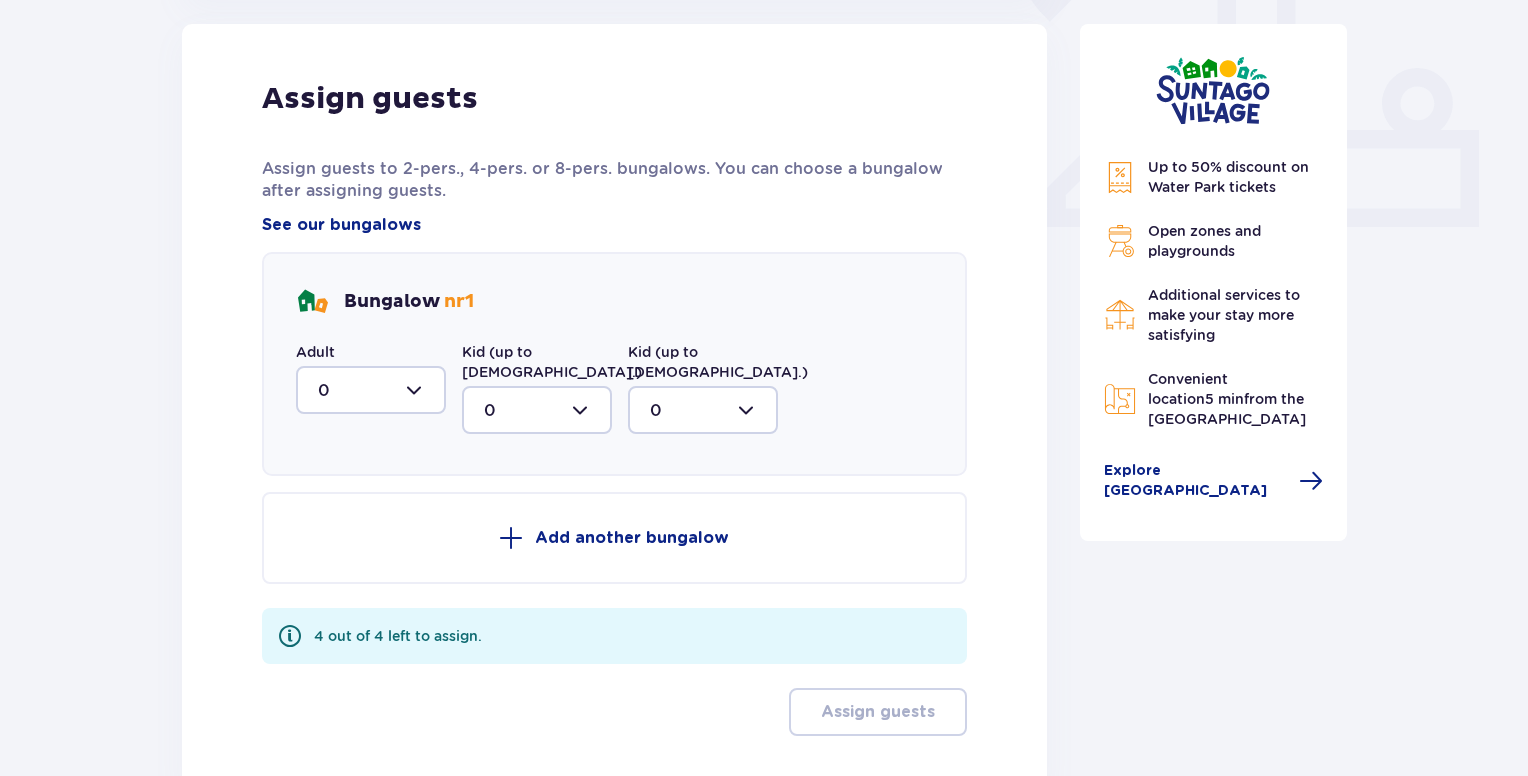 click at bounding box center [371, 390] 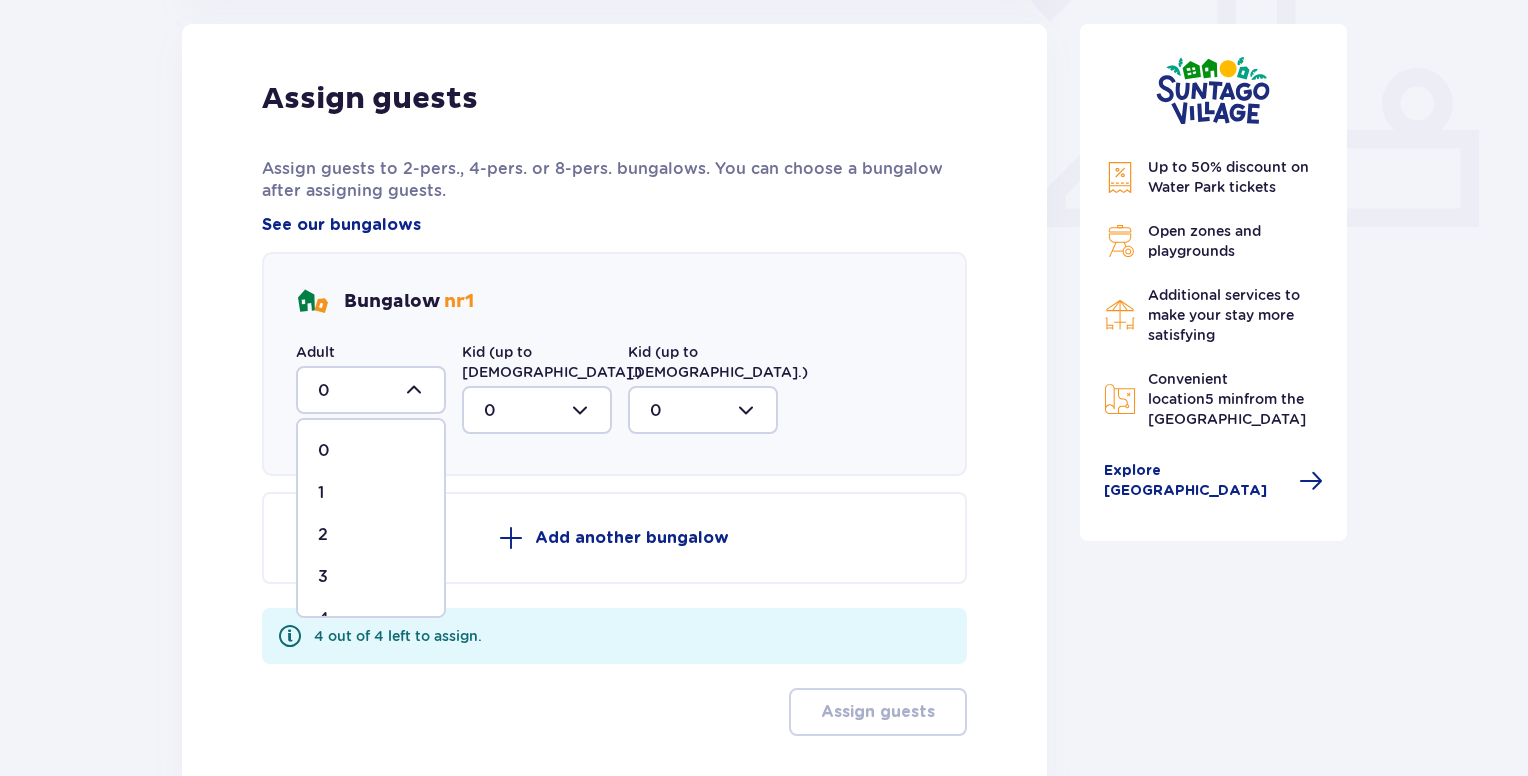 click on "4" at bounding box center [371, 619] 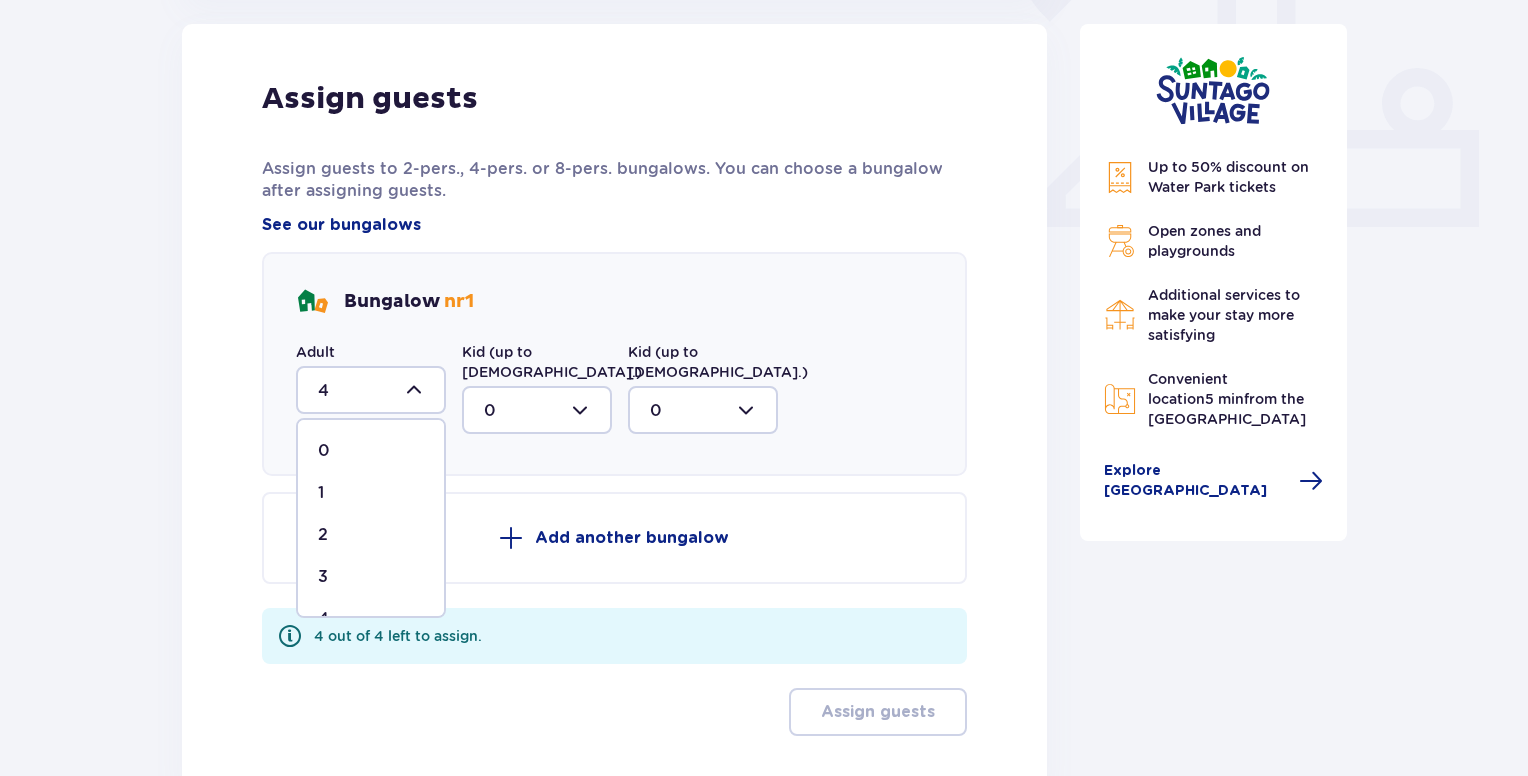 scroll, scrollTop: 725, scrollLeft: 0, axis: vertical 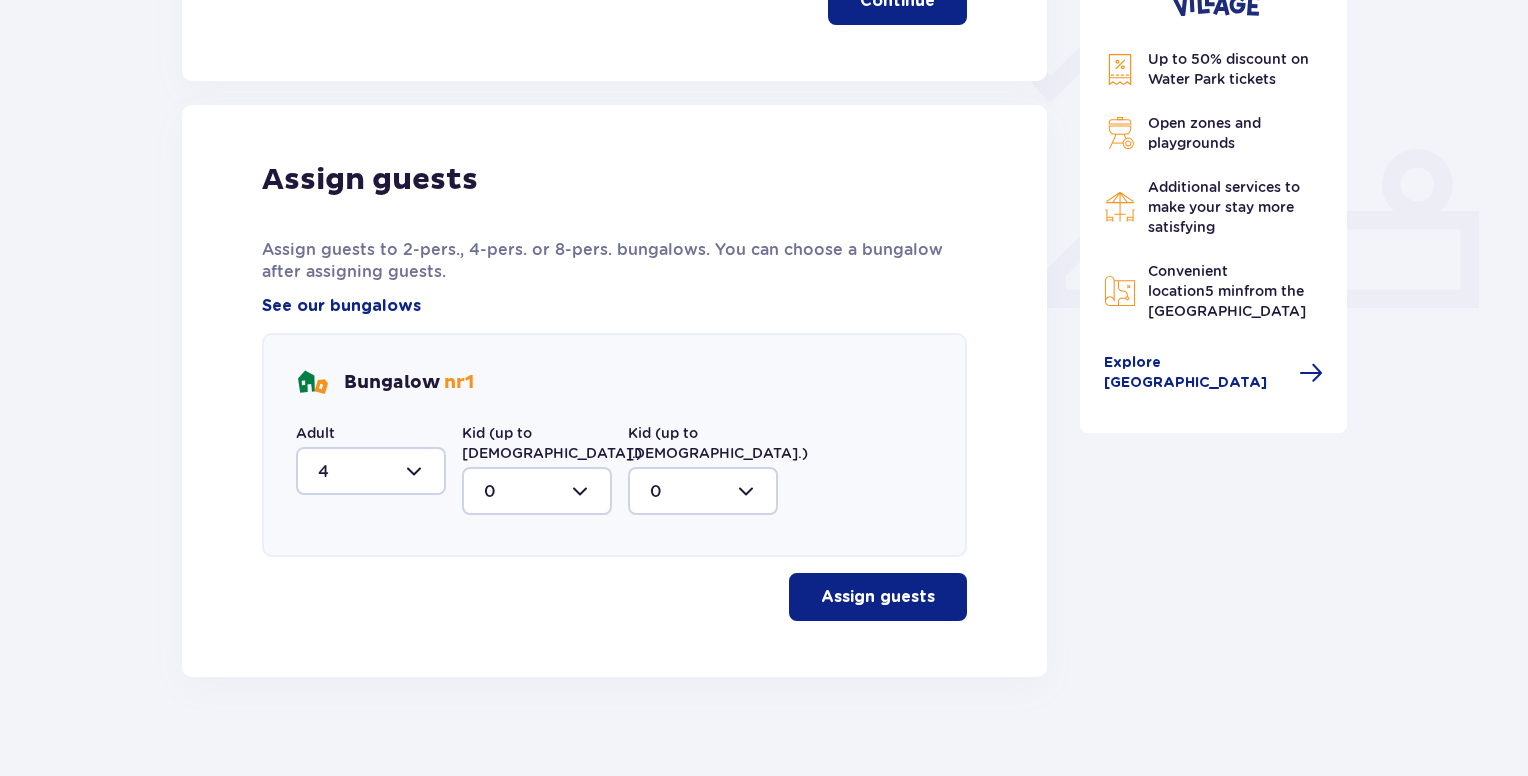 click on "Assign guests" at bounding box center (878, 597) 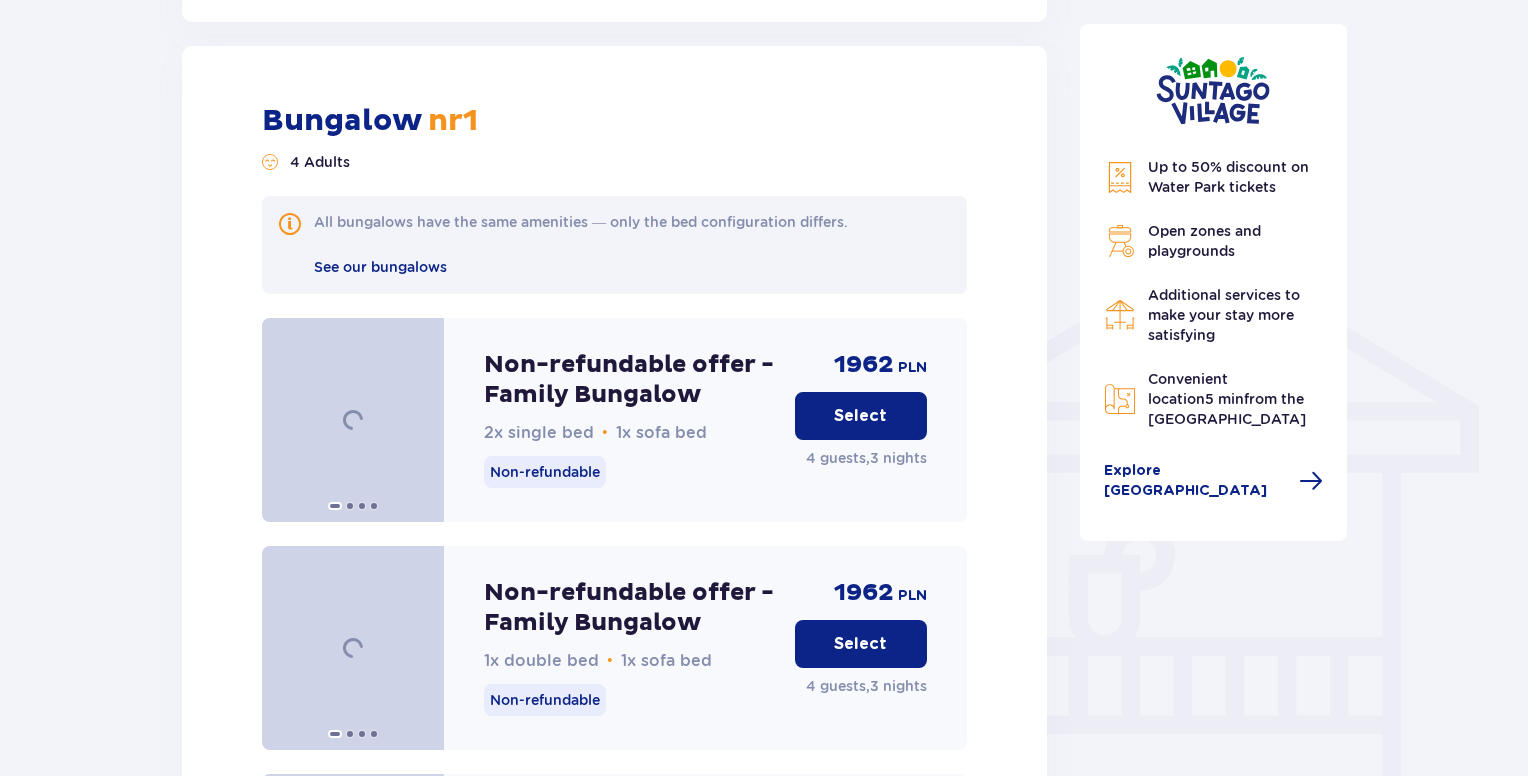 scroll, scrollTop: 1381, scrollLeft: 0, axis: vertical 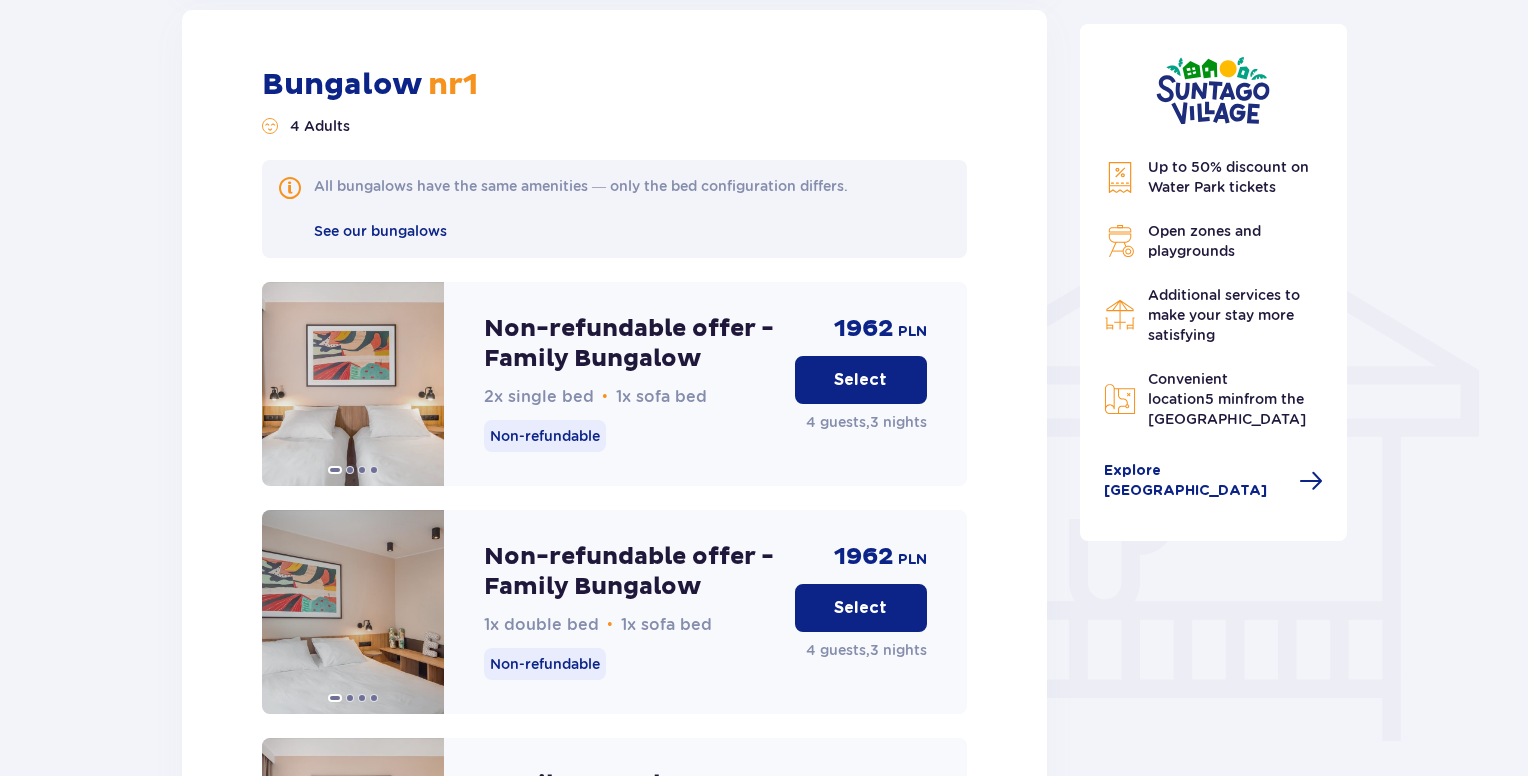 click on "Select" at bounding box center (860, 380) 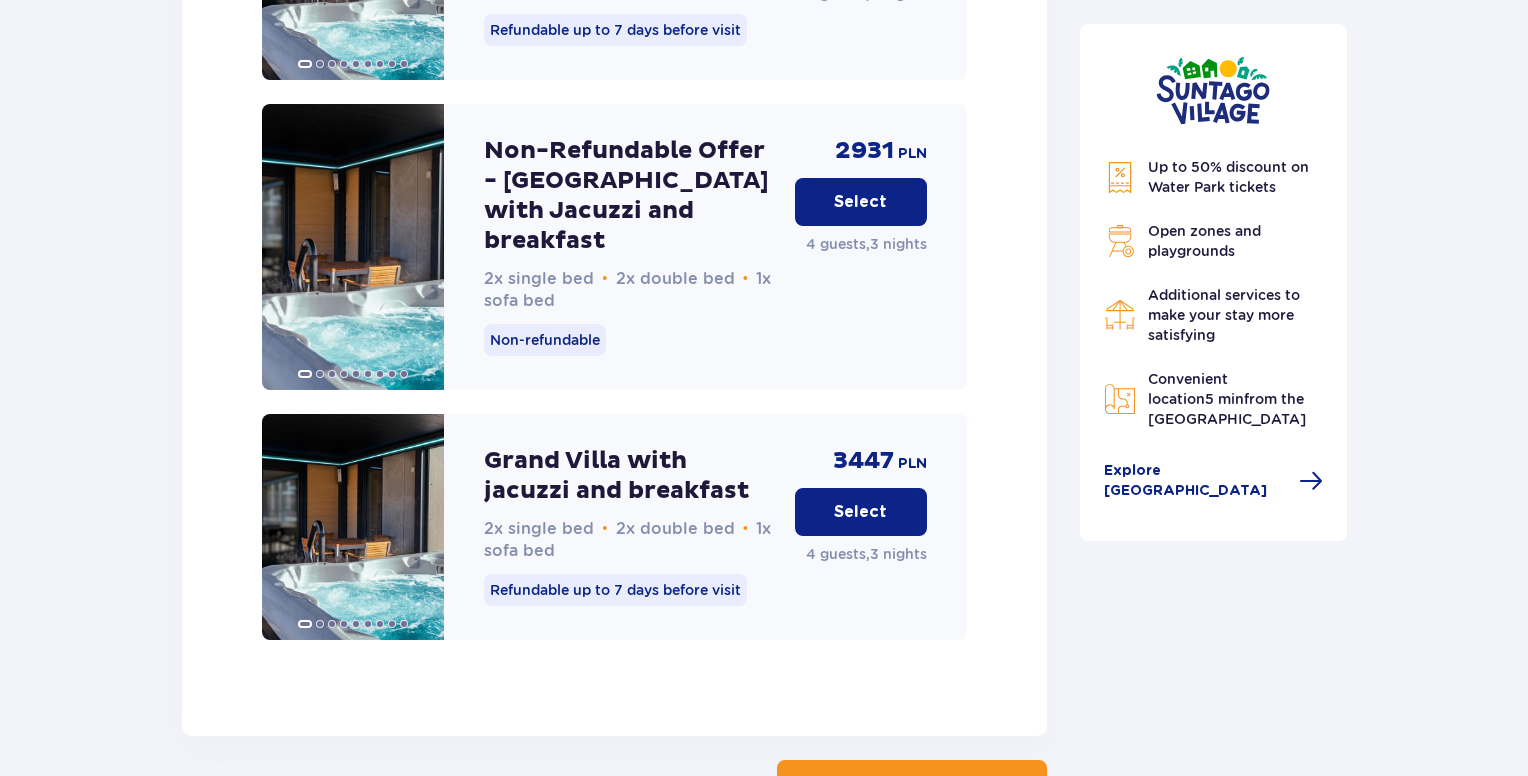 scroll, scrollTop: 4013, scrollLeft: 0, axis: vertical 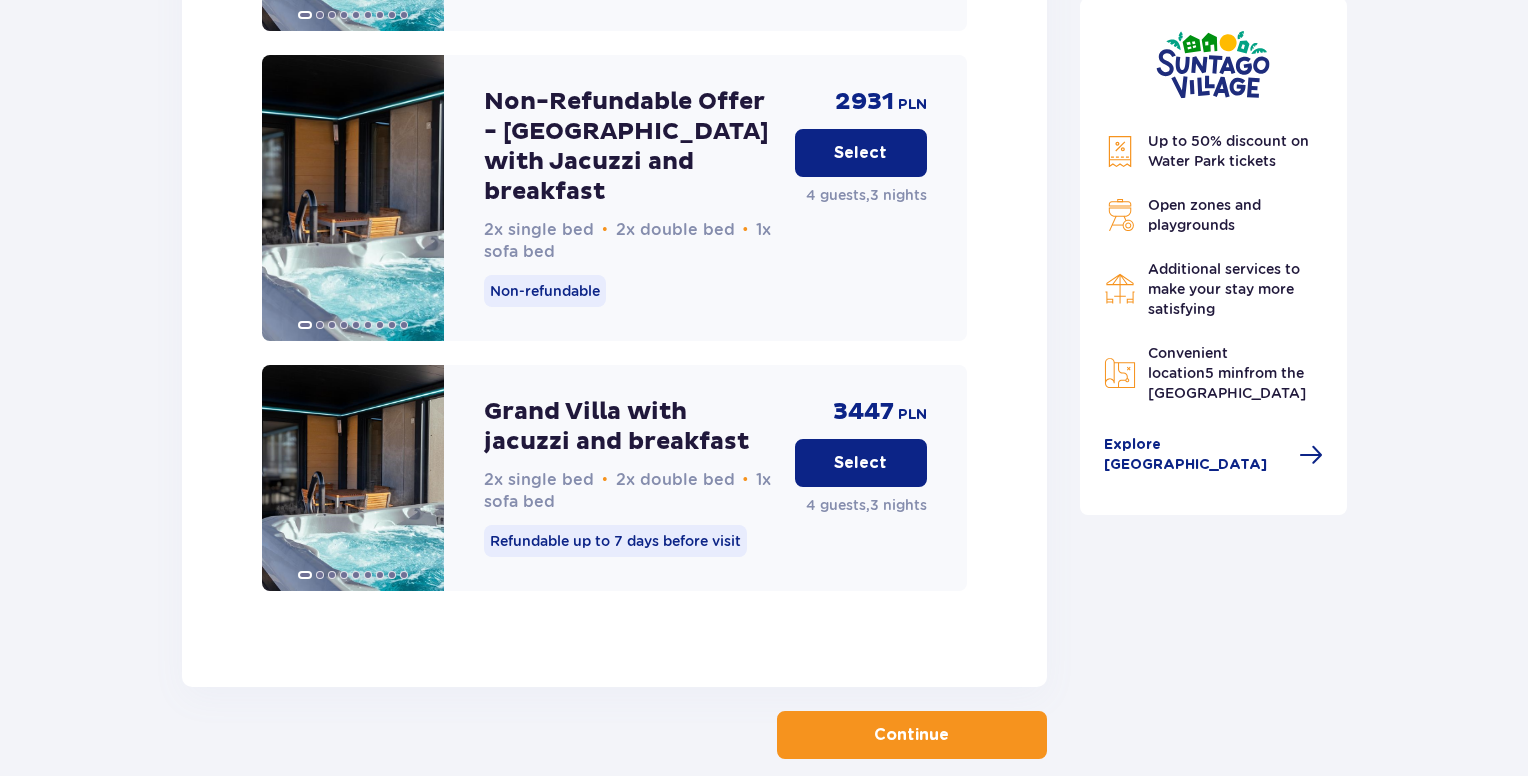 click on "Continue" at bounding box center [912, 735] 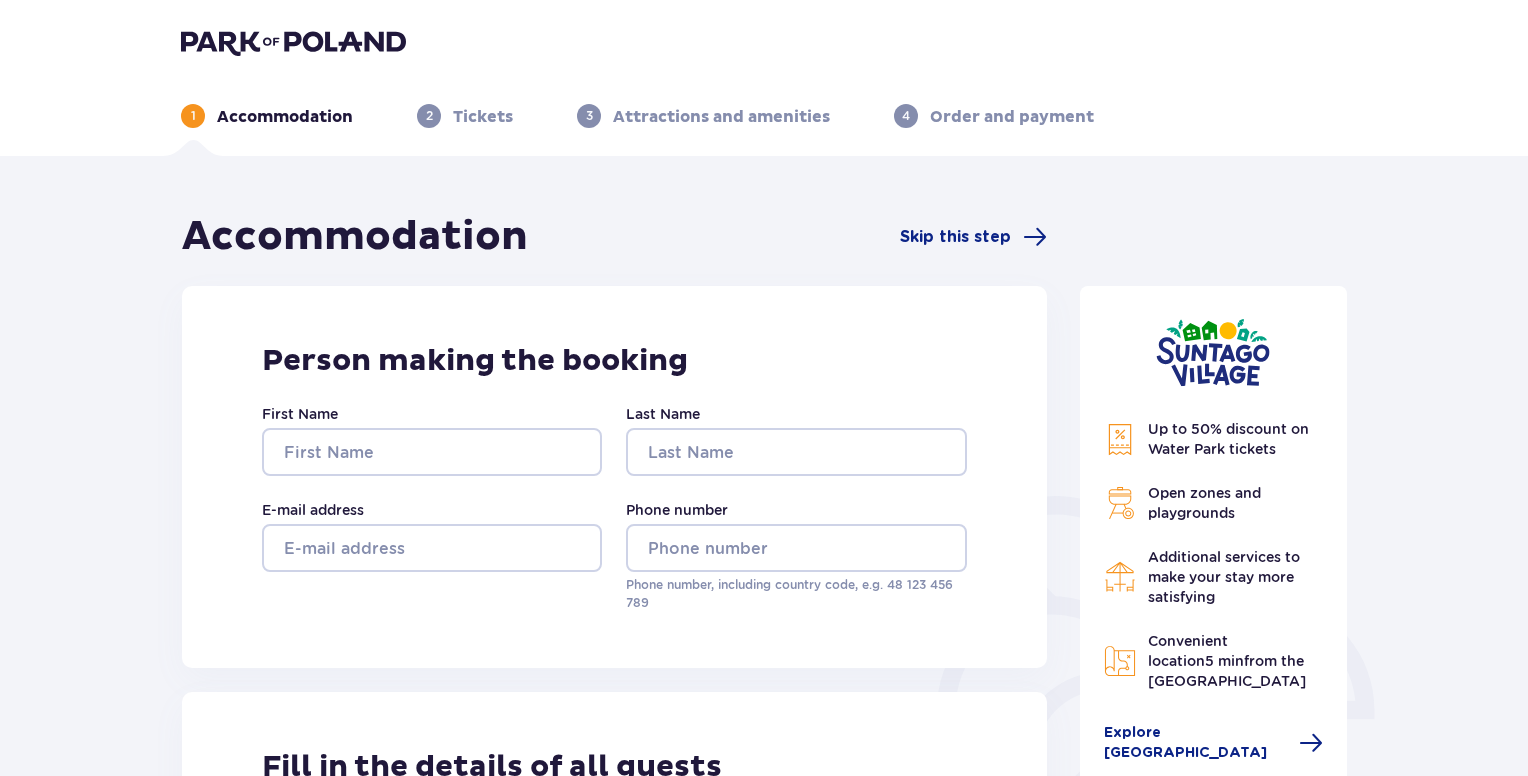 scroll, scrollTop: 0, scrollLeft: 0, axis: both 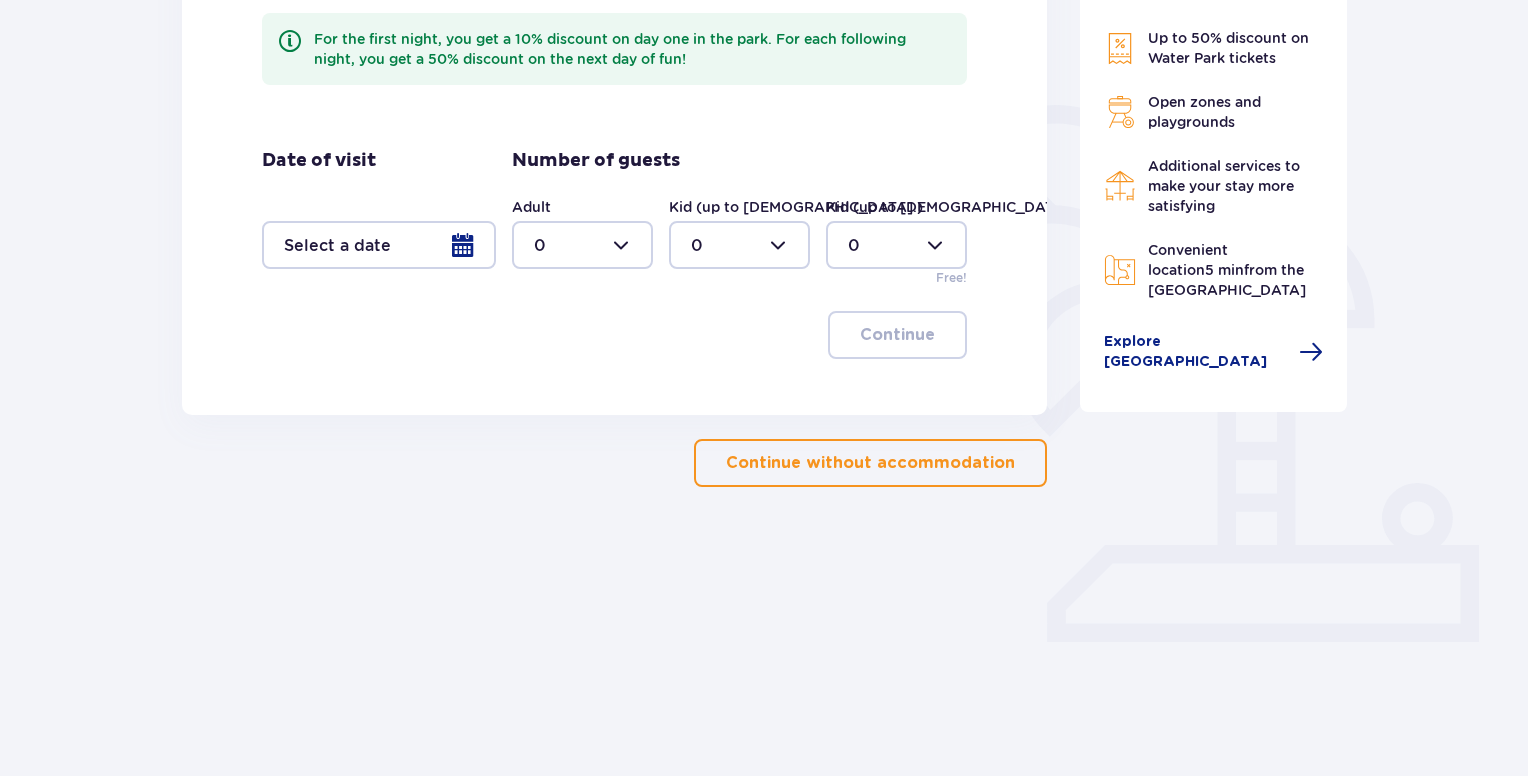 type on "0" 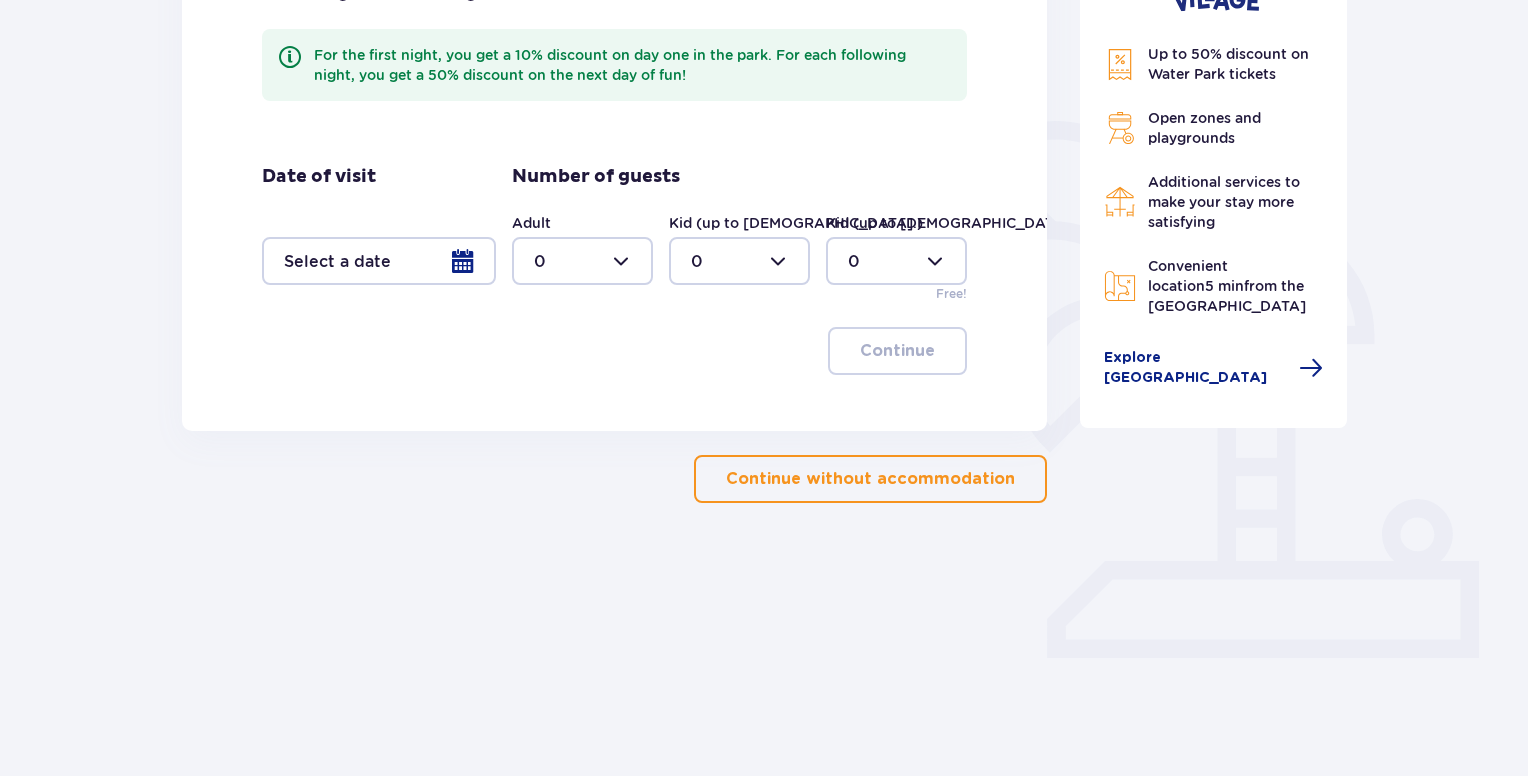scroll, scrollTop: 0, scrollLeft: 0, axis: both 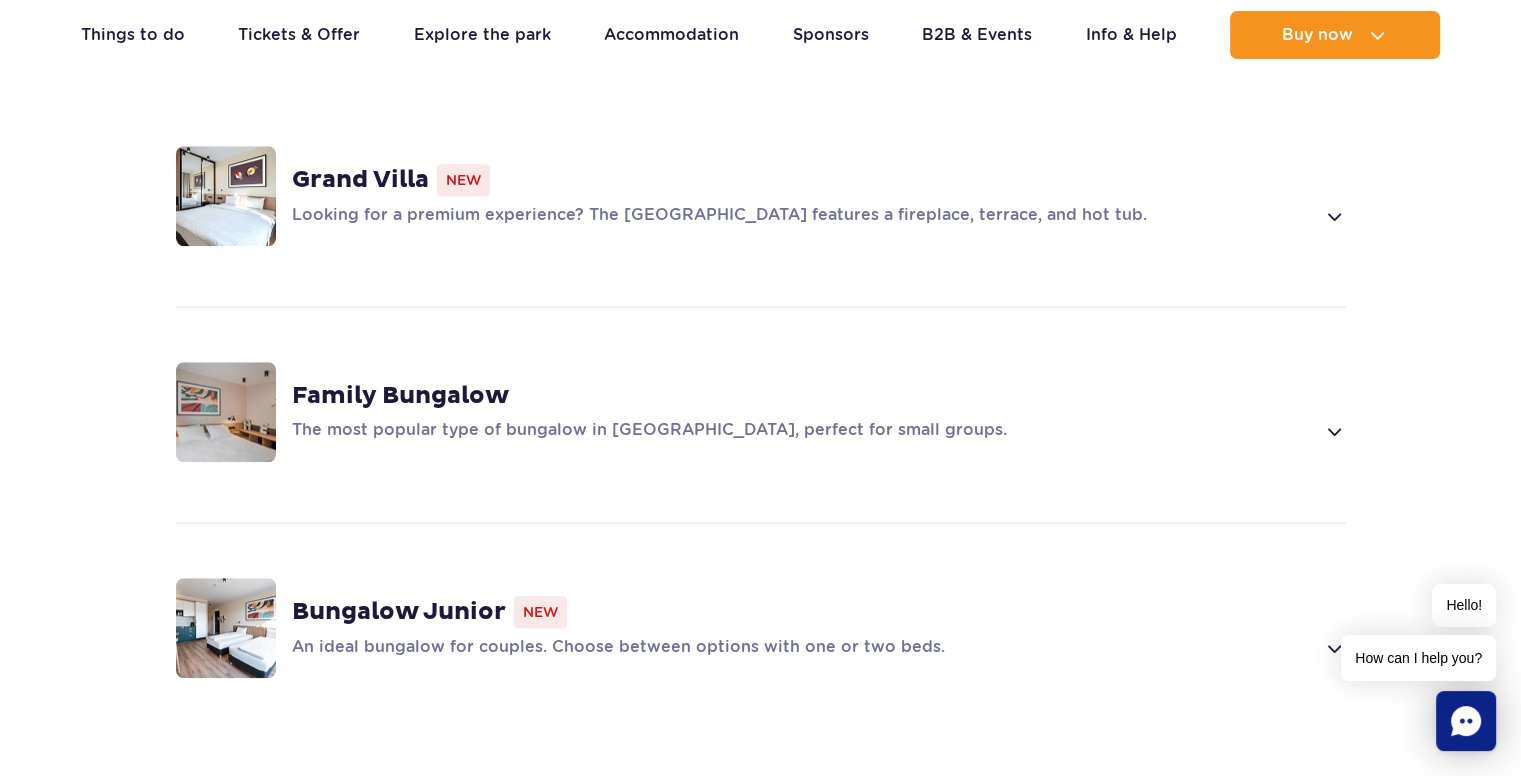 click on "Family Bungalow
The most popular type of bungalow in Suntago Village, perfect for small groups." at bounding box center (819, 412) 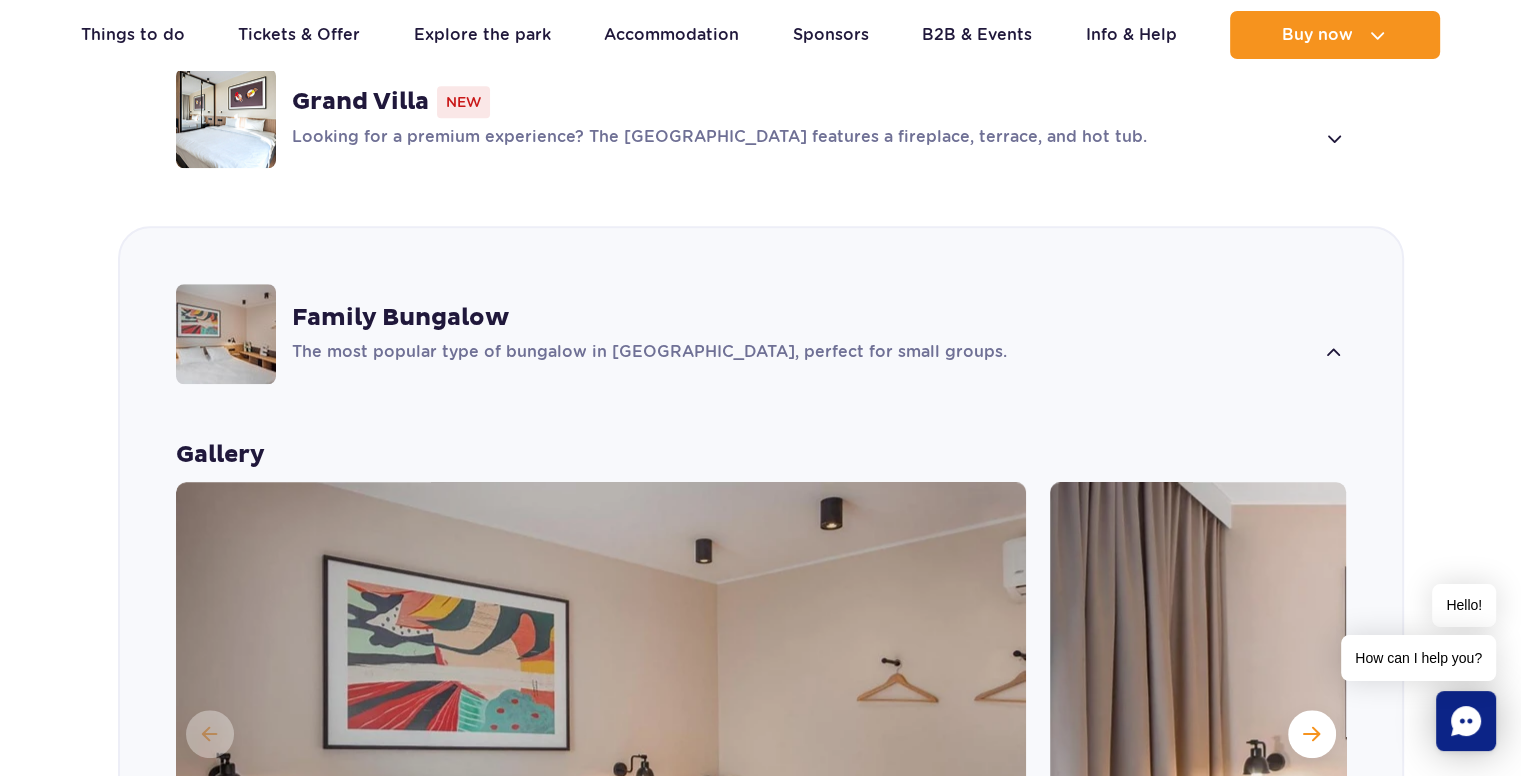 scroll, scrollTop: 1616, scrollLeft: 0, axis: vertical 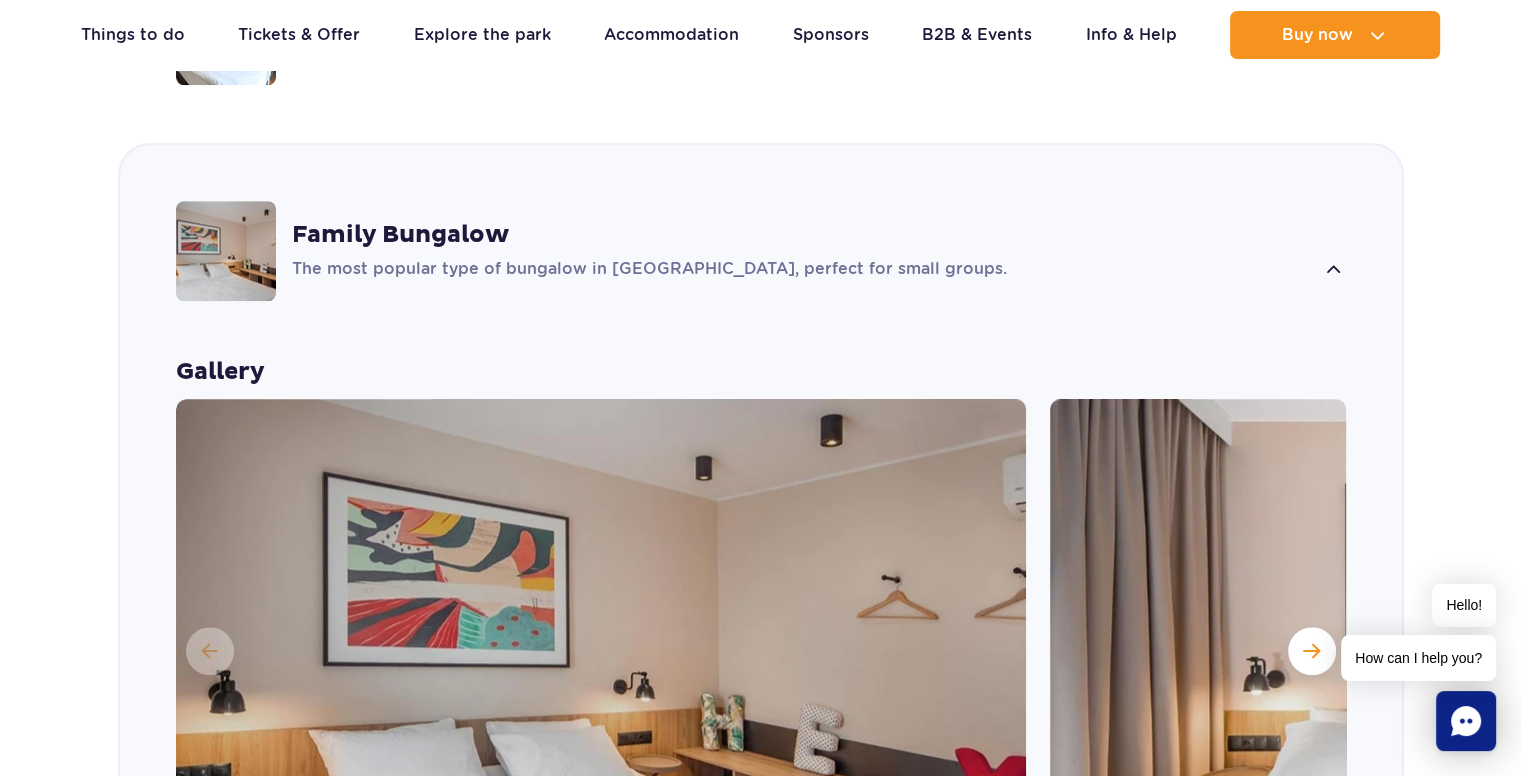 click at bounding box center (601, 649) 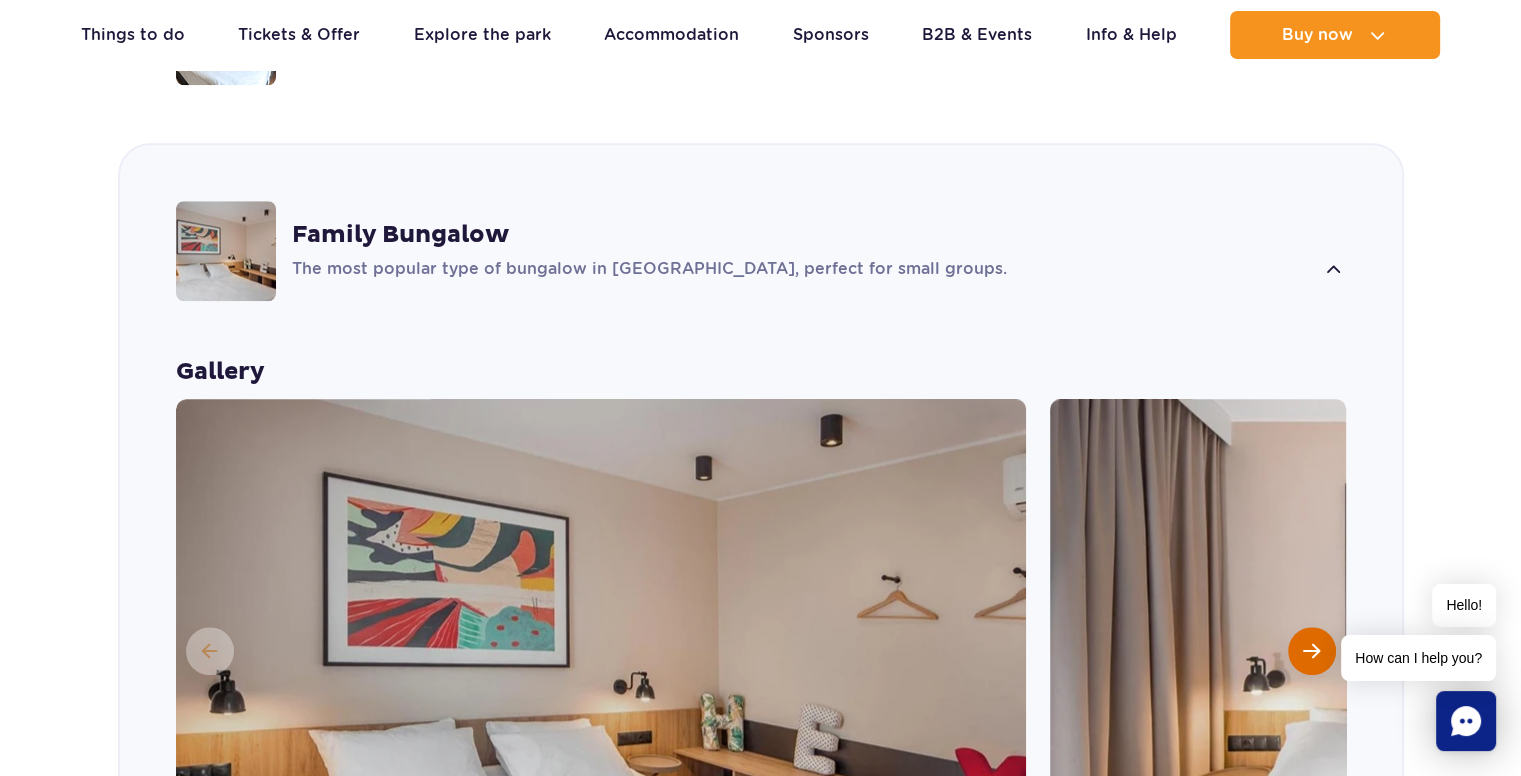 click at bounding box center [1311, 651] 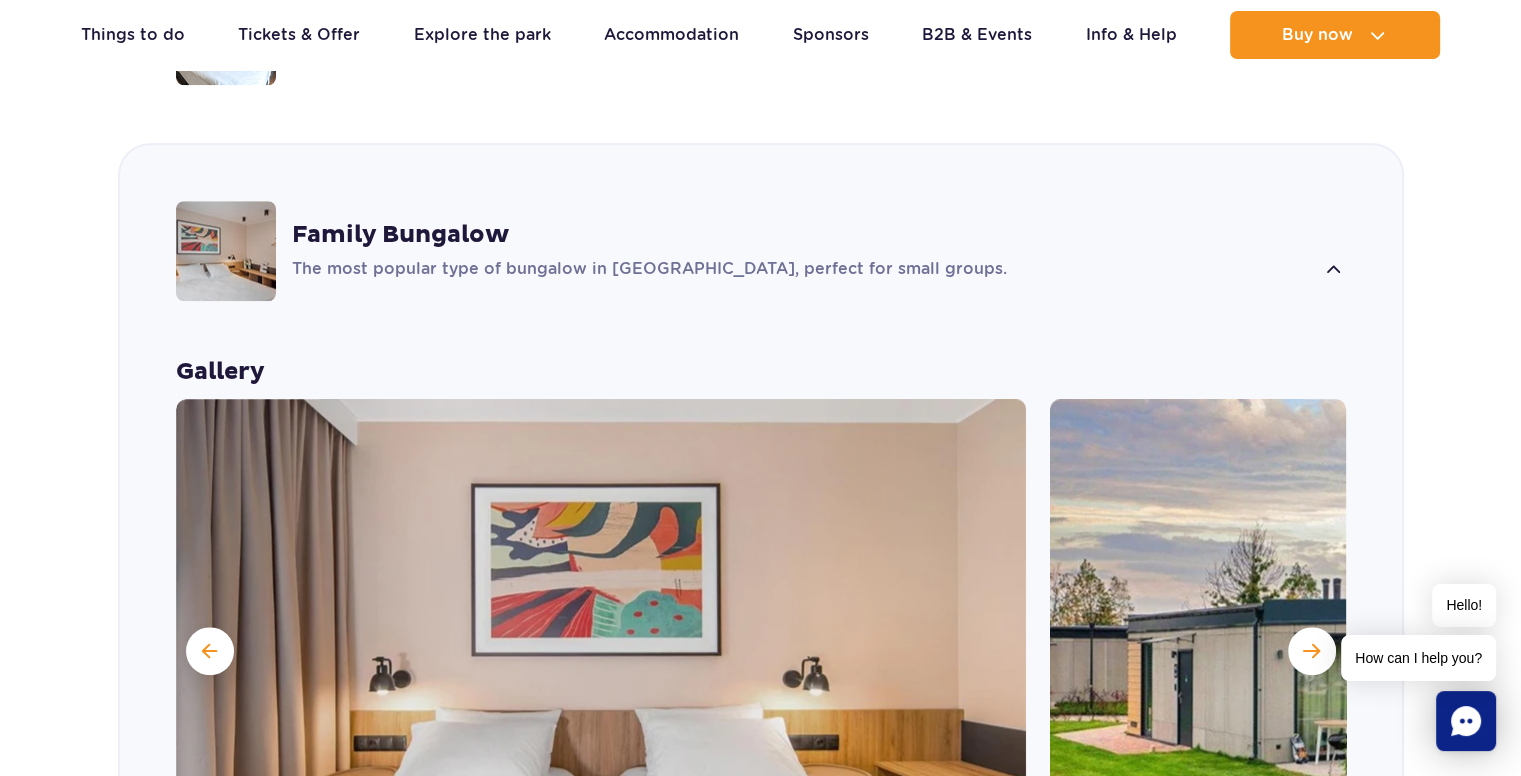 scroll, scrollTop: 1843, scrollLeft: 0, axis: vertical 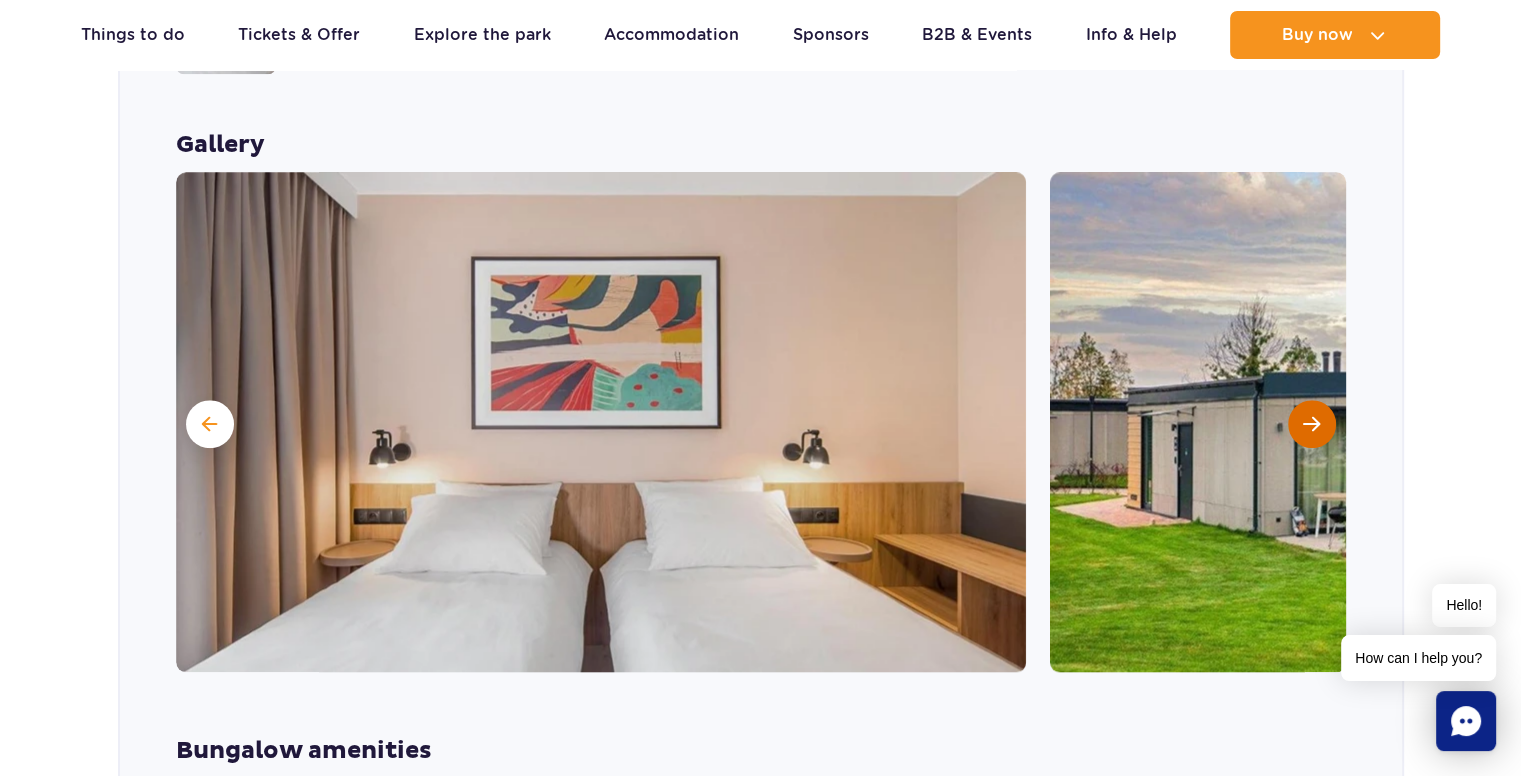 click at bounding box center (1311, 424) 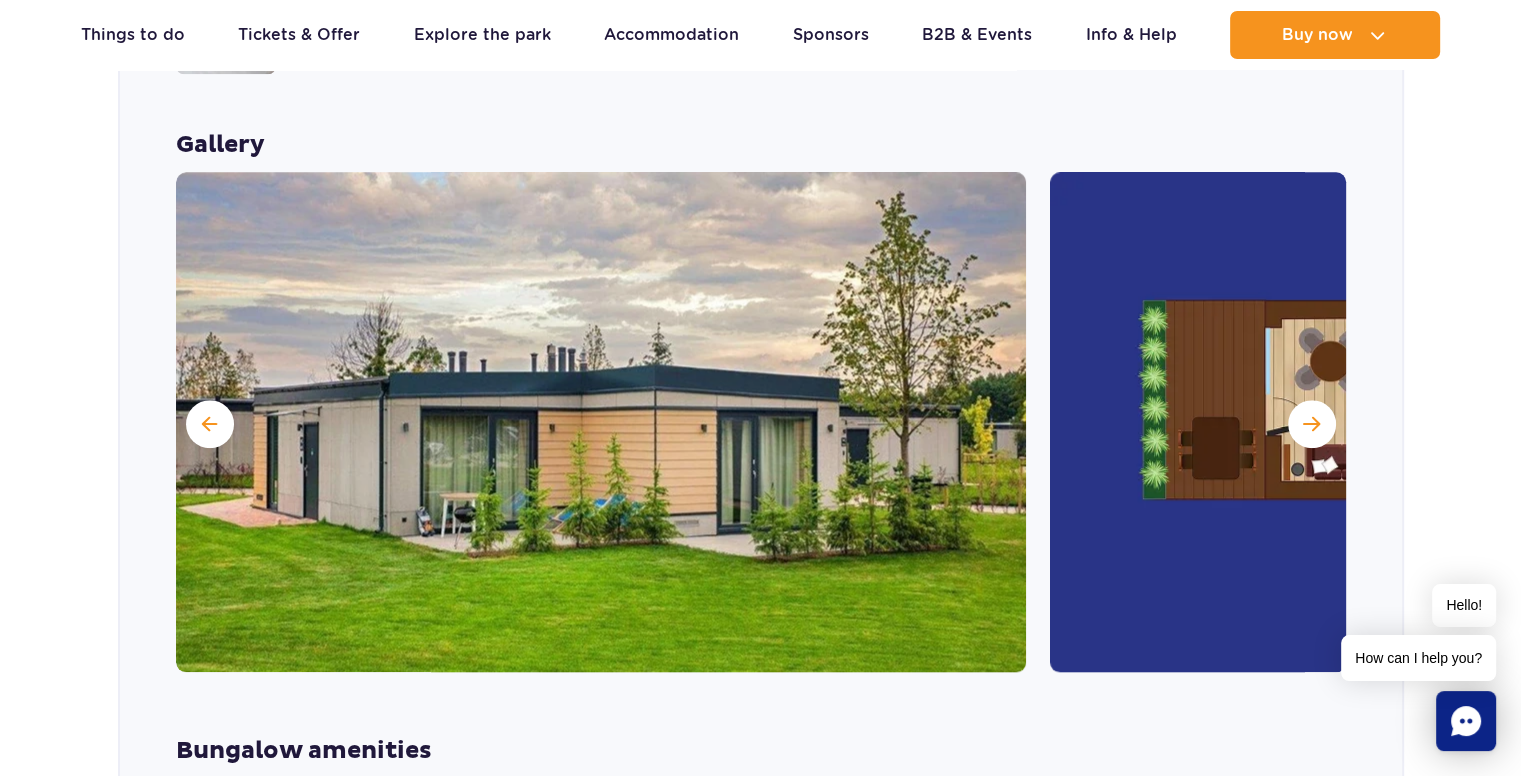 click at bounding box center [601, 422] 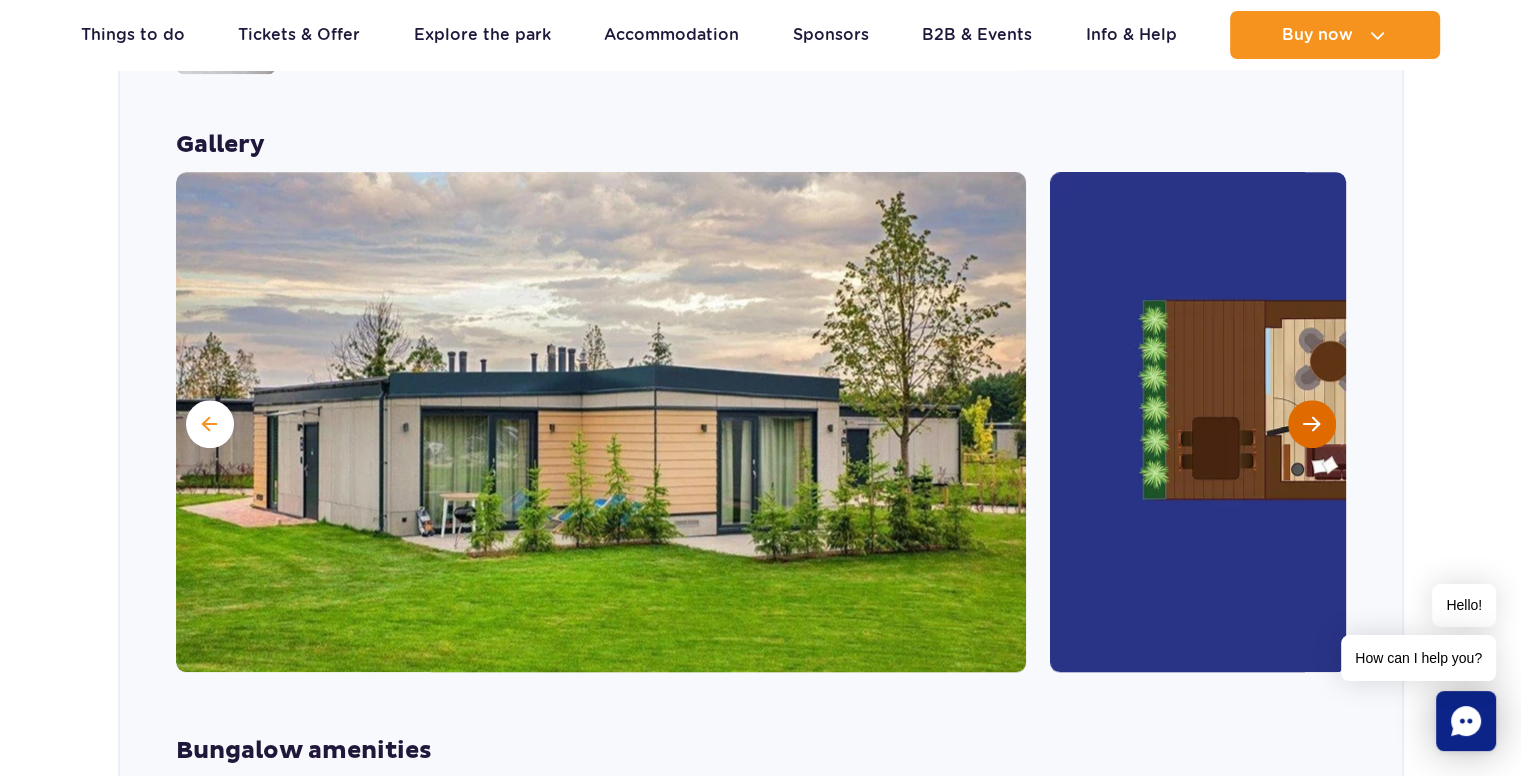 click at bounding box center (1311, 424) 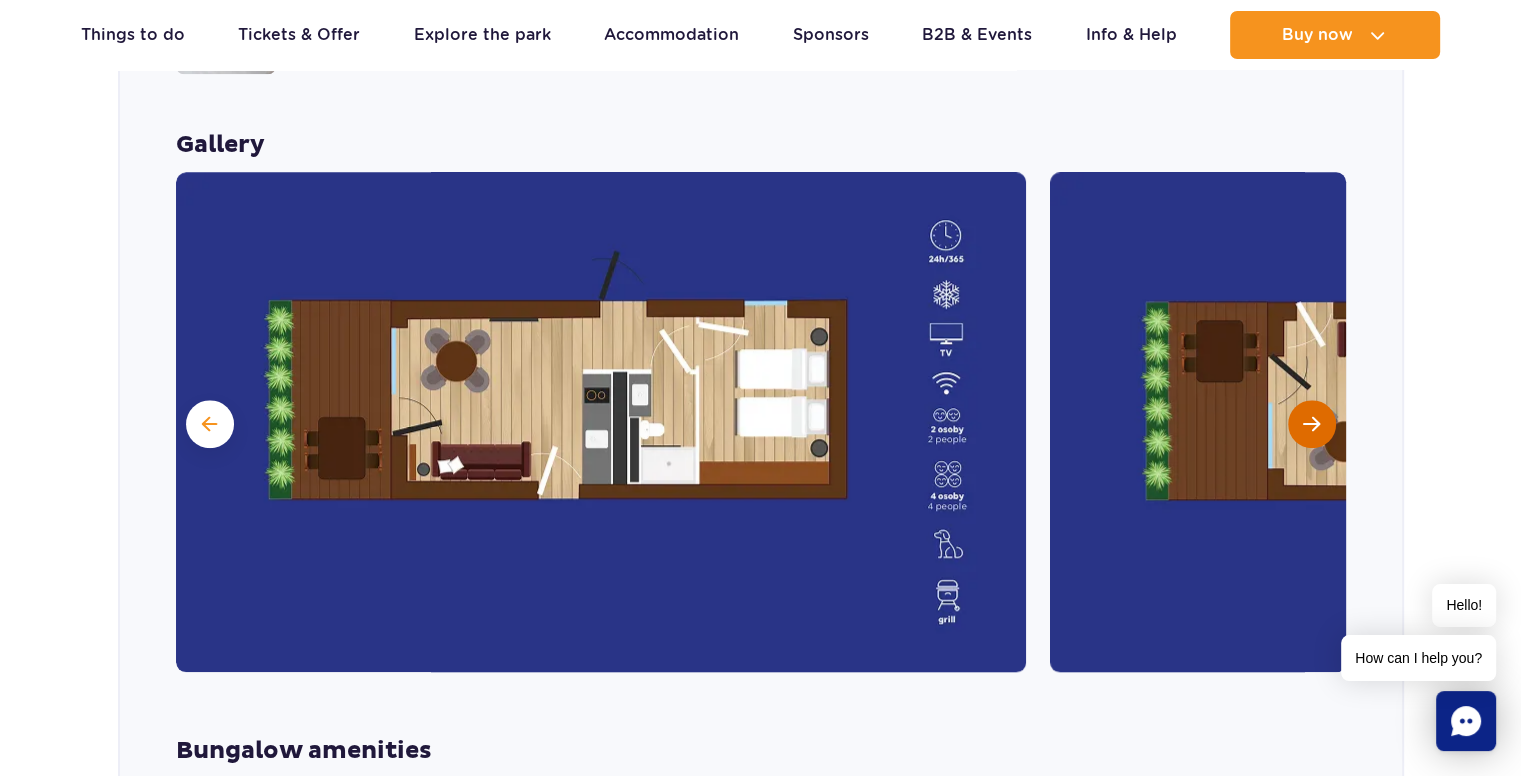 click at bounding box center (1311, 424) 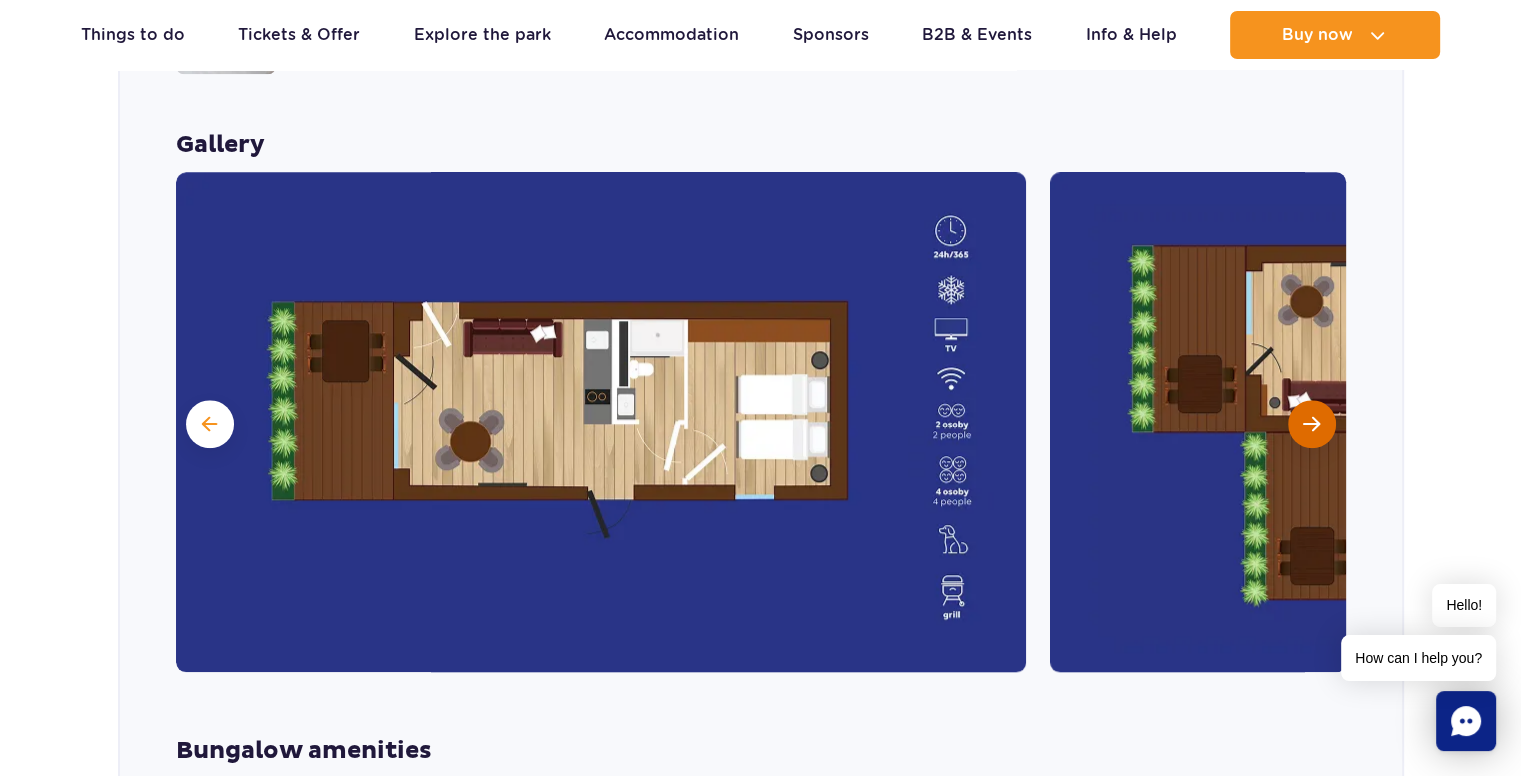 click at bounding box center (1311, 424) 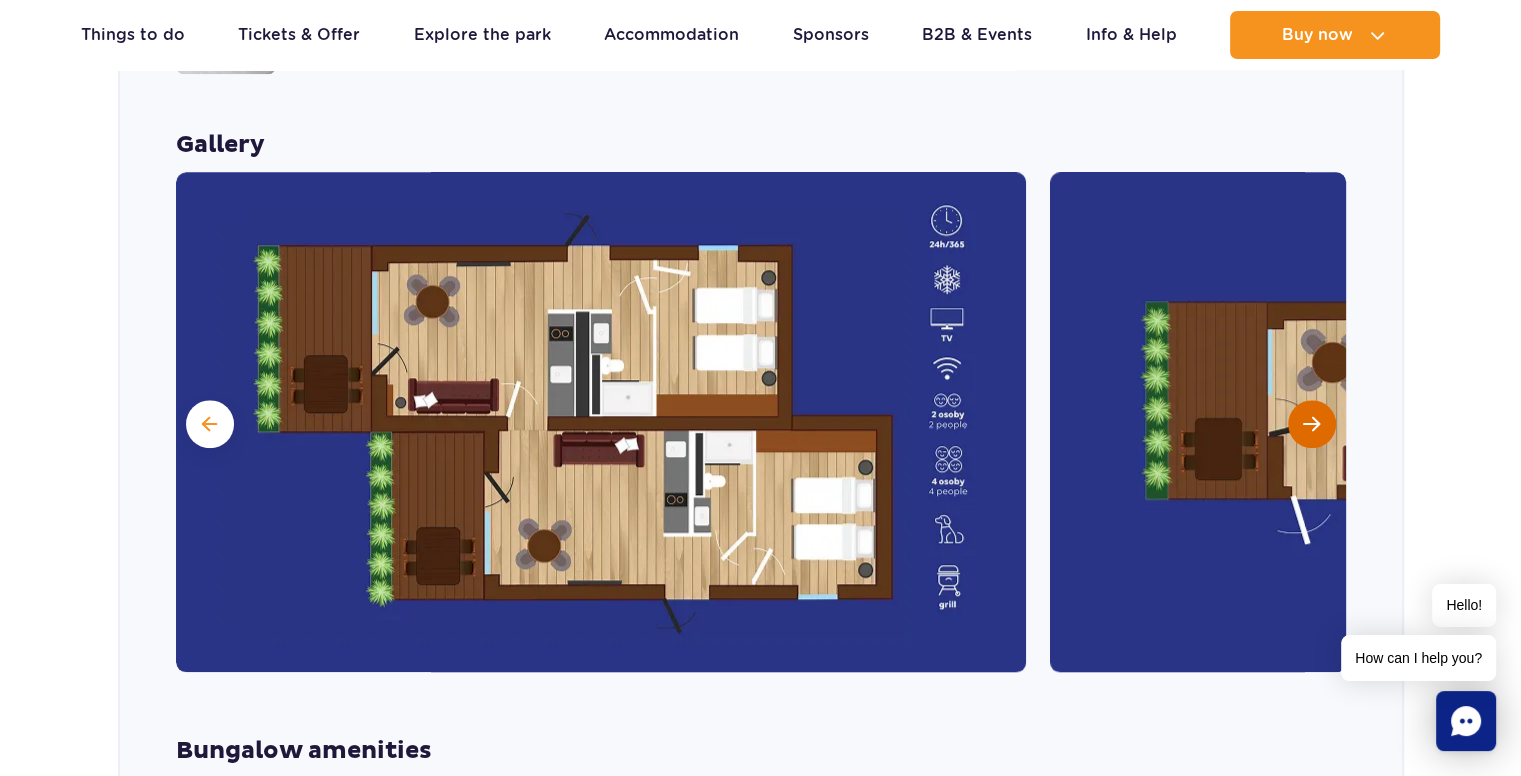 click at bounding box center [1311, 424] 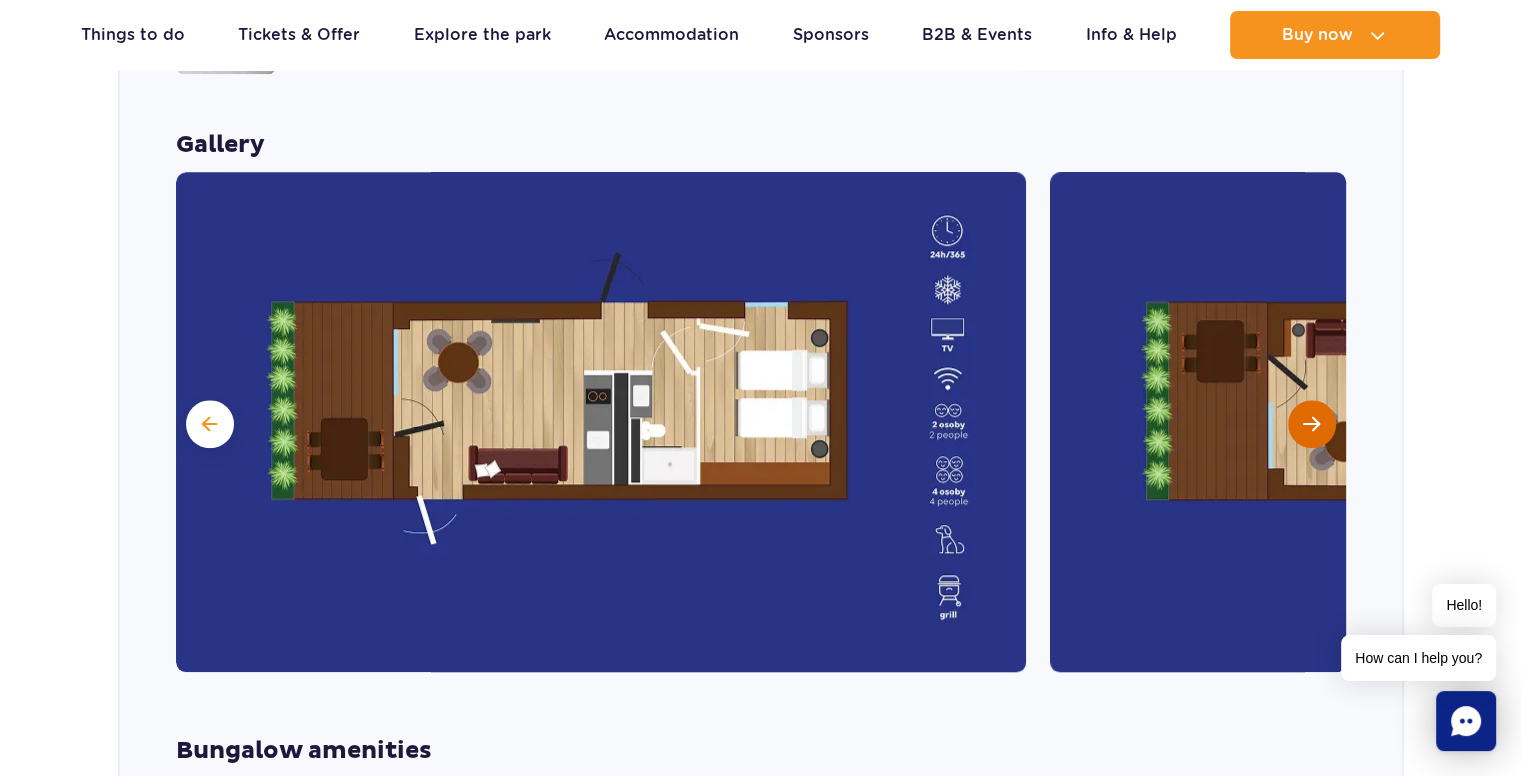 click at bounding box center (1311, 424) 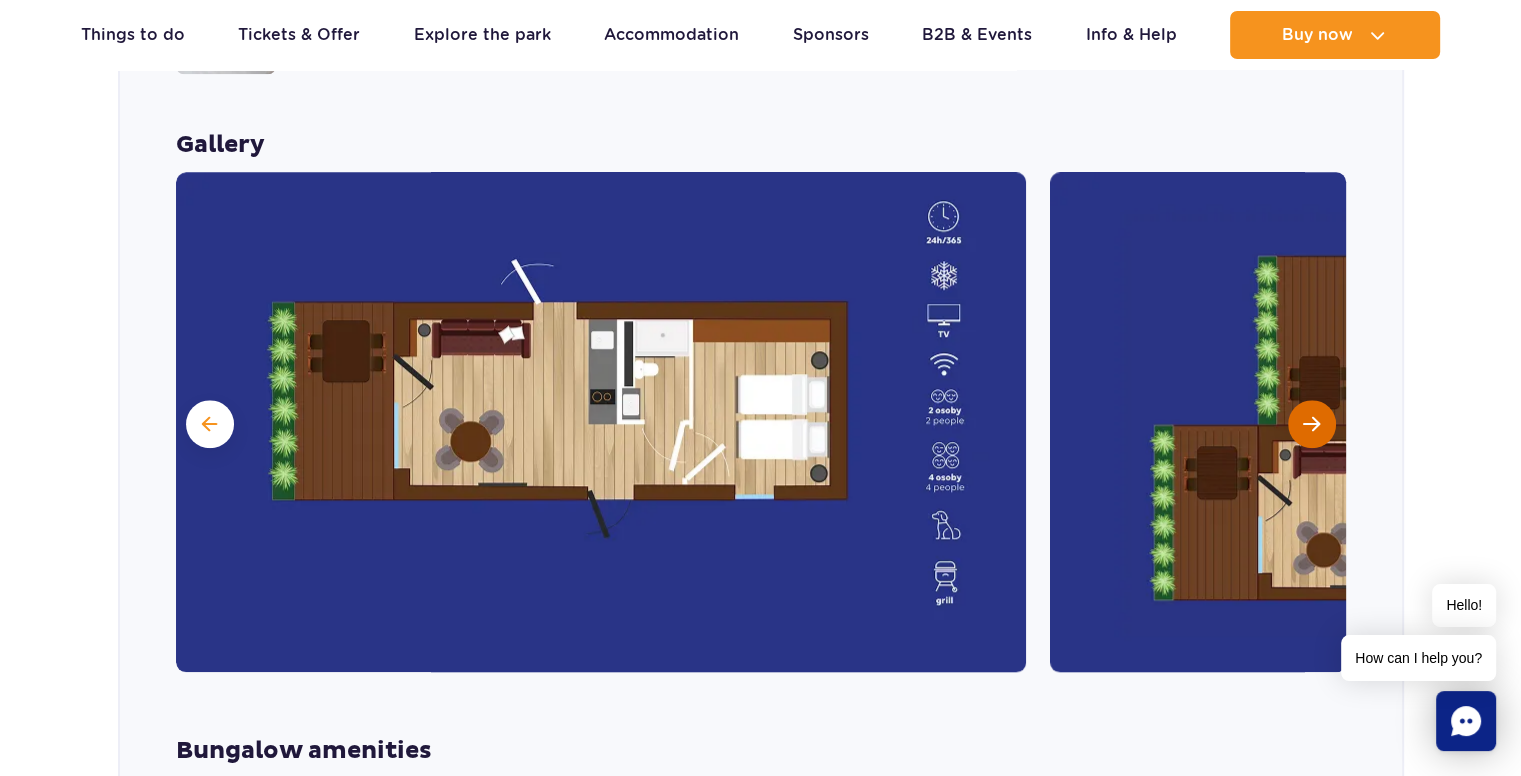 click at bounding box center (1311, 424) 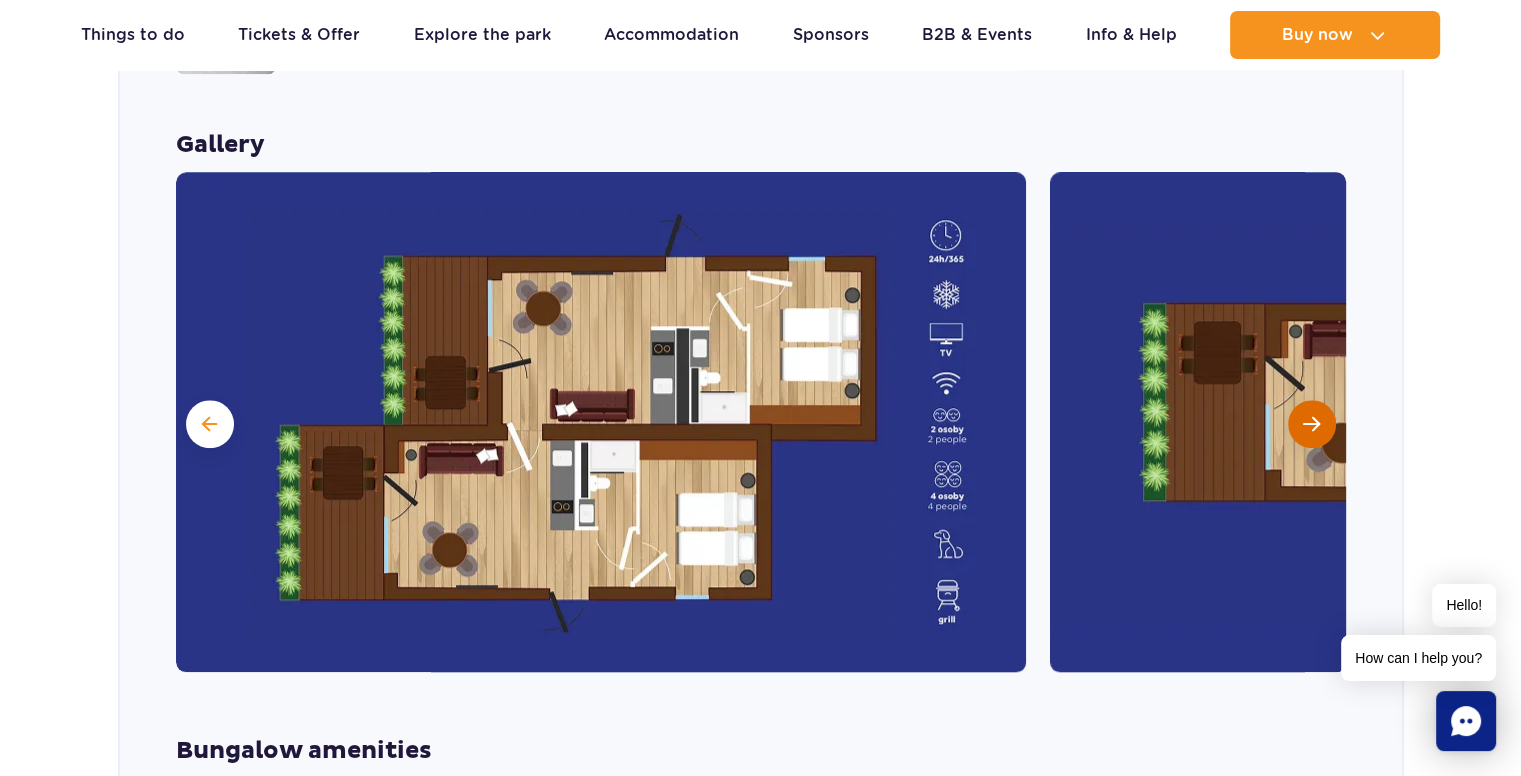 click at bounding box center [1311, 424] 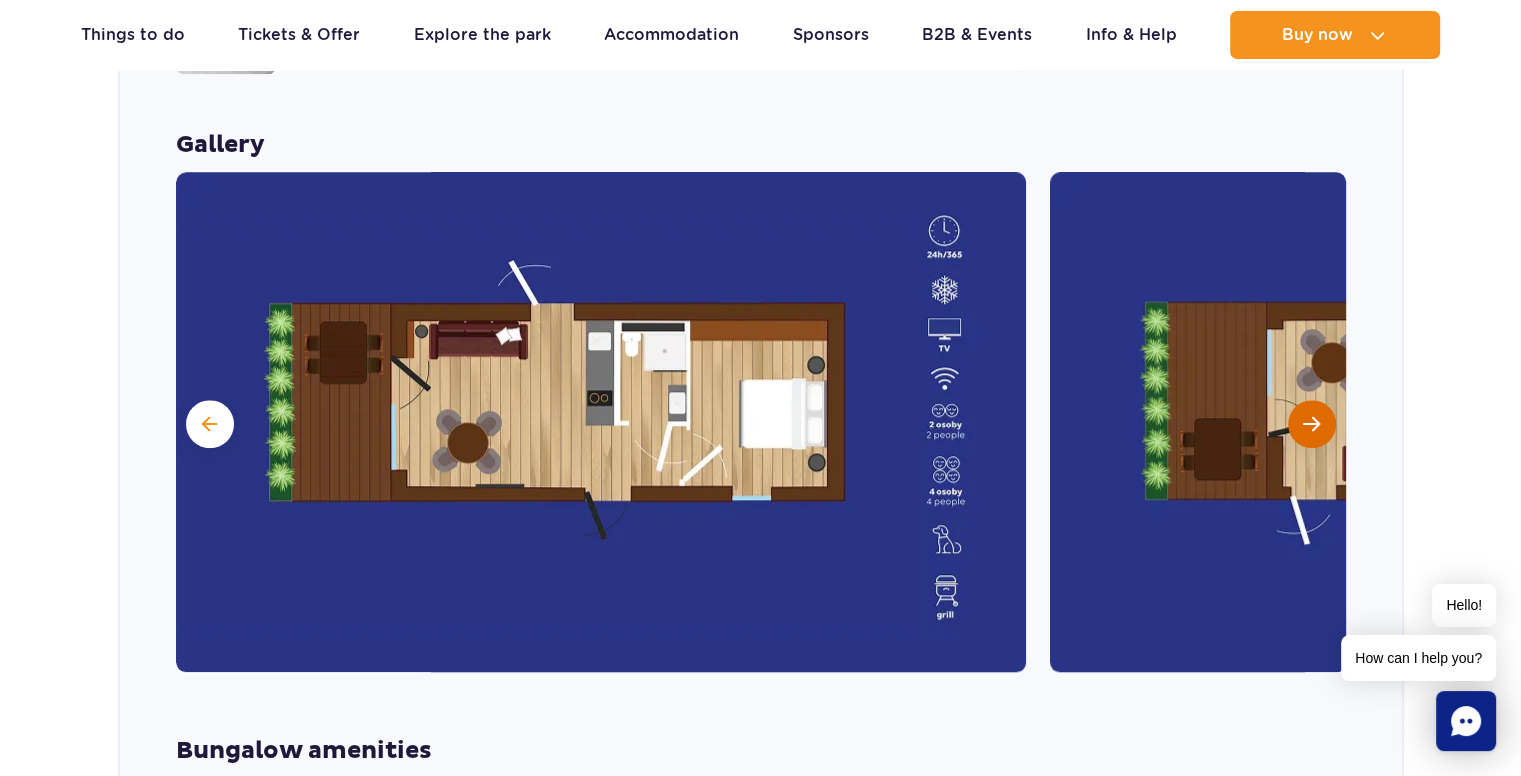 click at bounding box center (1311, 424) 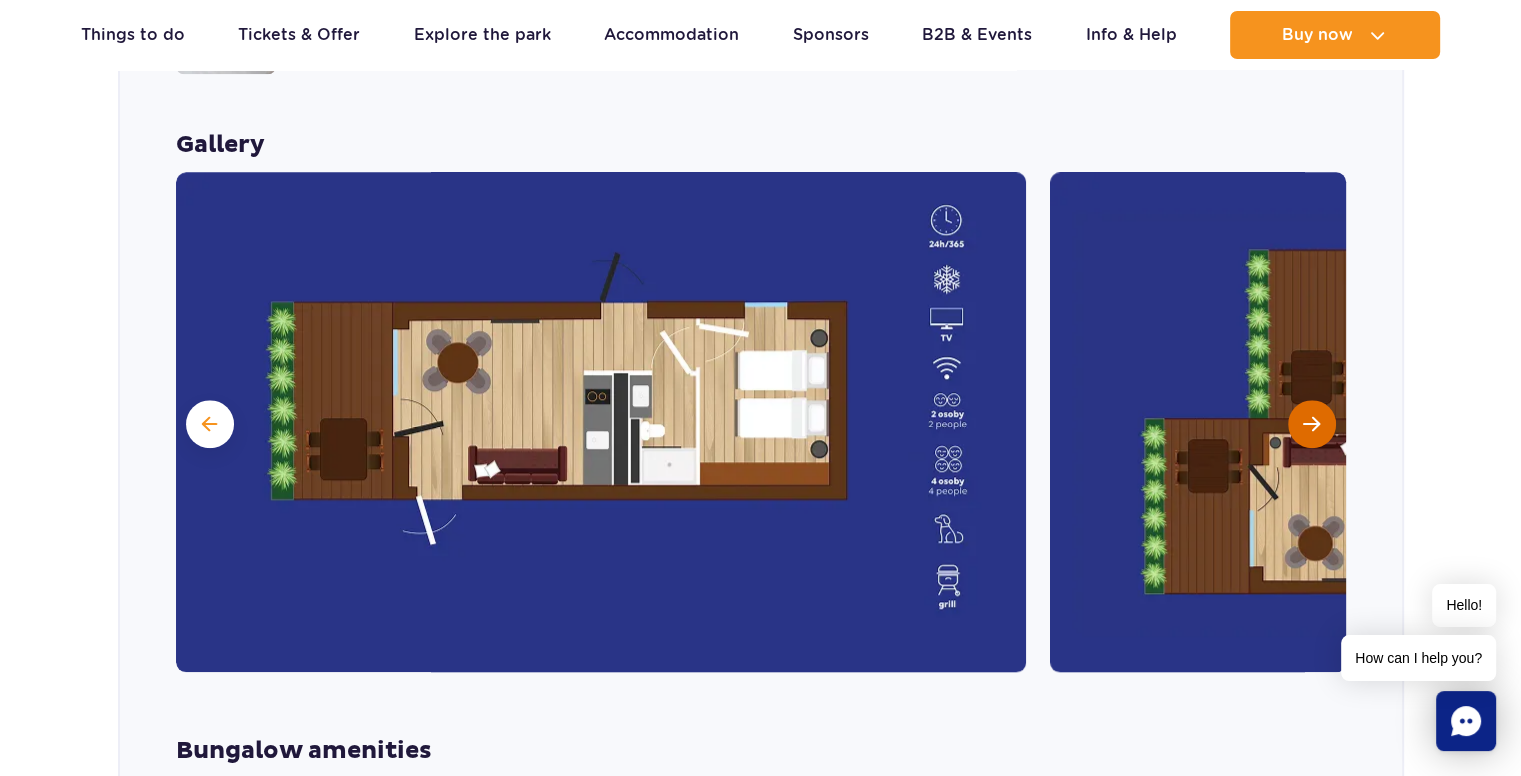 click at bounding box center [1311, 424] 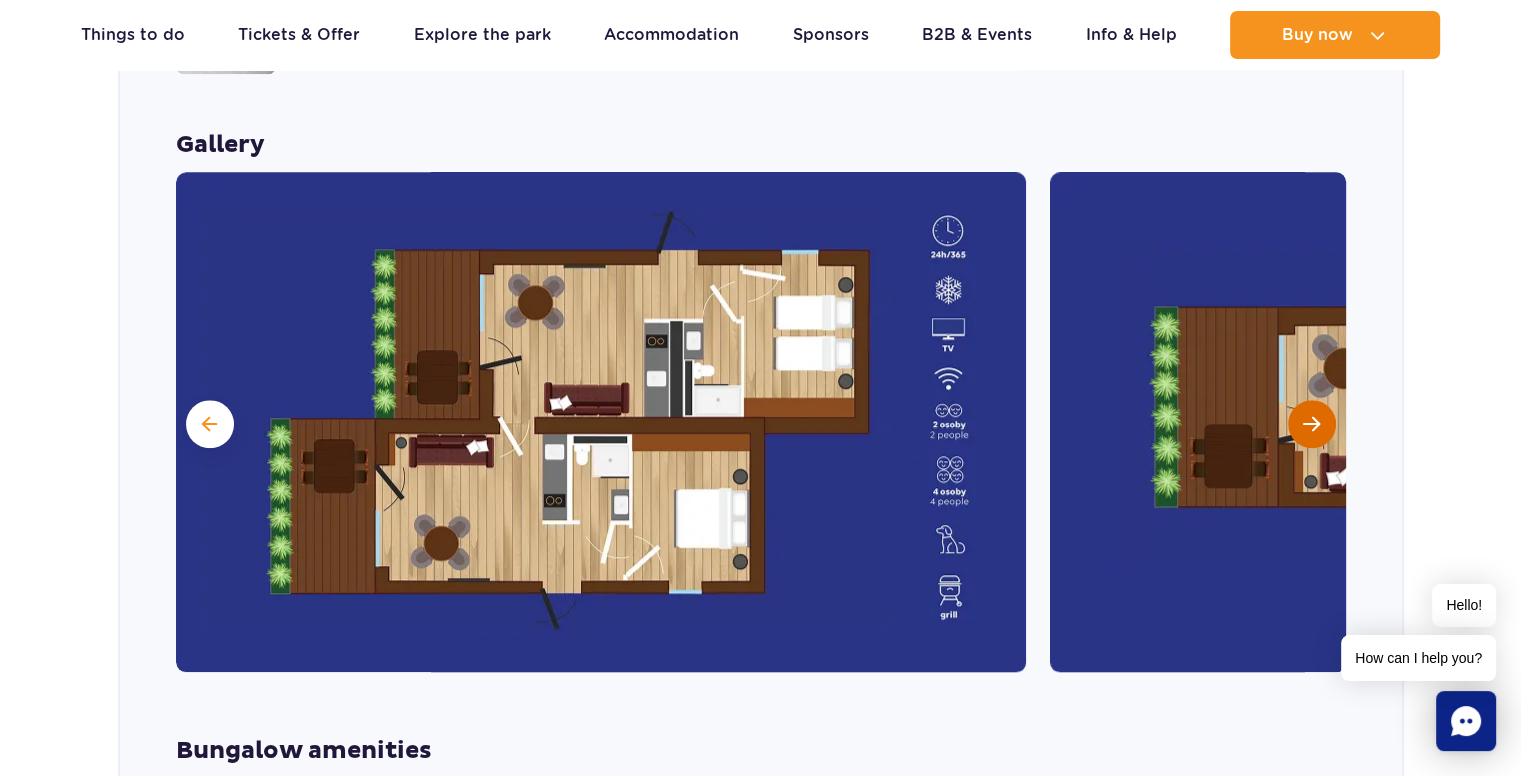 click at bounding box center (1311, 424) 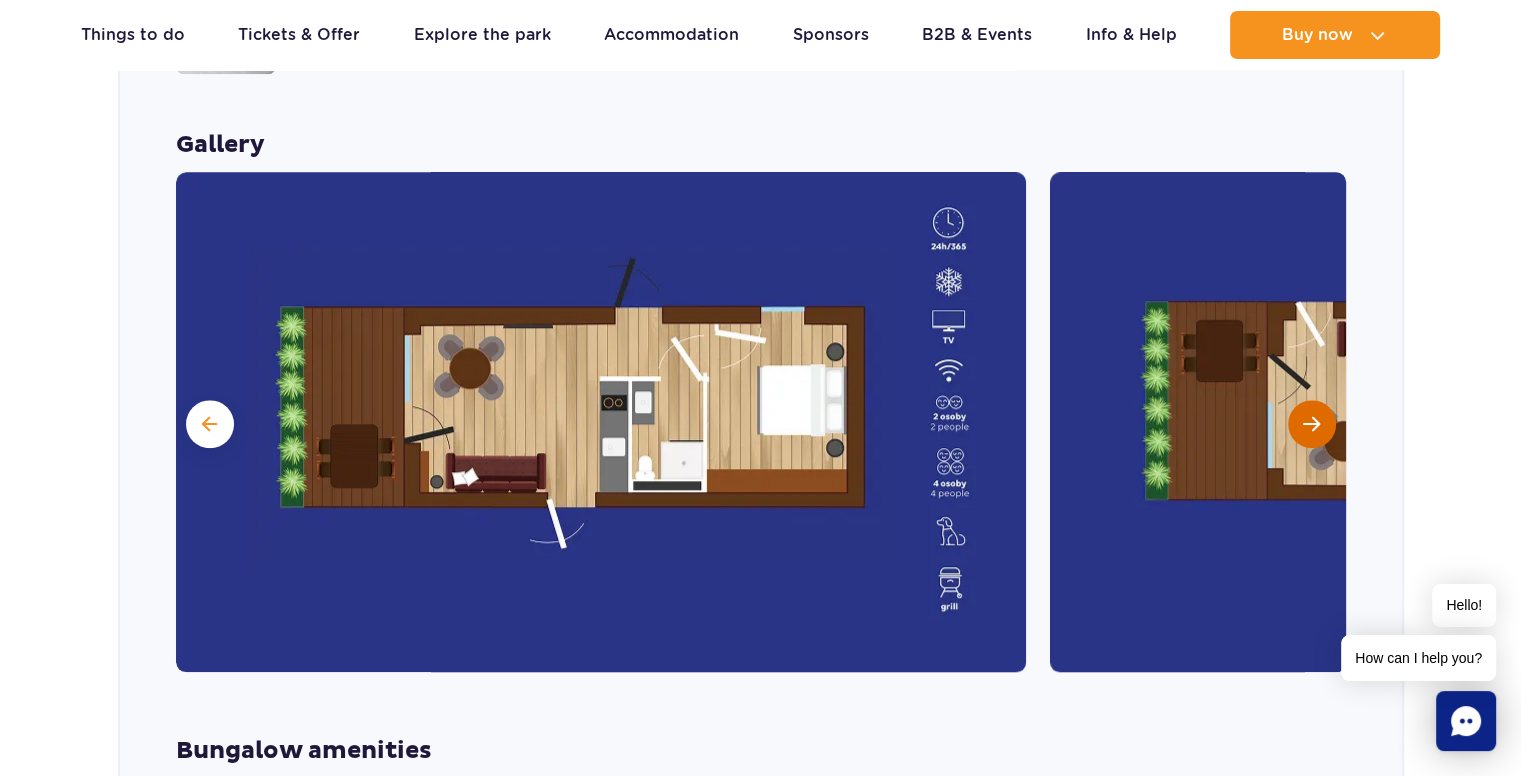 click at bounding box center (1311, 424) 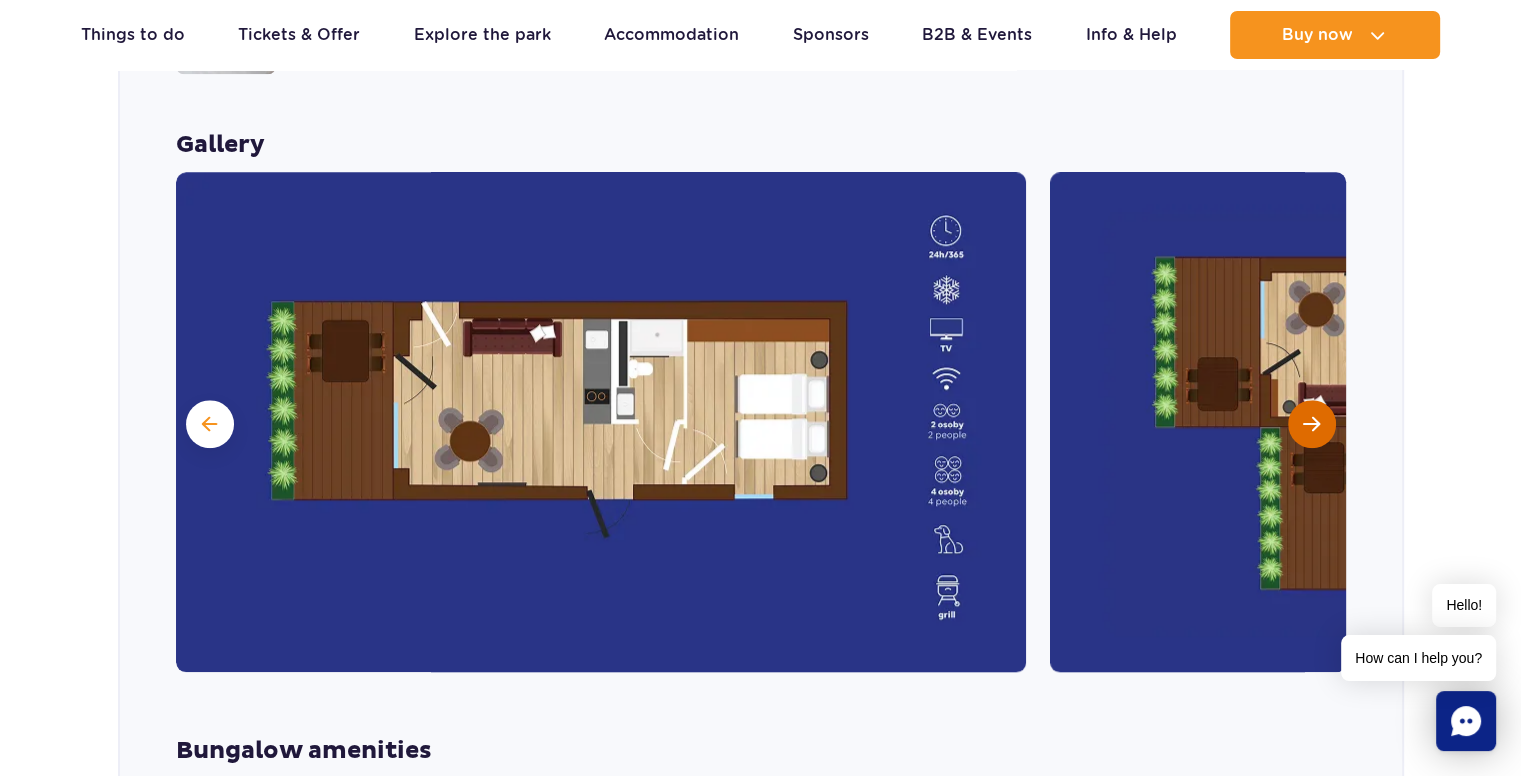click at bounding box center [1311, 424] 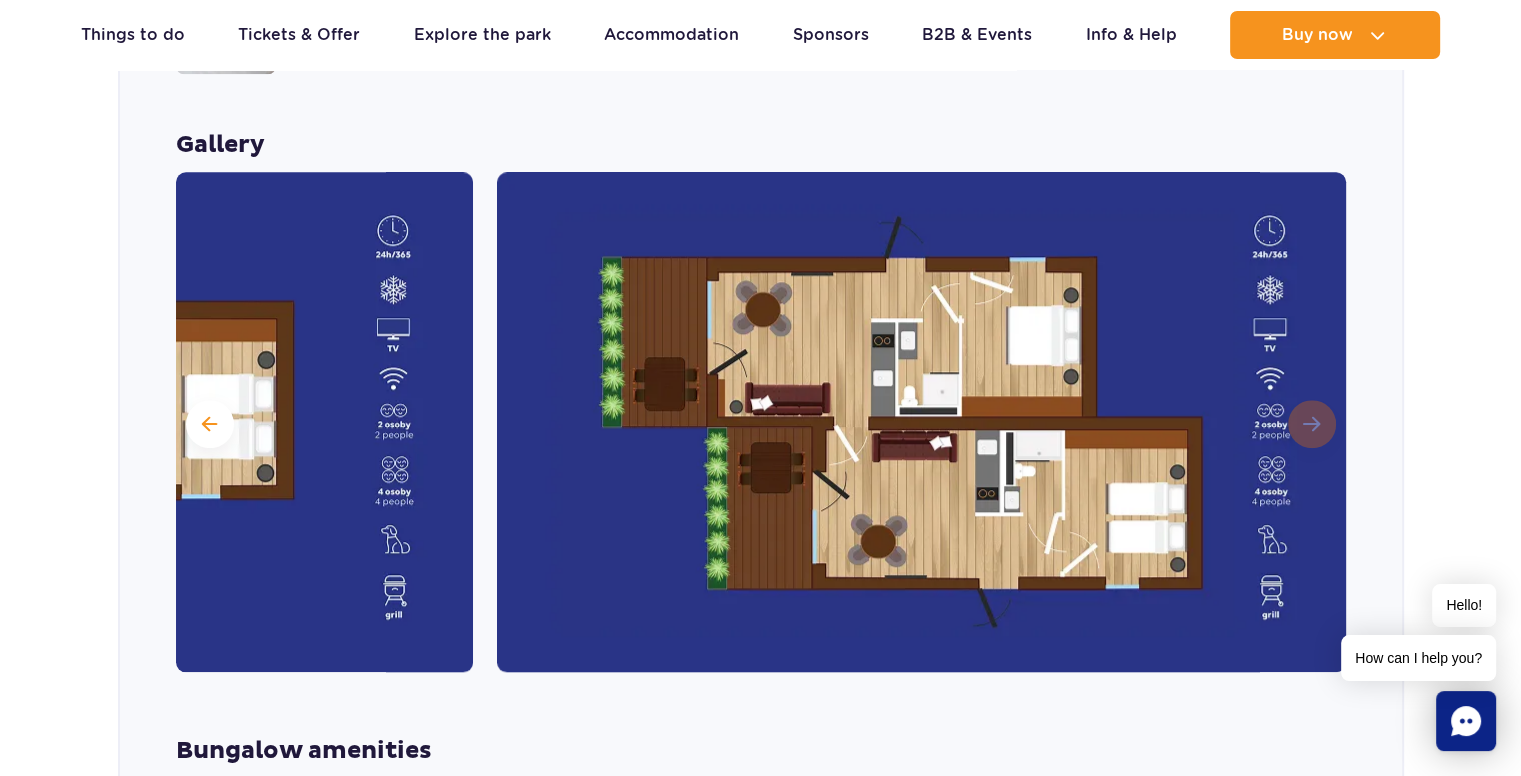 click at bounding box center (922, 422) 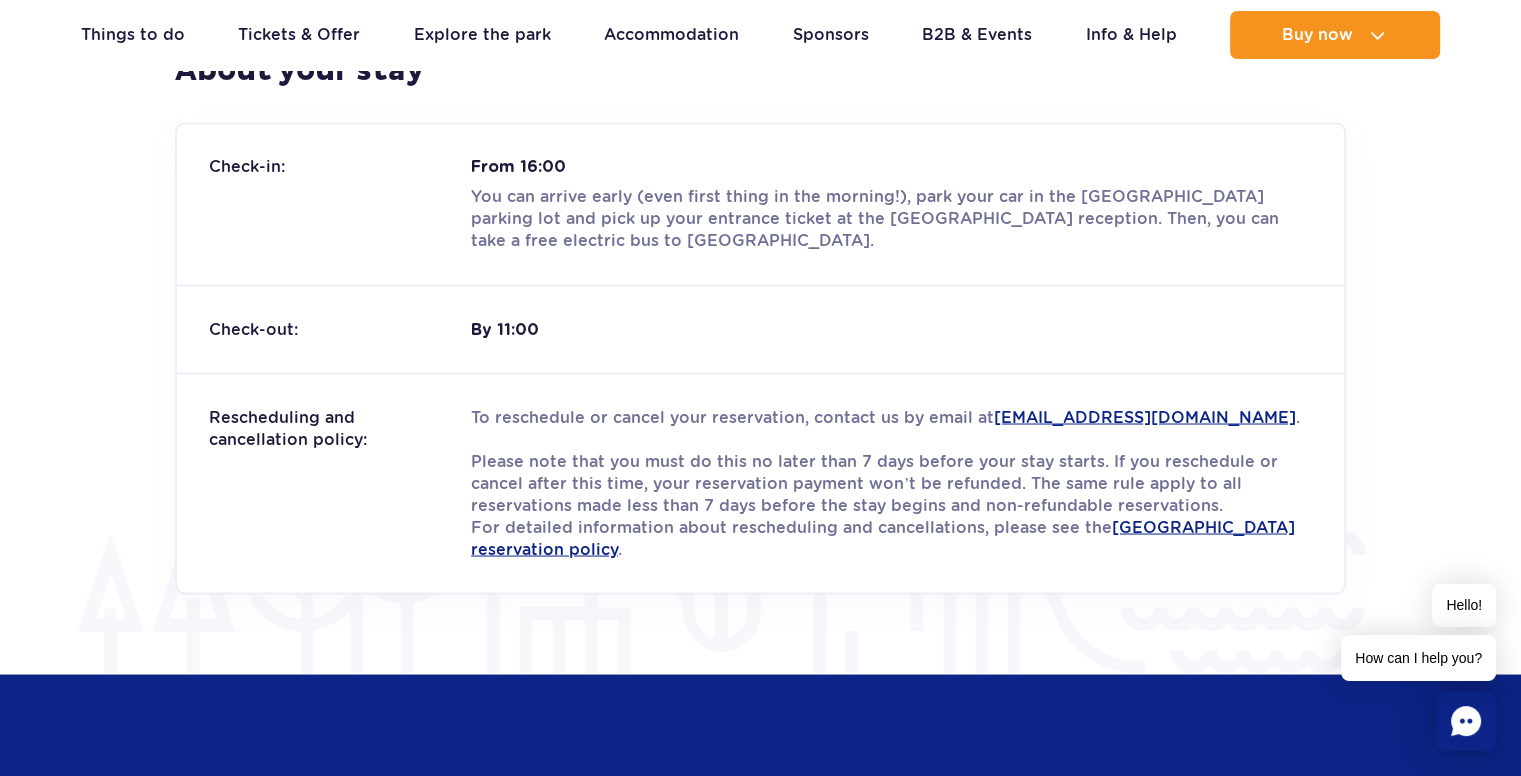 scroll, scrollTop: 3430, scrollLeft: 0, axis: vertical 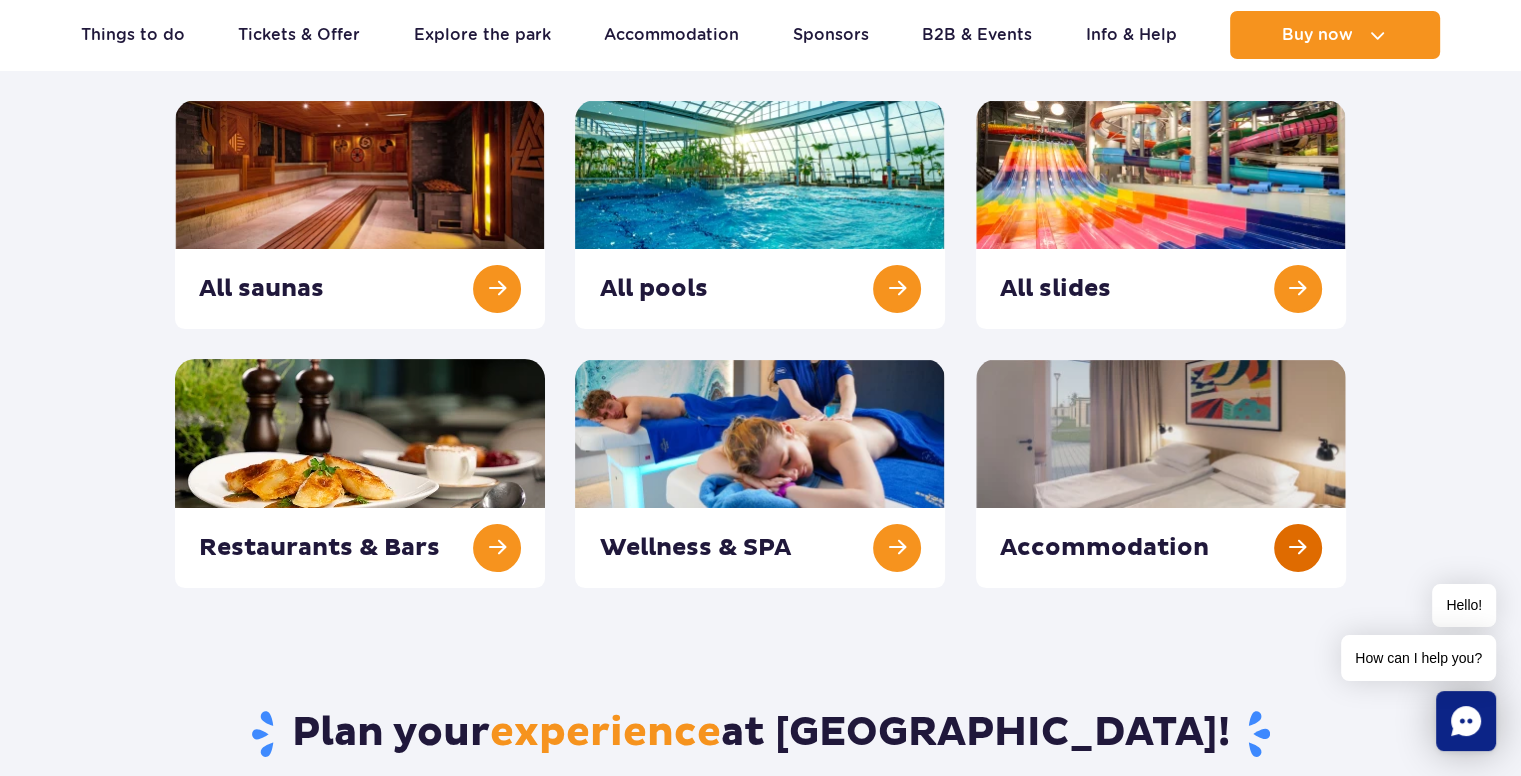 click at bounding box center (1161, 473) 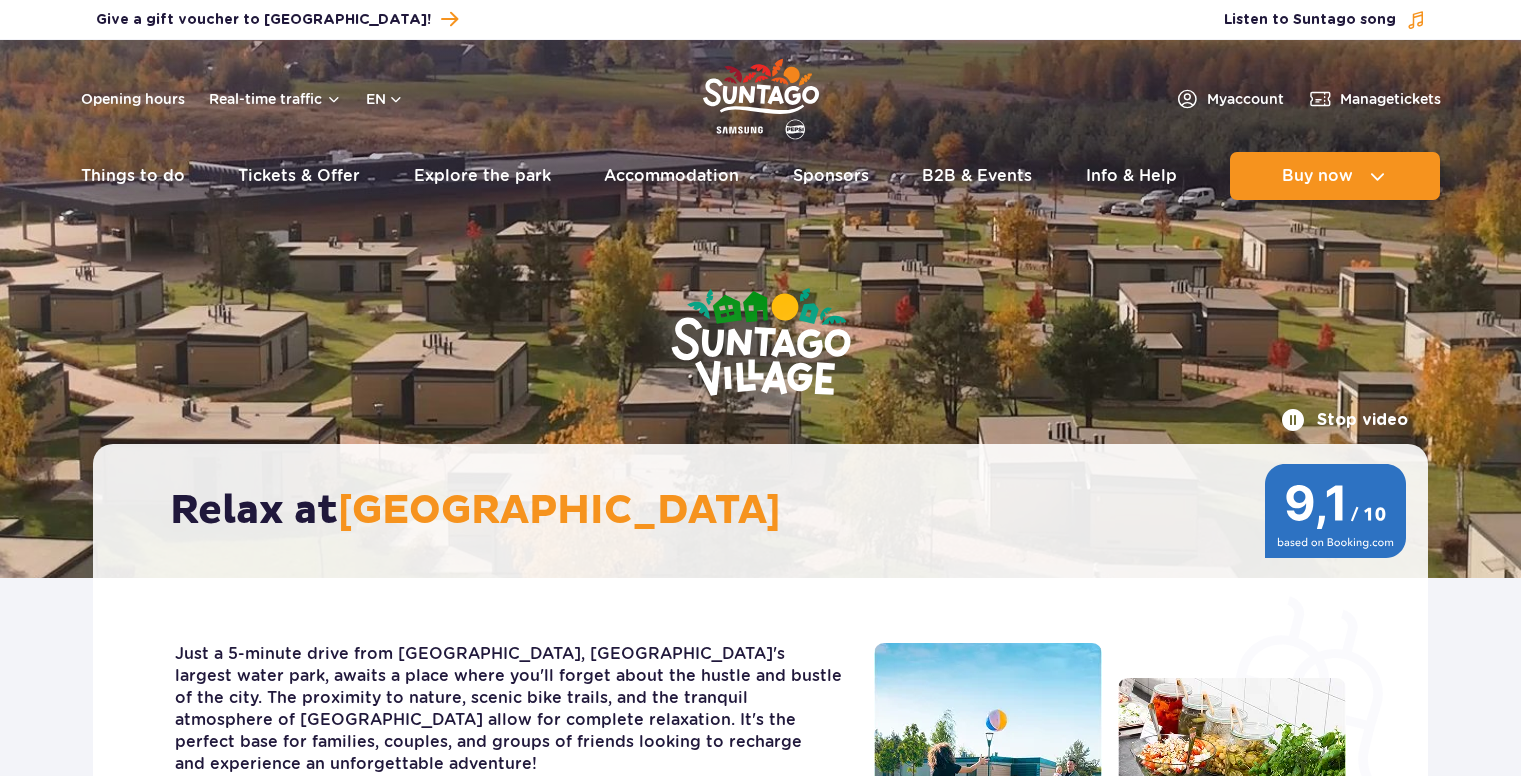 scroll, scrollTop: 0, scrollLeft: 0, axis: both 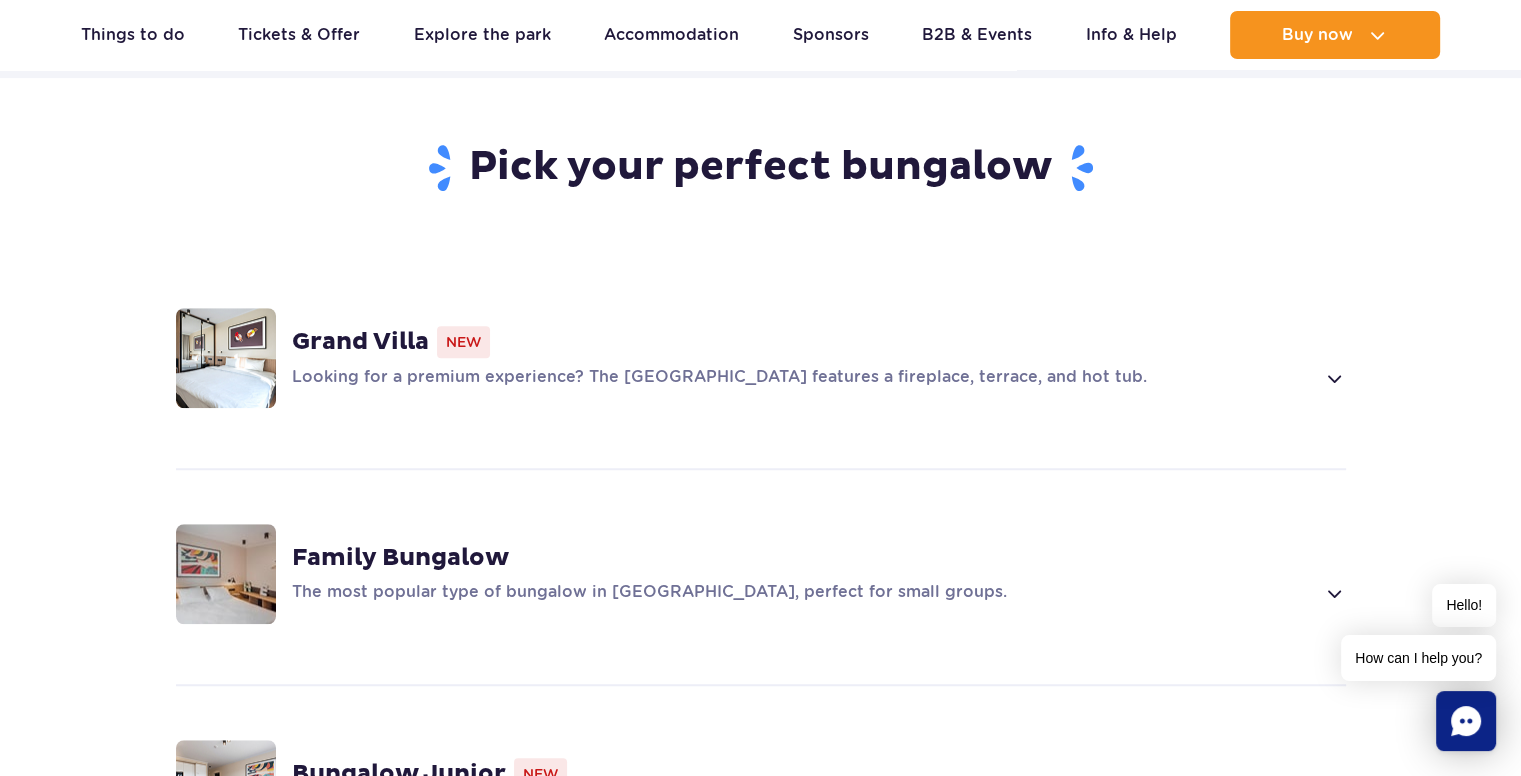 click at bounding box center (1333, 593) 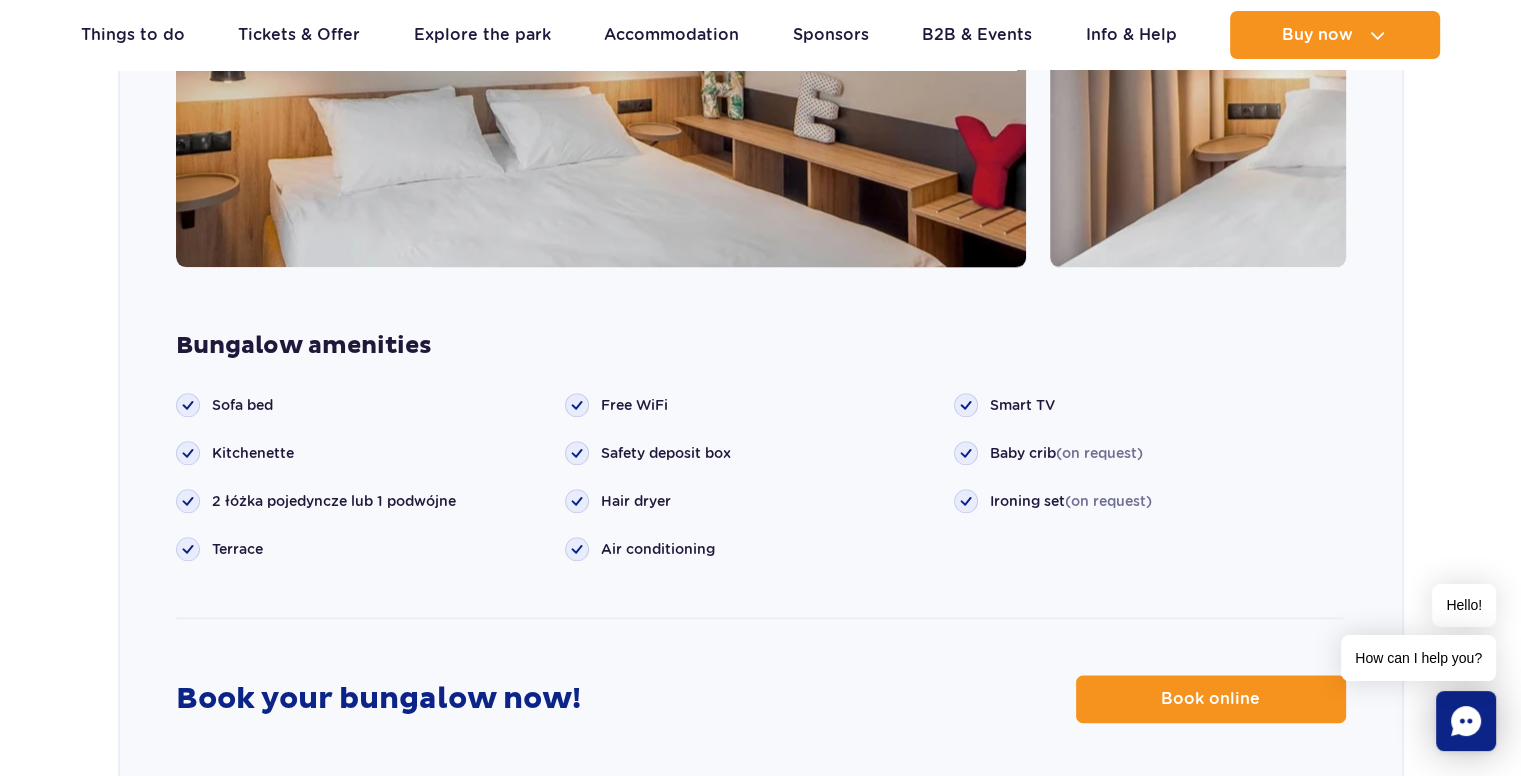 scroll, scrollTop: 2269, scrollLeft: 0, axis: vertical 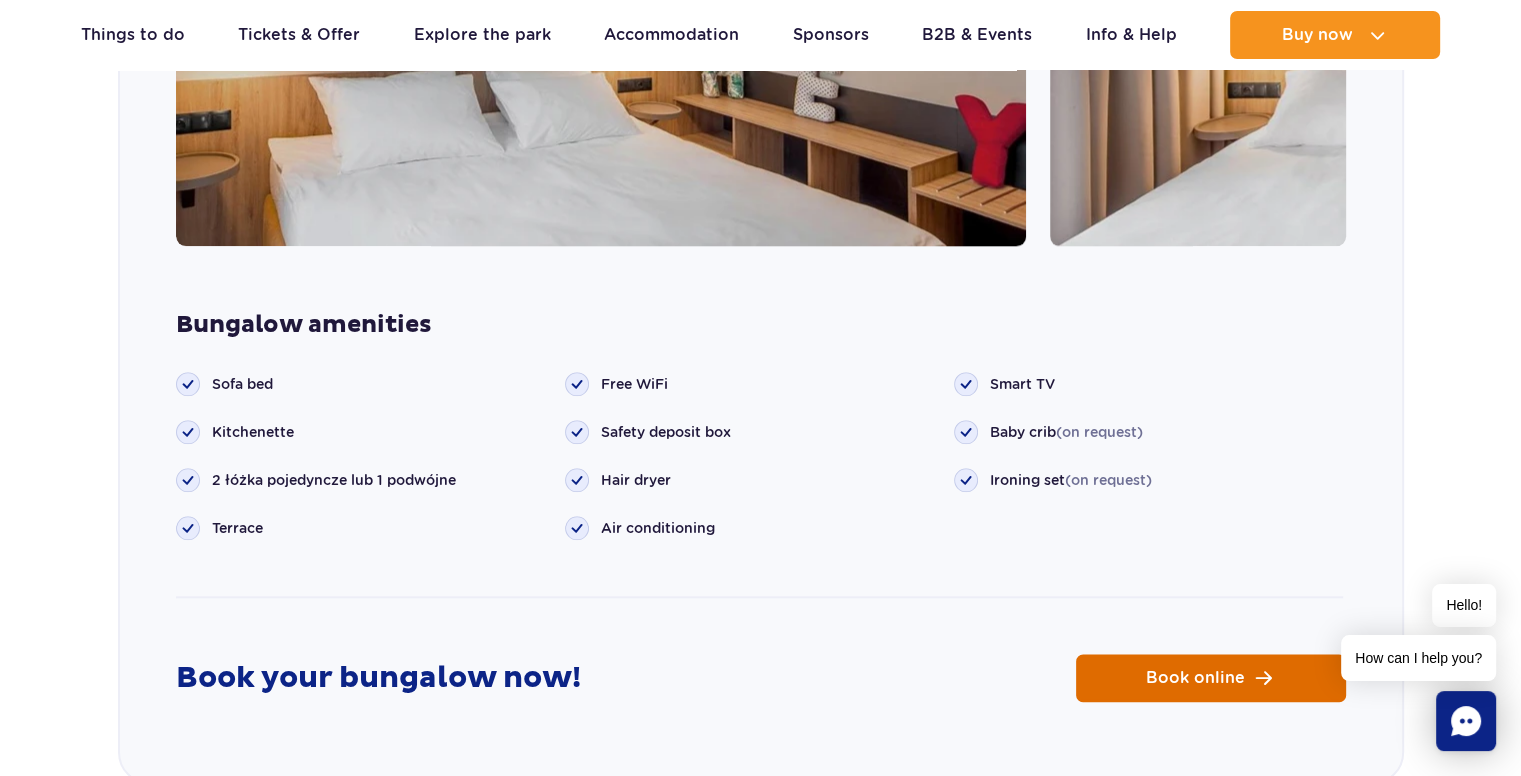 click on "Book online" at bounding box center (1195, 678) 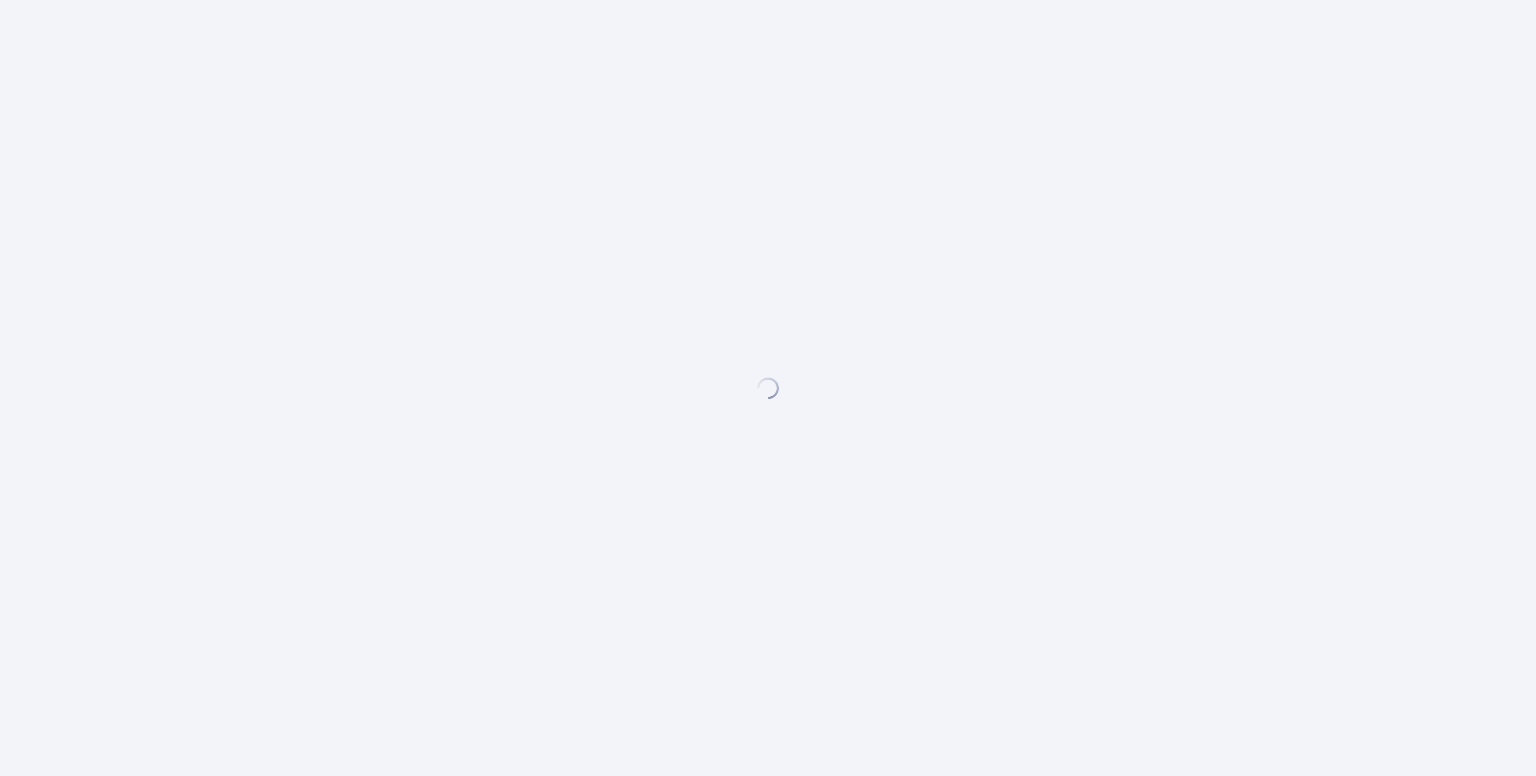 scroll, scrollTop: 0, scrollLeft: 0, axis: both 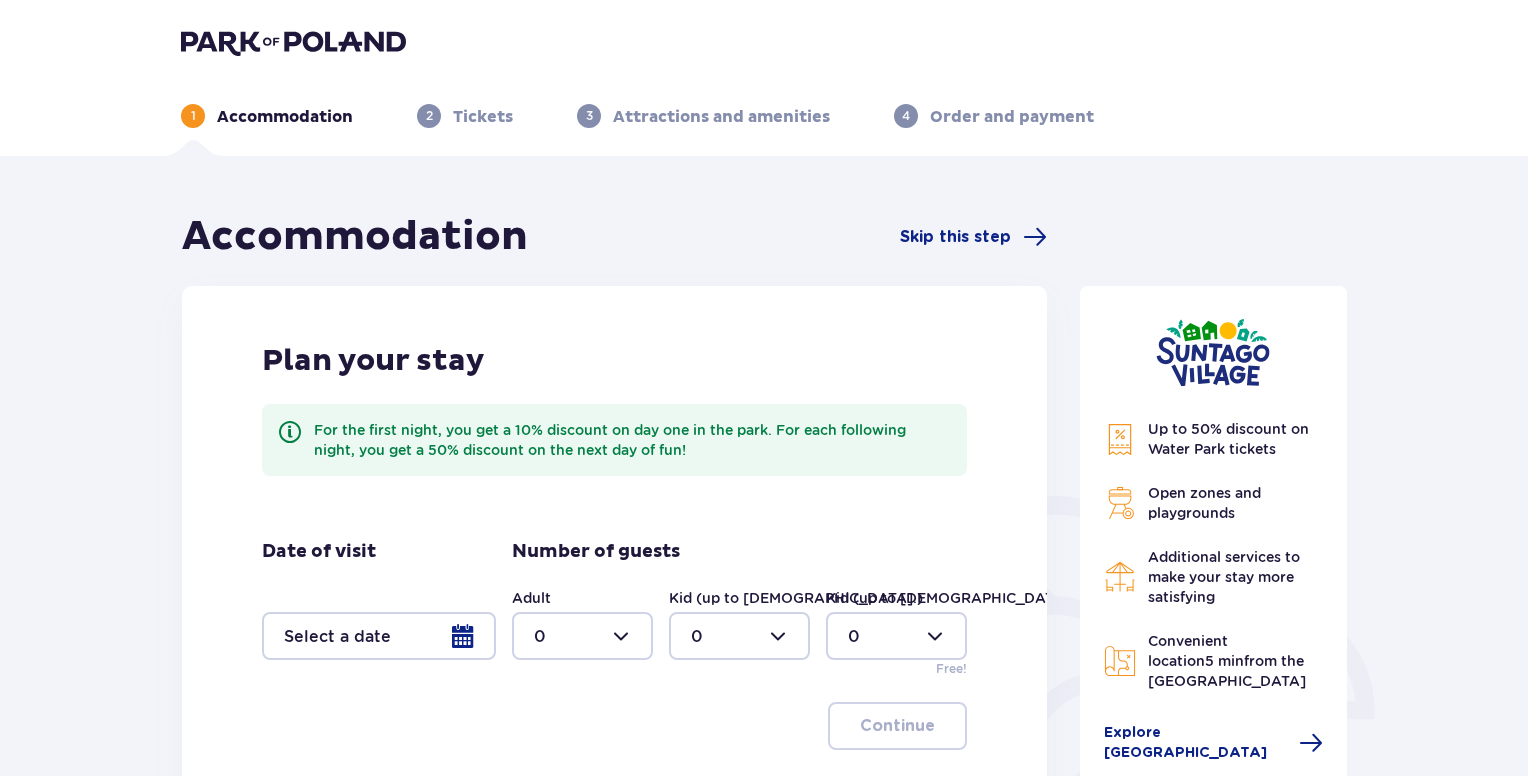 click at bounding box center (582, 636) 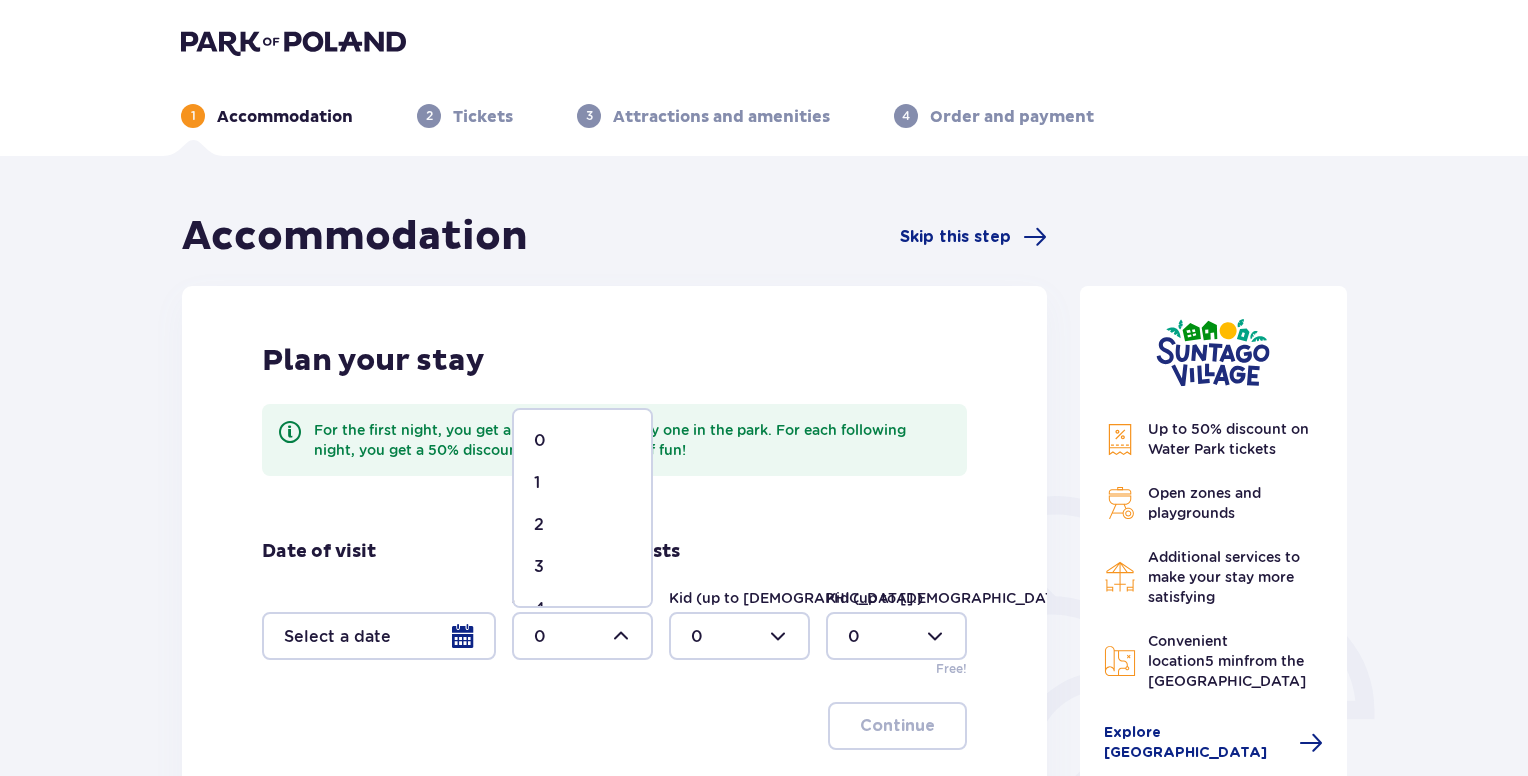 click on "4" at bounding box center [539, 609] 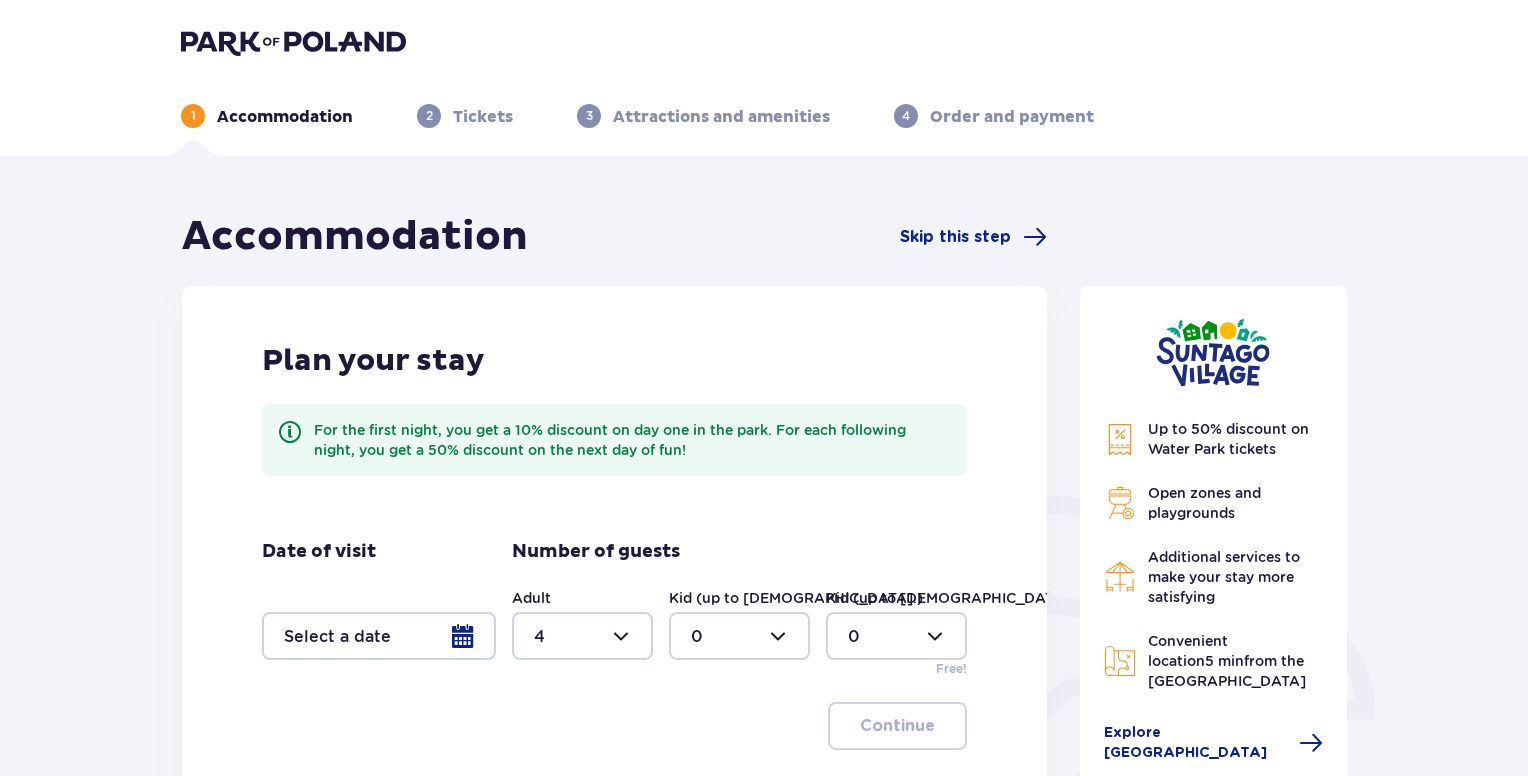 scroll, scrollTop: 130, scrollLeft: 0, axis: vertical 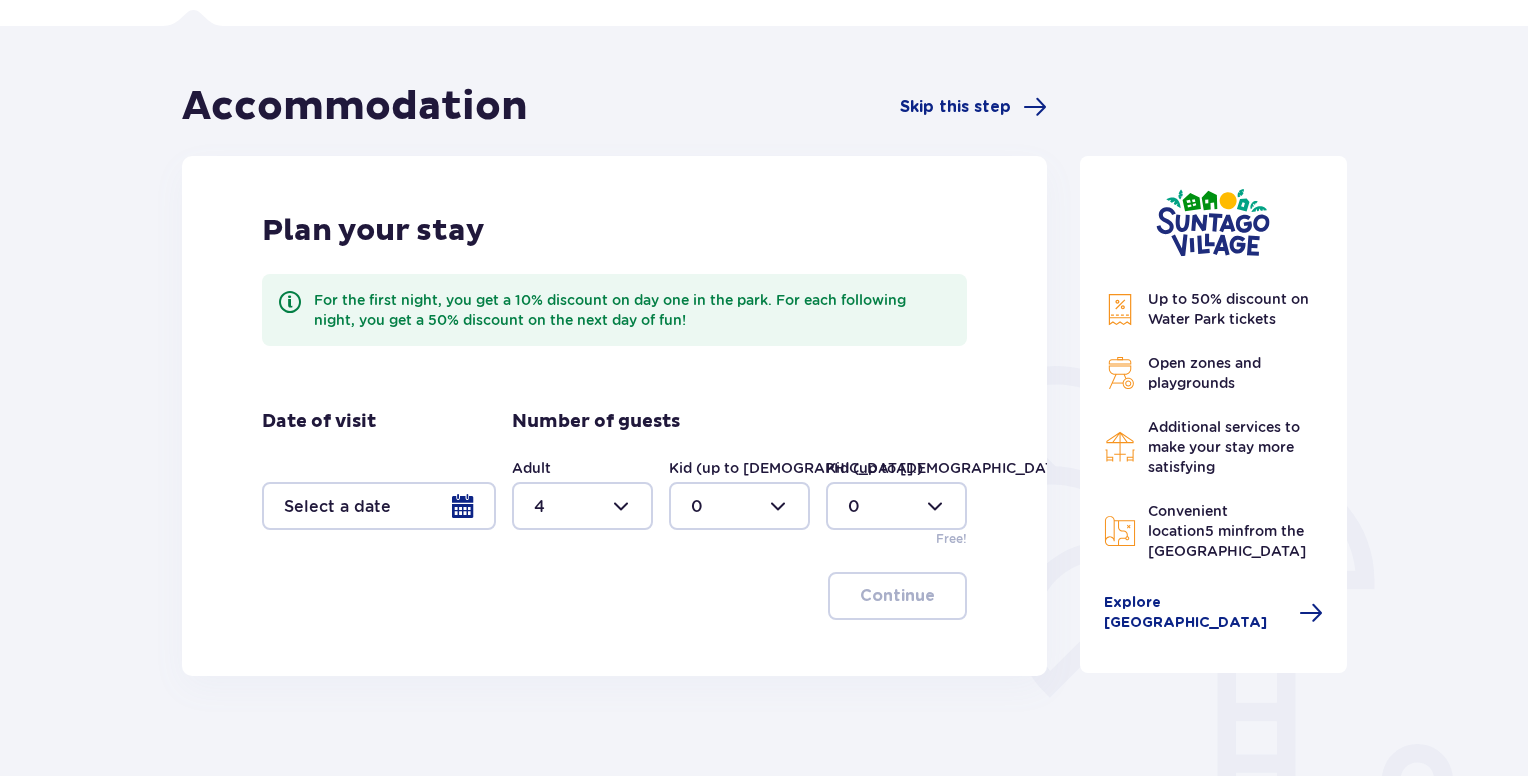 click at bounding box center (379, 506) 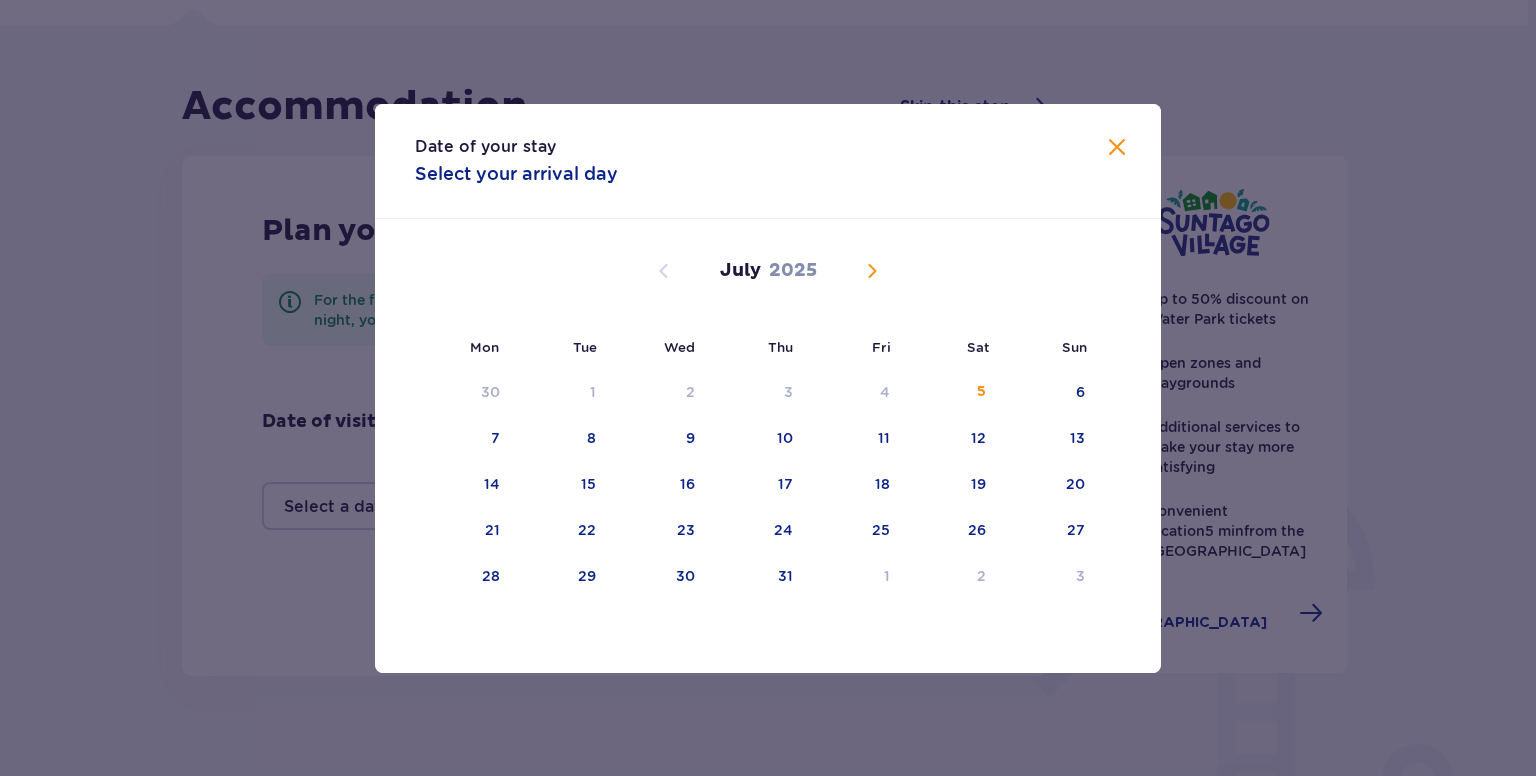 click on "[DATE]" at bounding box center (768, 294) 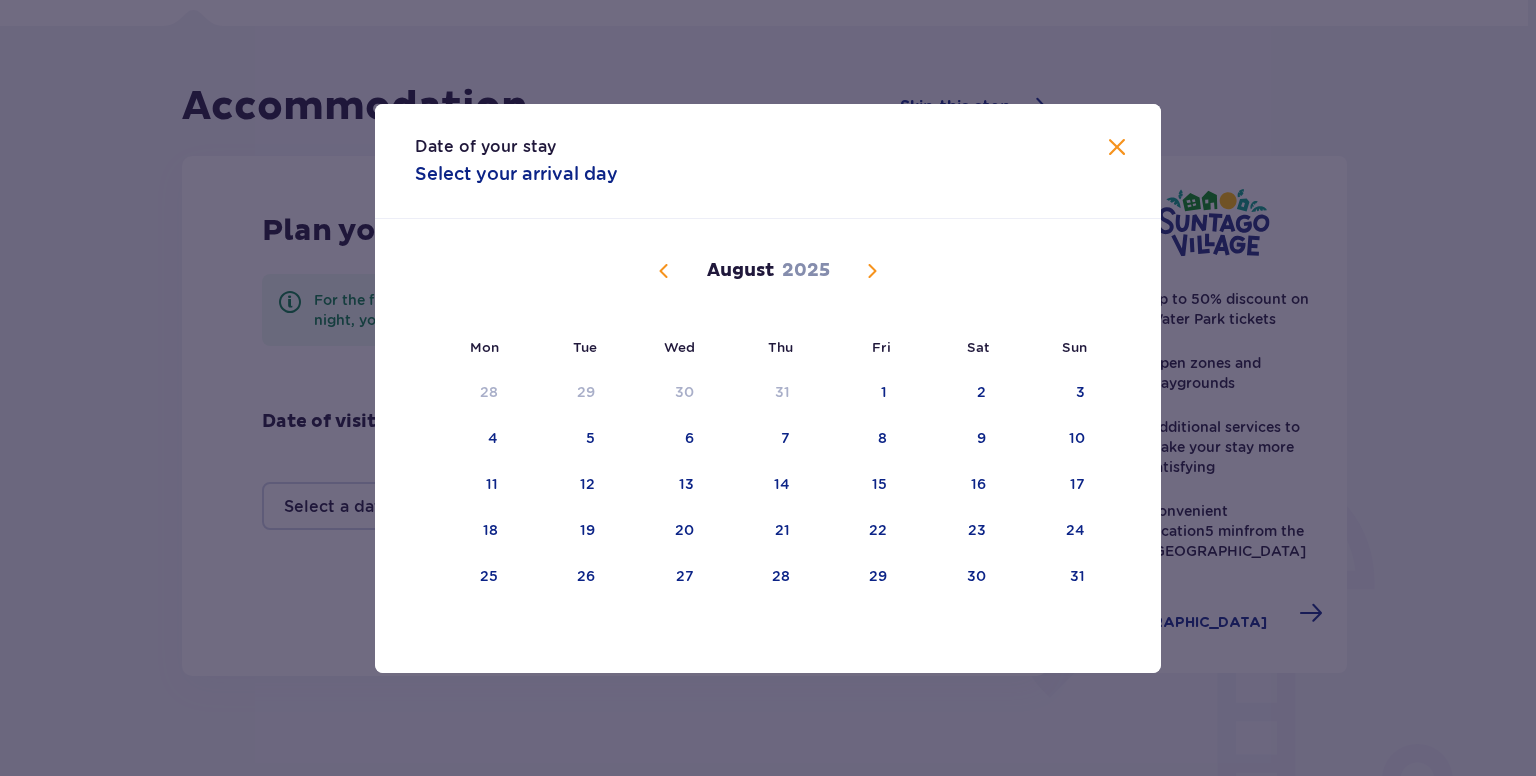click at bounding box center (872, 271) 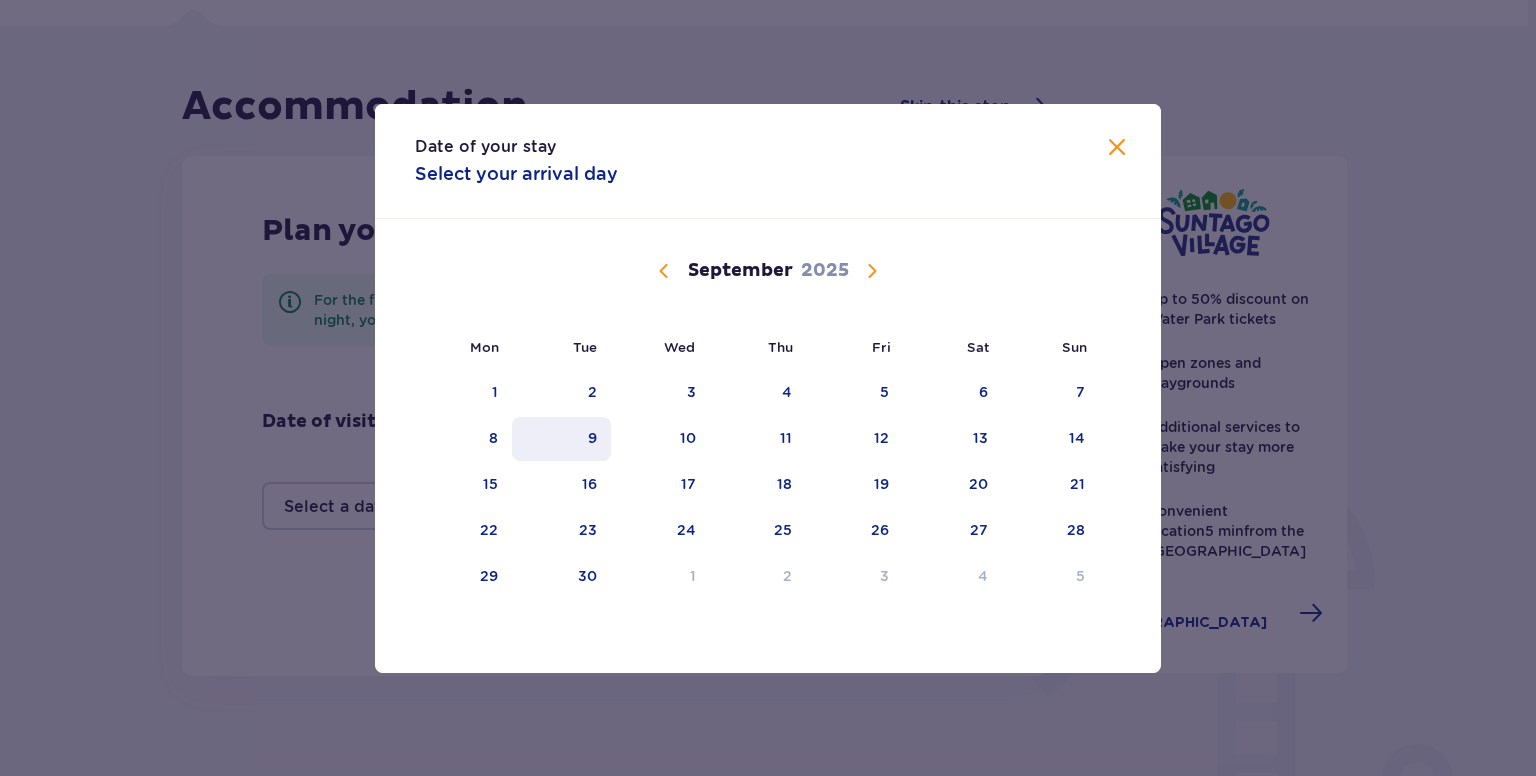 click on "9" at bounding box center (561, 439) 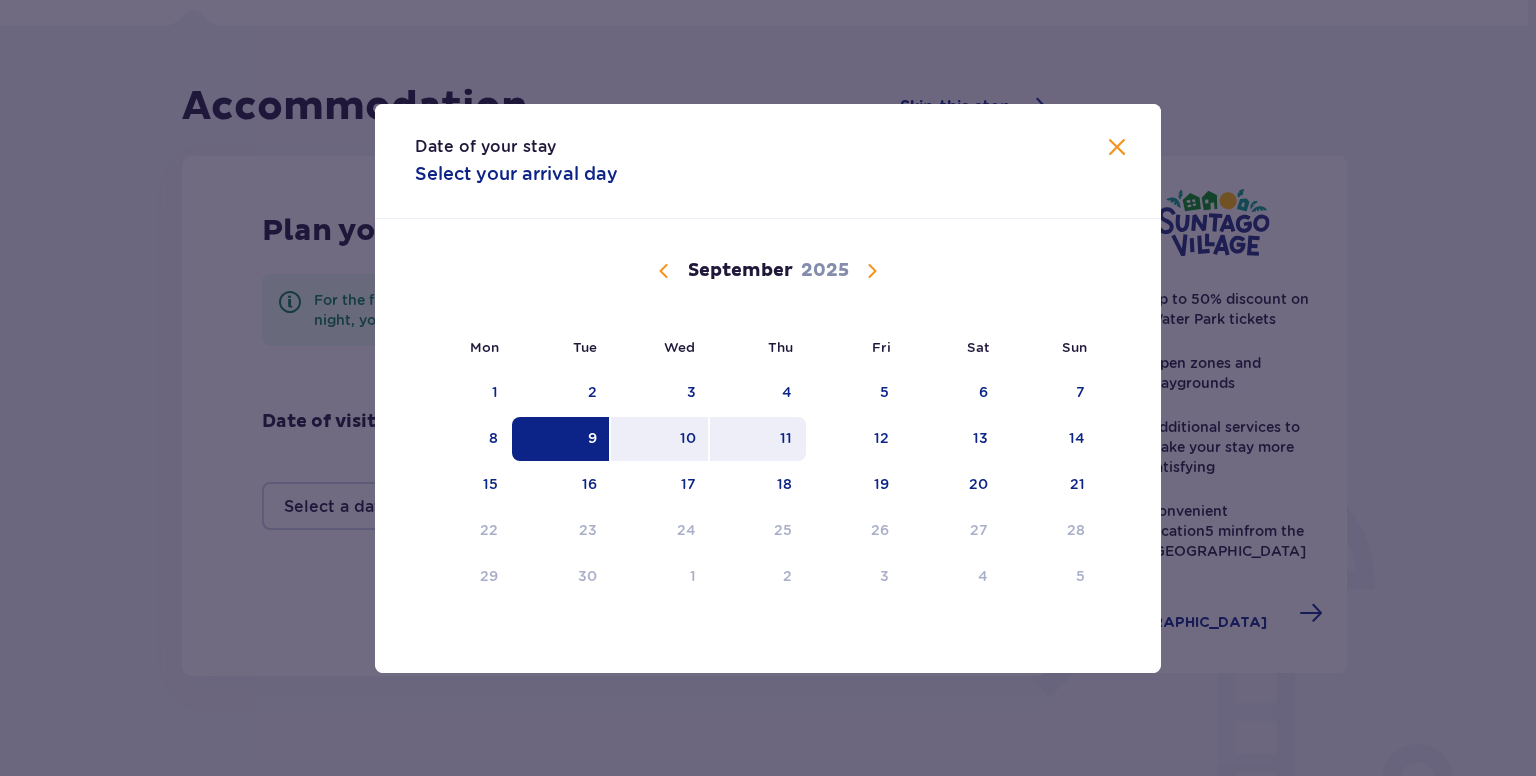 click on "11" at bounding box center (758, 439) 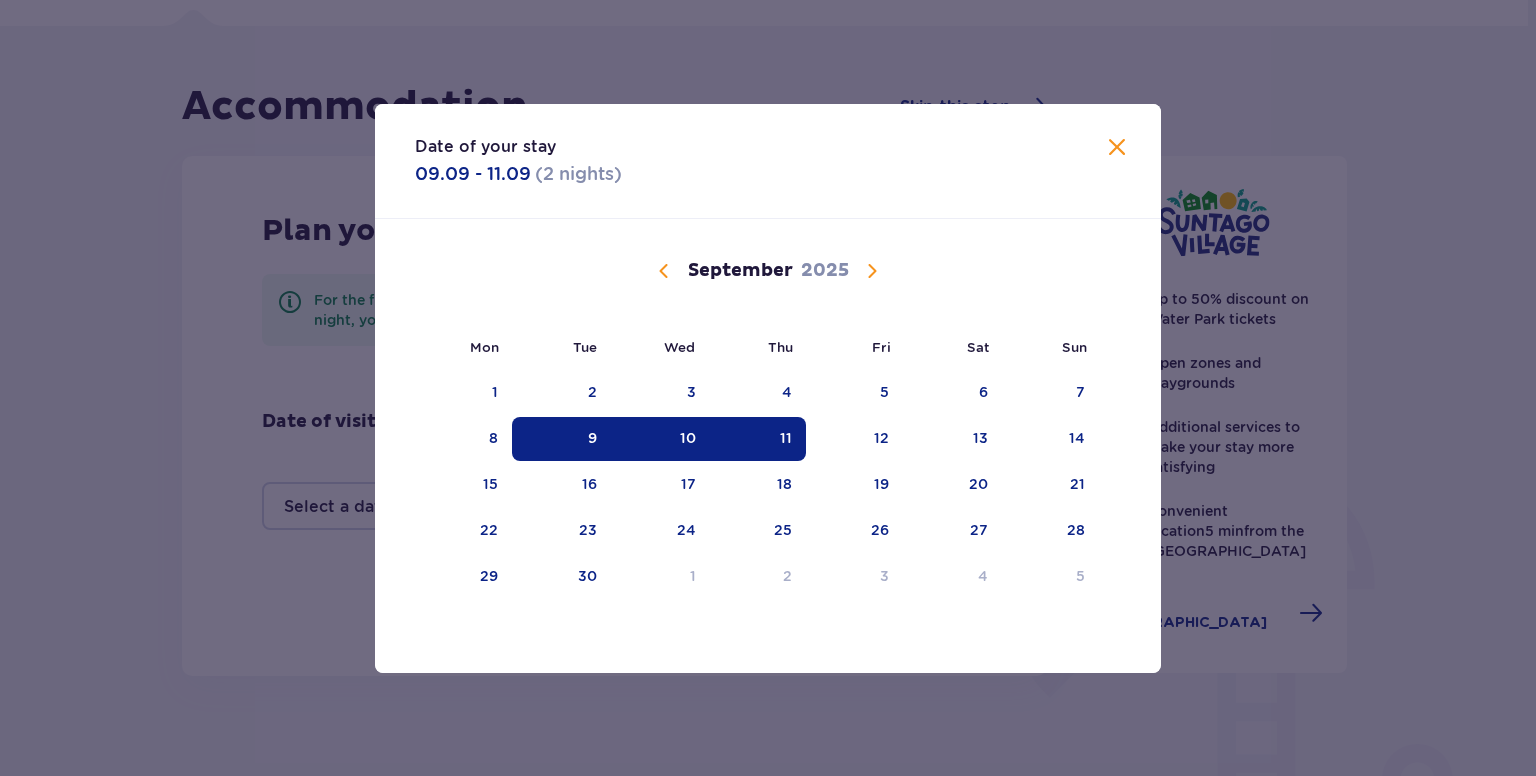 type on "[DATE] - [DATE]" 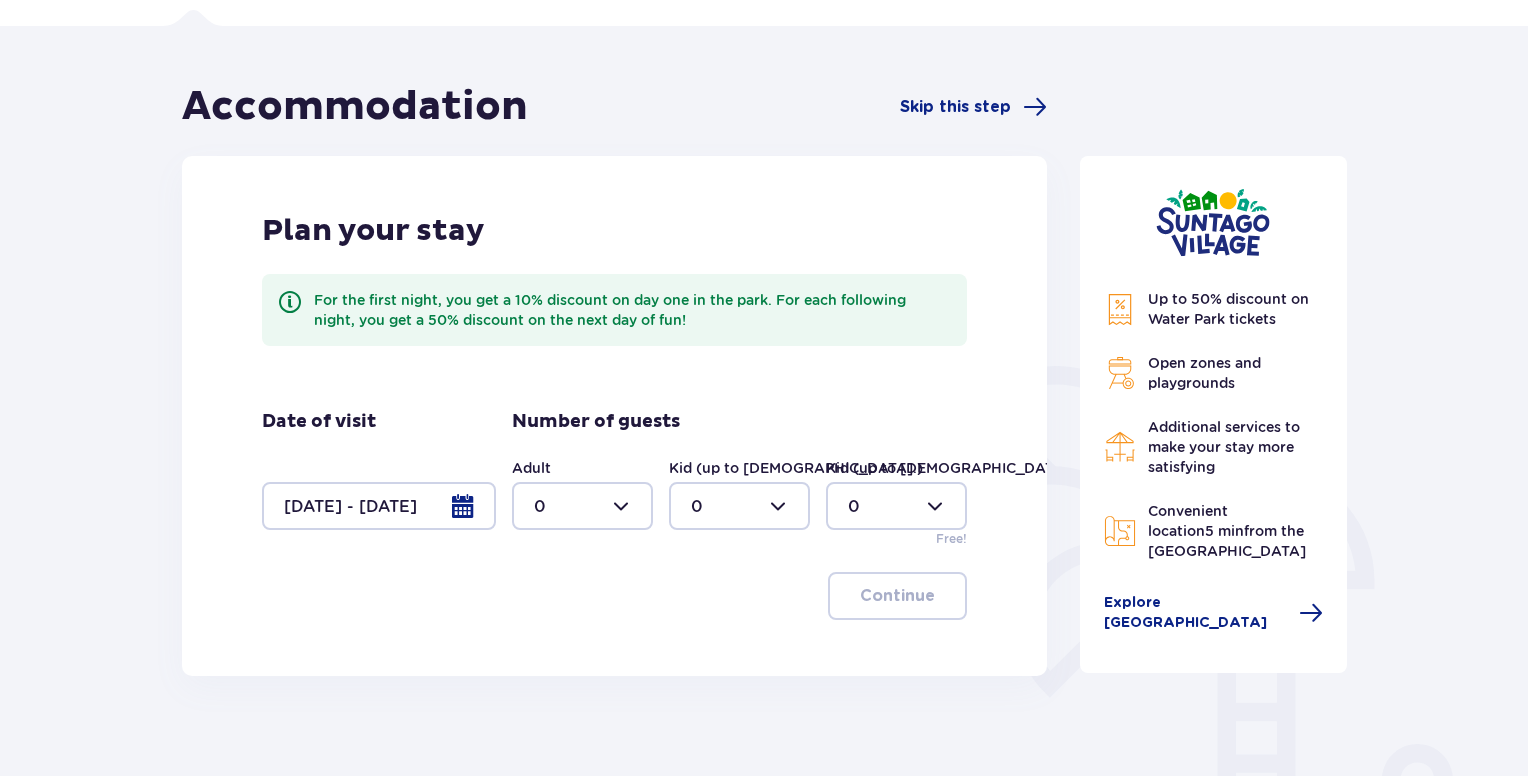click at bounding box center (379, 506) 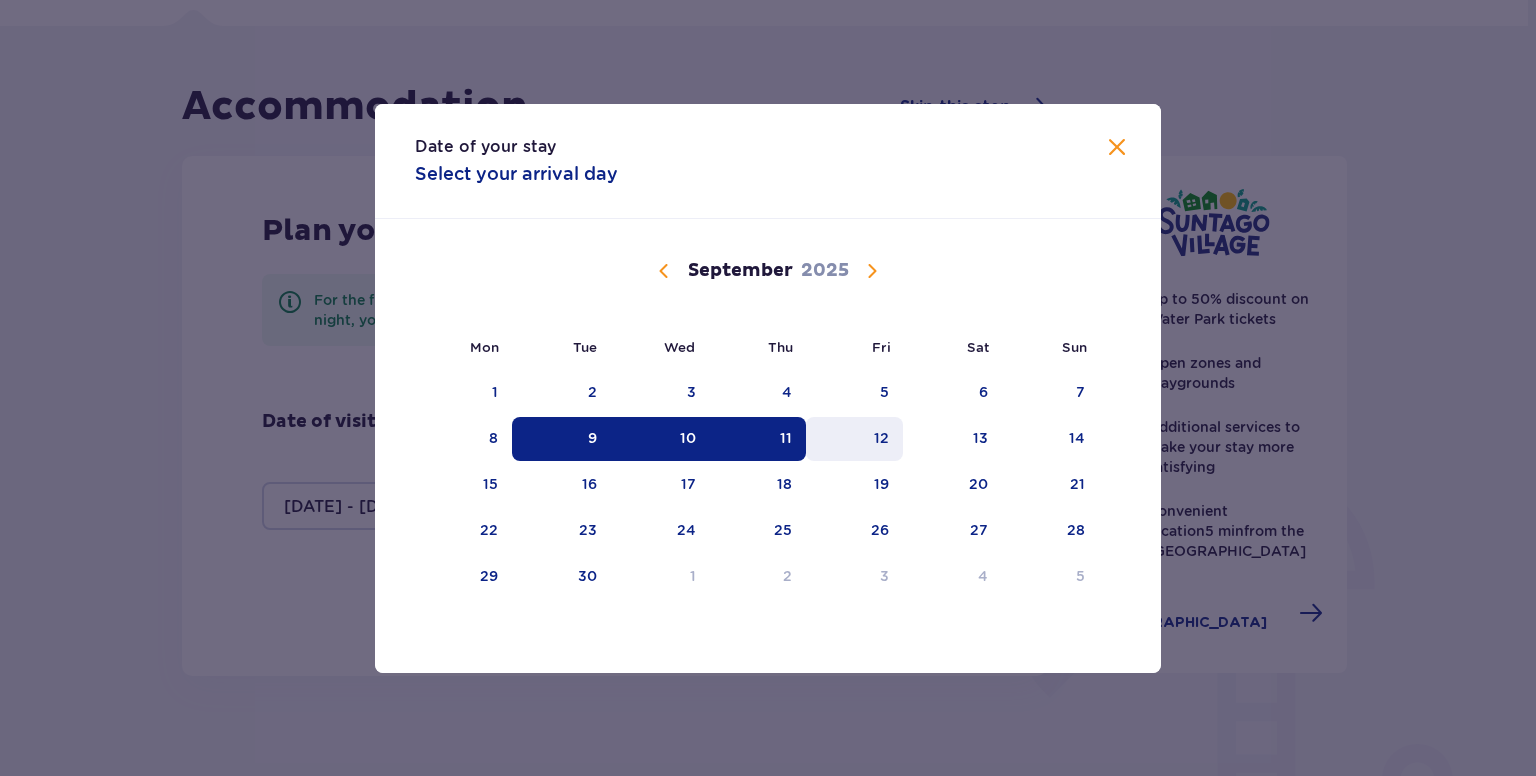 click on "12" at bounding box center (881, 438) 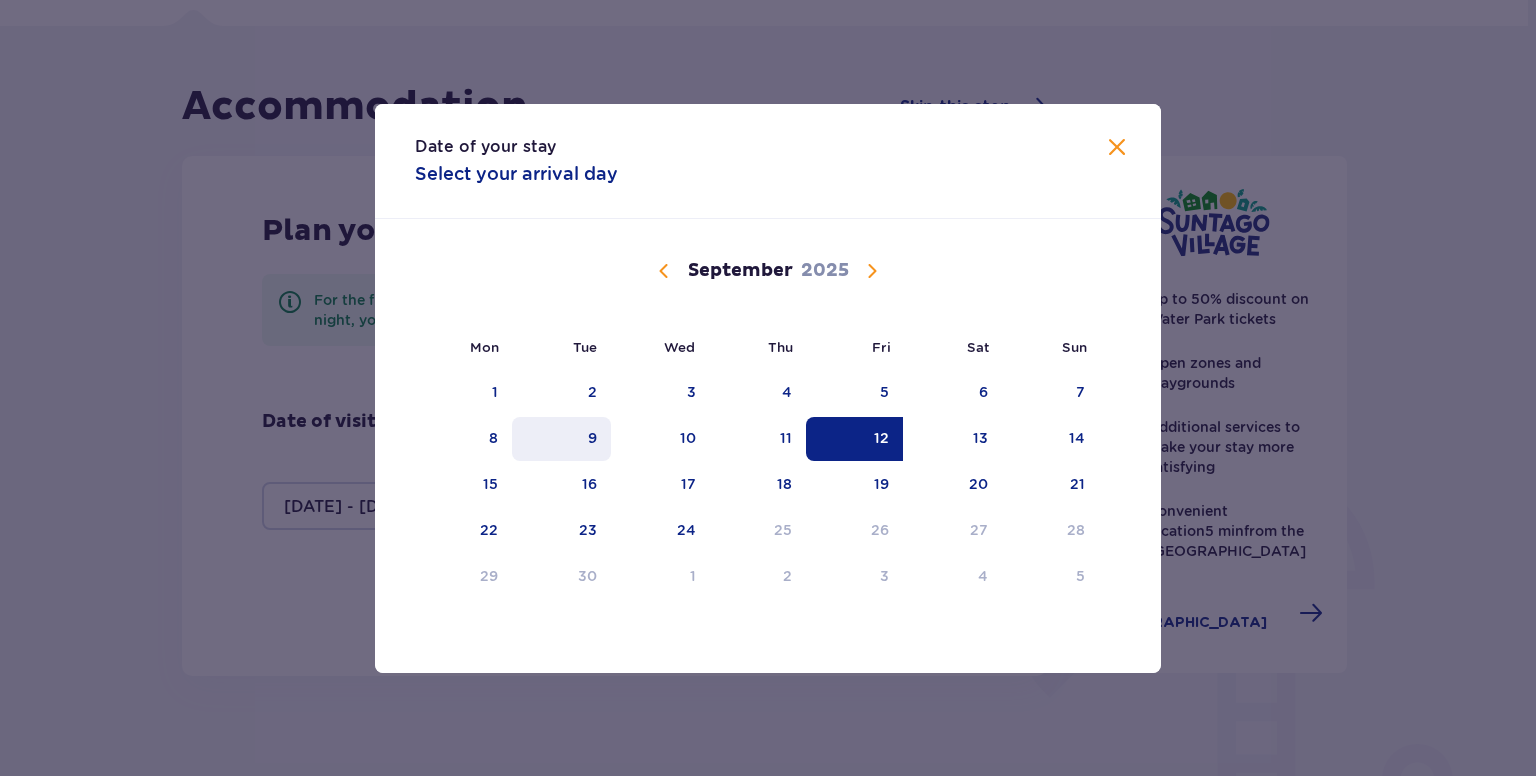 click on "9" at bounding box center (561, 439) 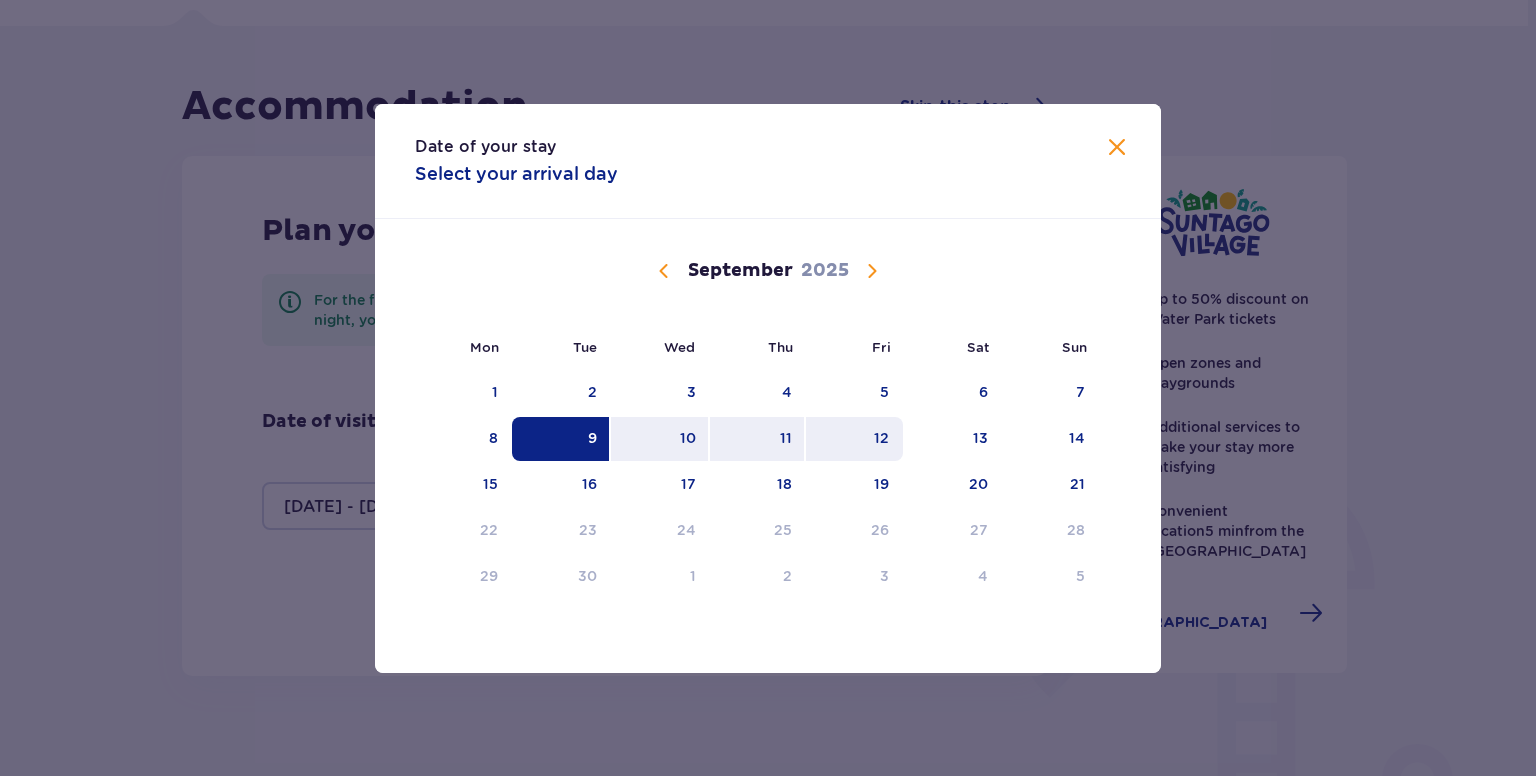 click on "12" at bounding box center (854, 439) 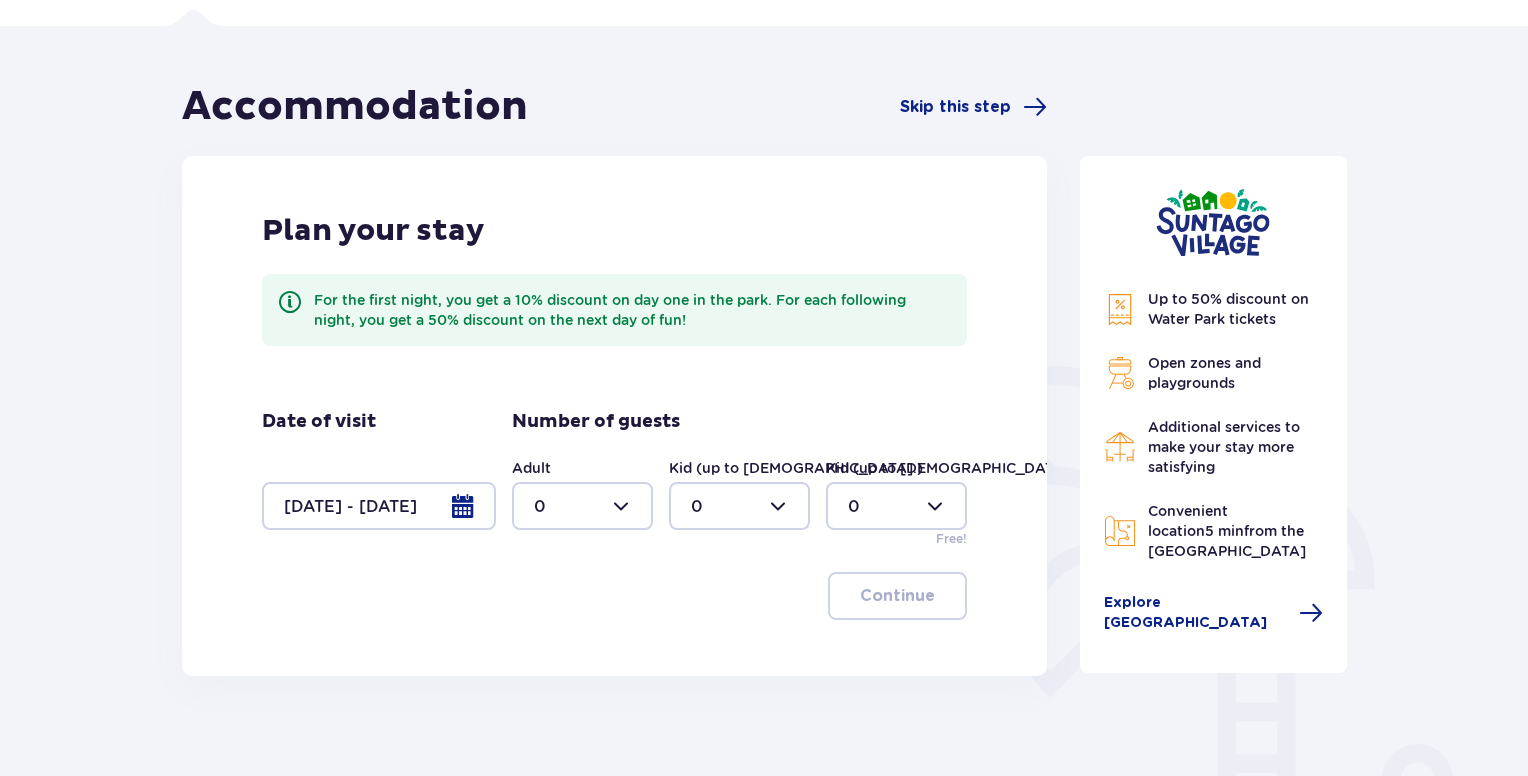 click at bounding box center [582, 506] 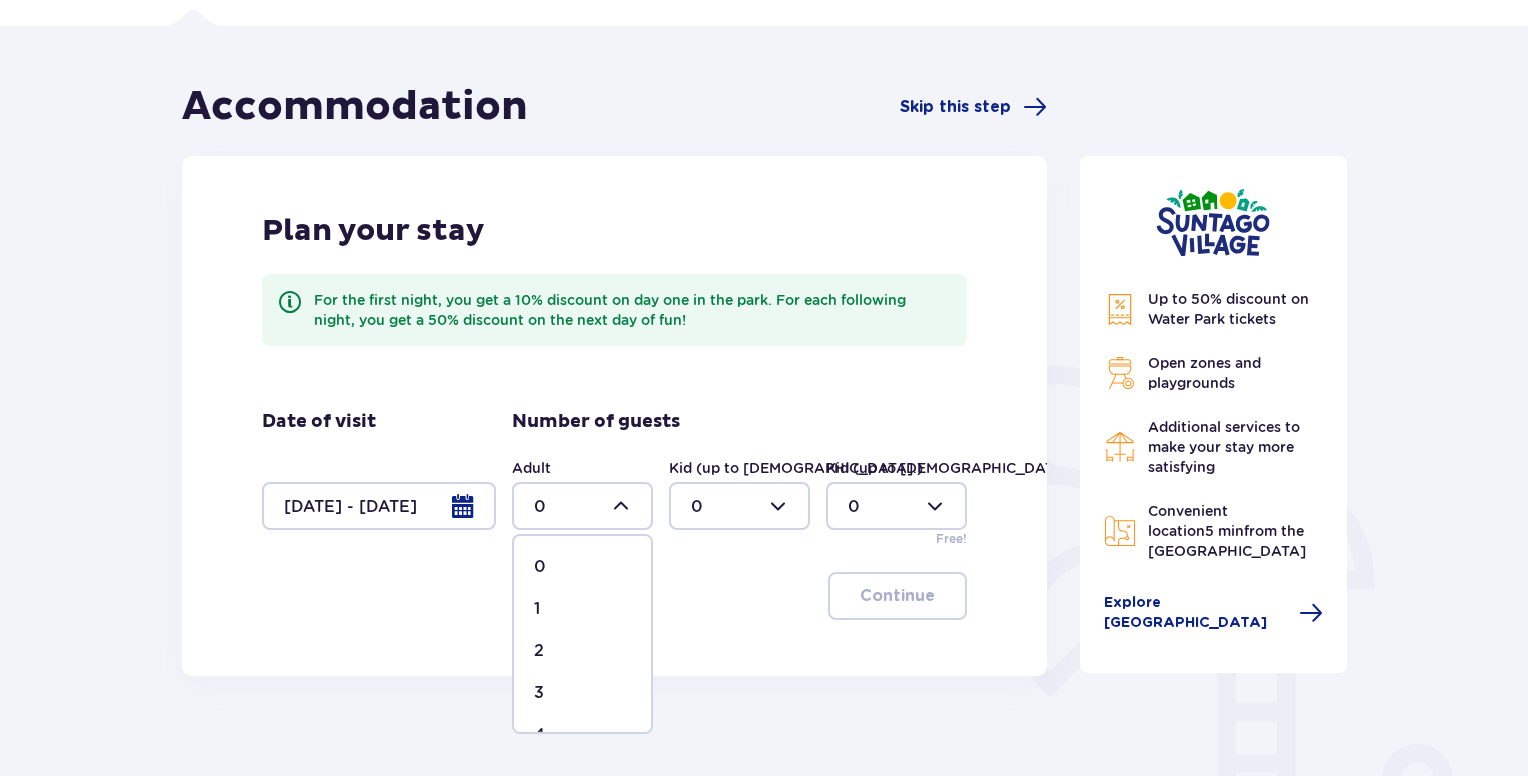click on "4" at bounding box center (582, 735) 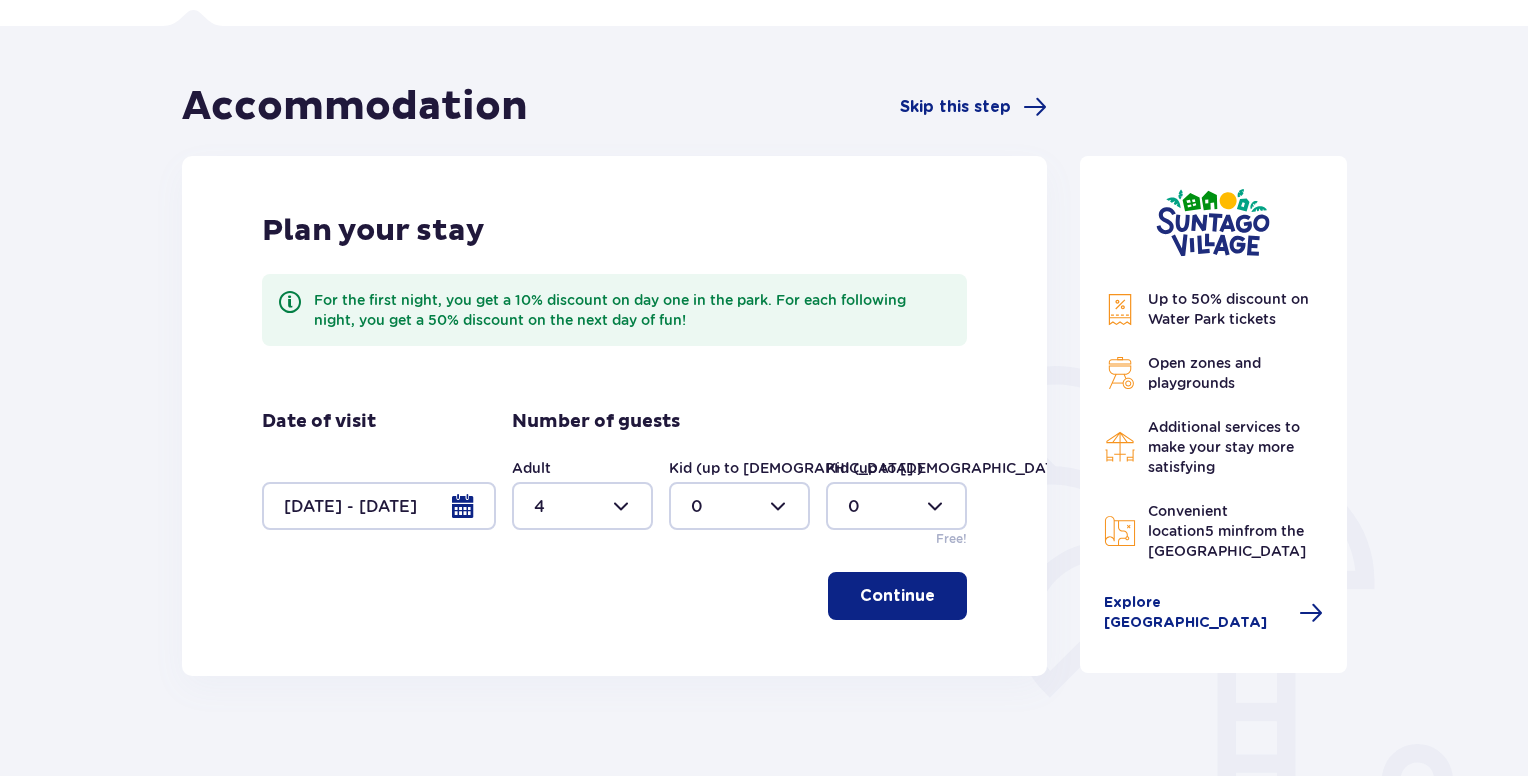 click on "Continue" at bounding box center [897, 596] 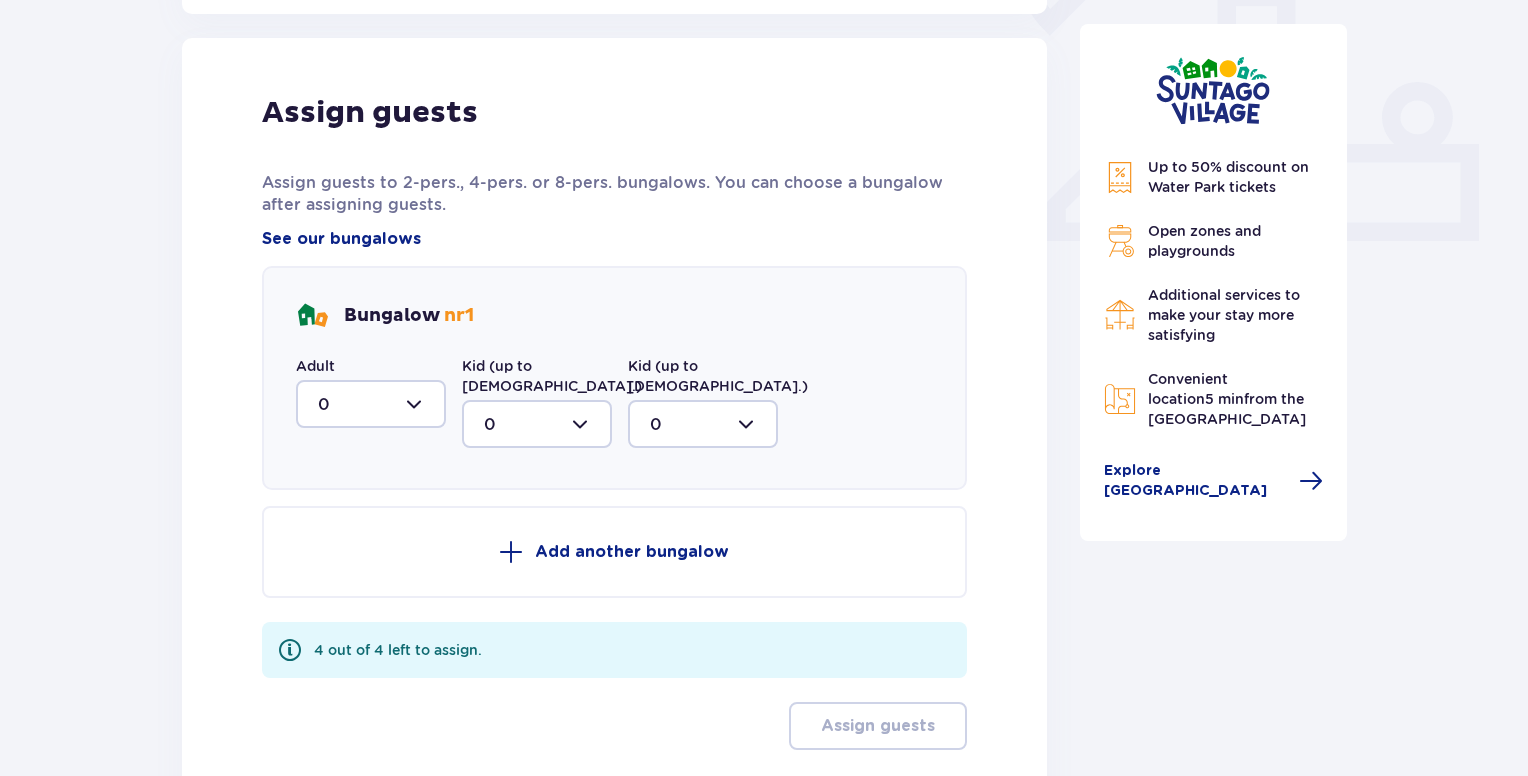 scroll, scrollTop: 806, scrollLeft: 0, axis: vertical 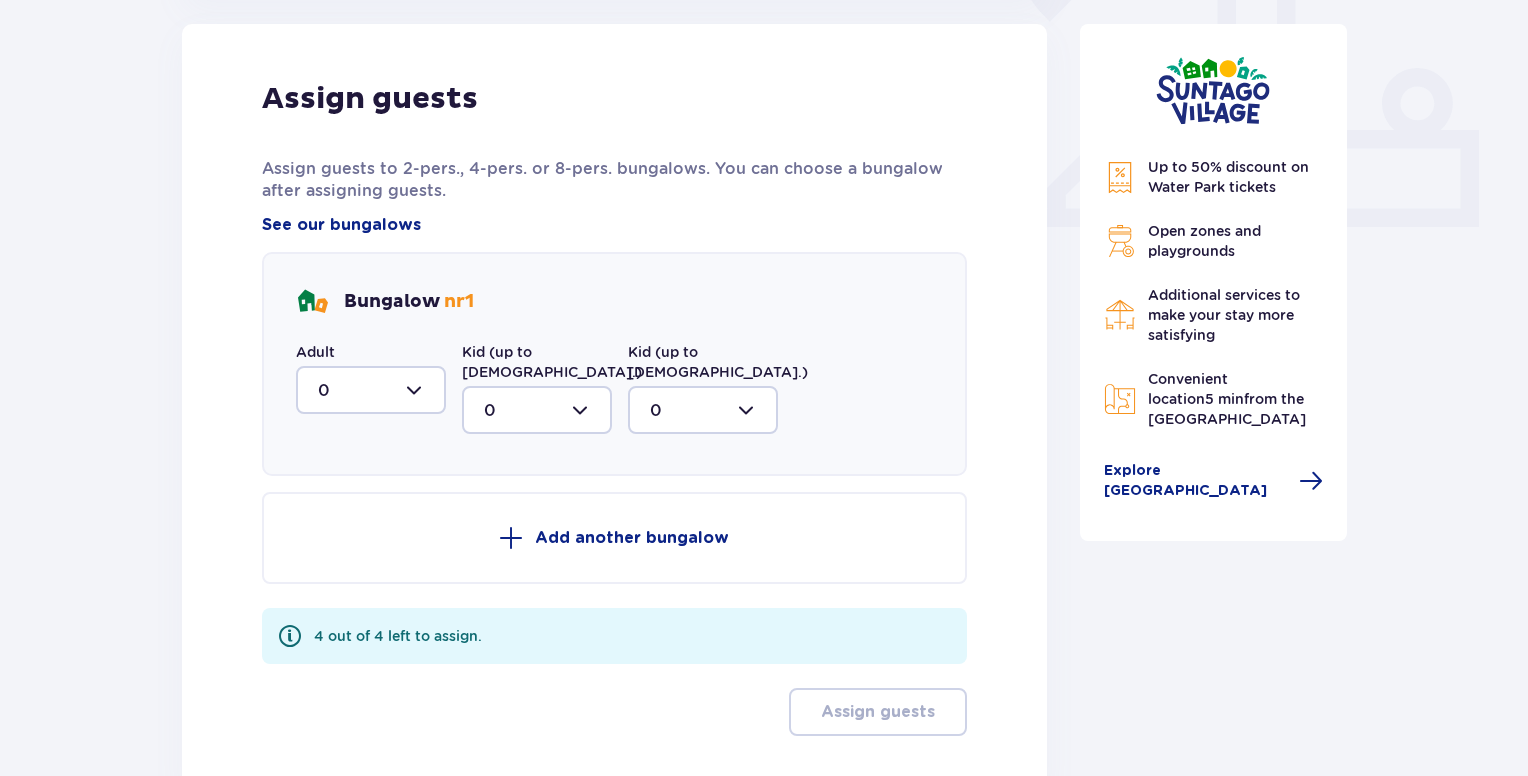 click at bounding box center (371, 390) 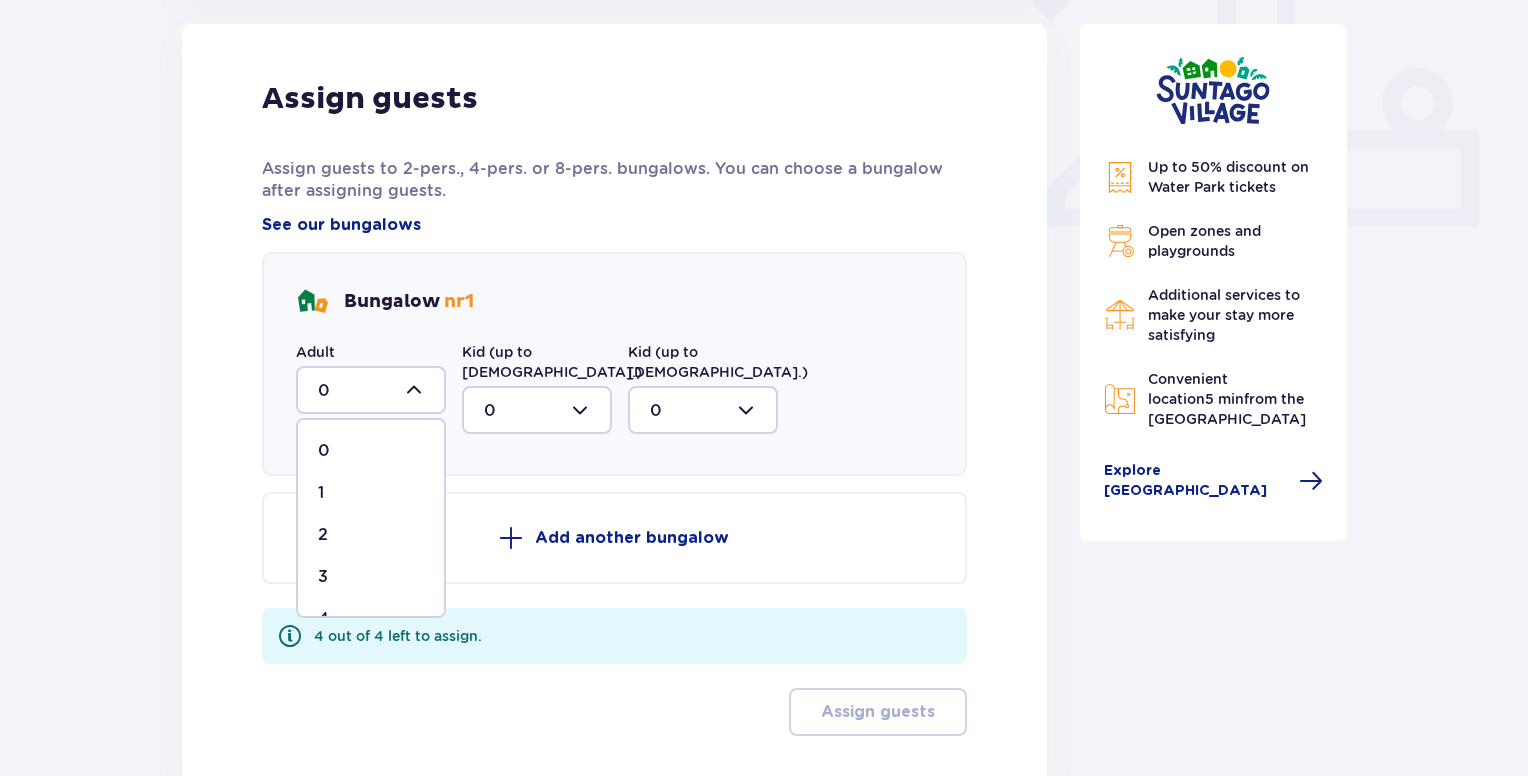 click on "4" at bounding box center (371, 619) 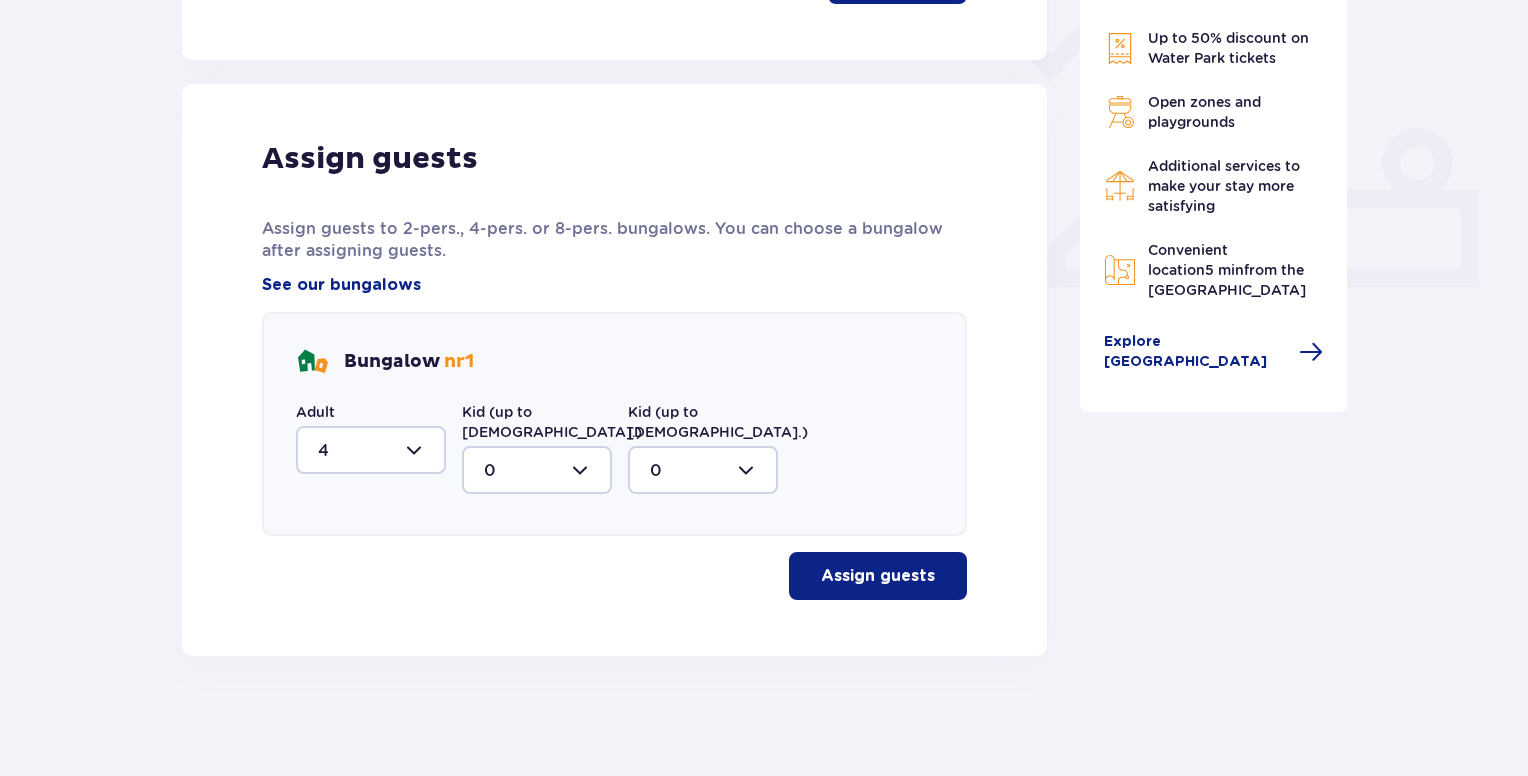 scroll, scrollTop: 725, scrollLeft: 0, axis: vertical 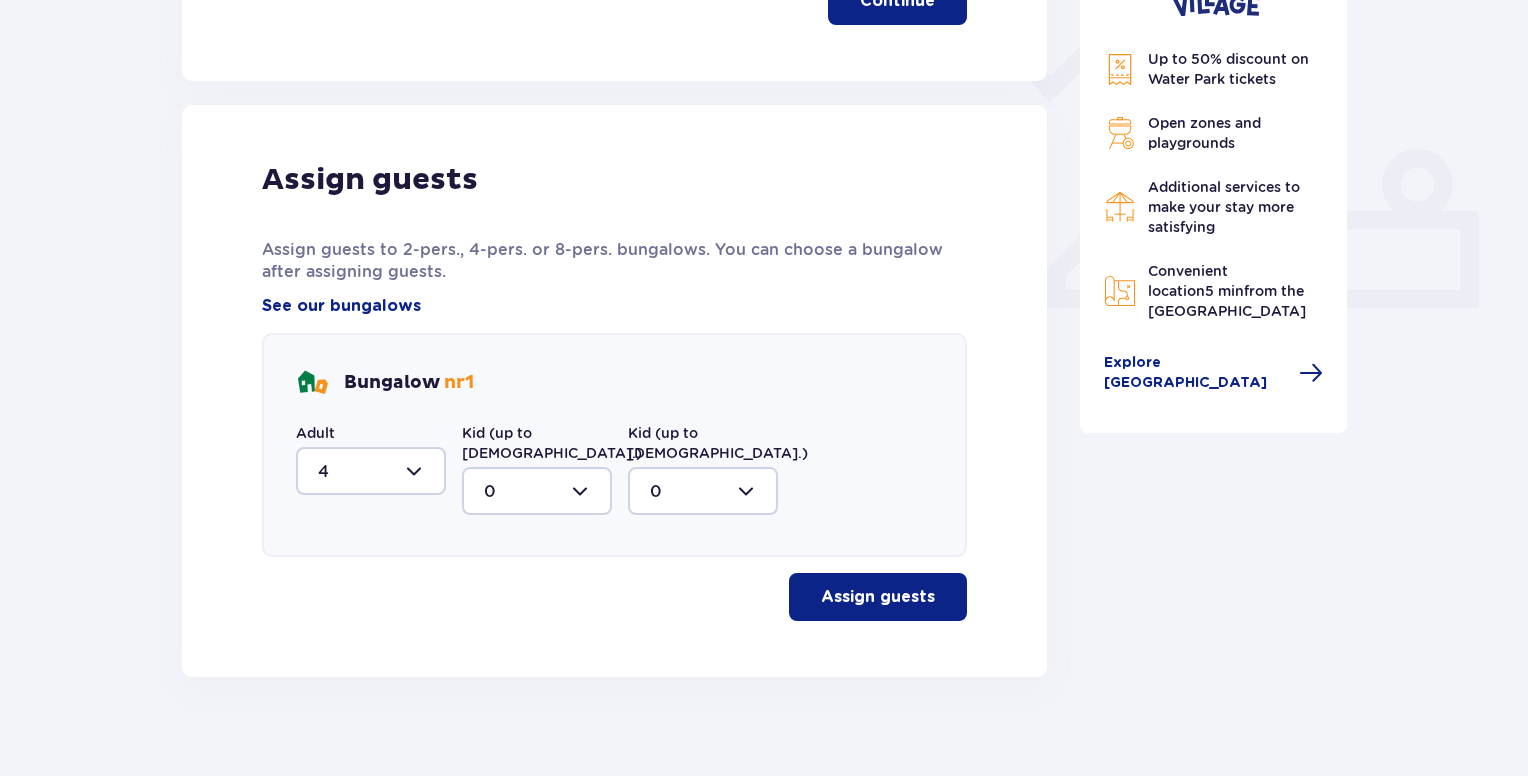 click at bounding box center (939, 597) 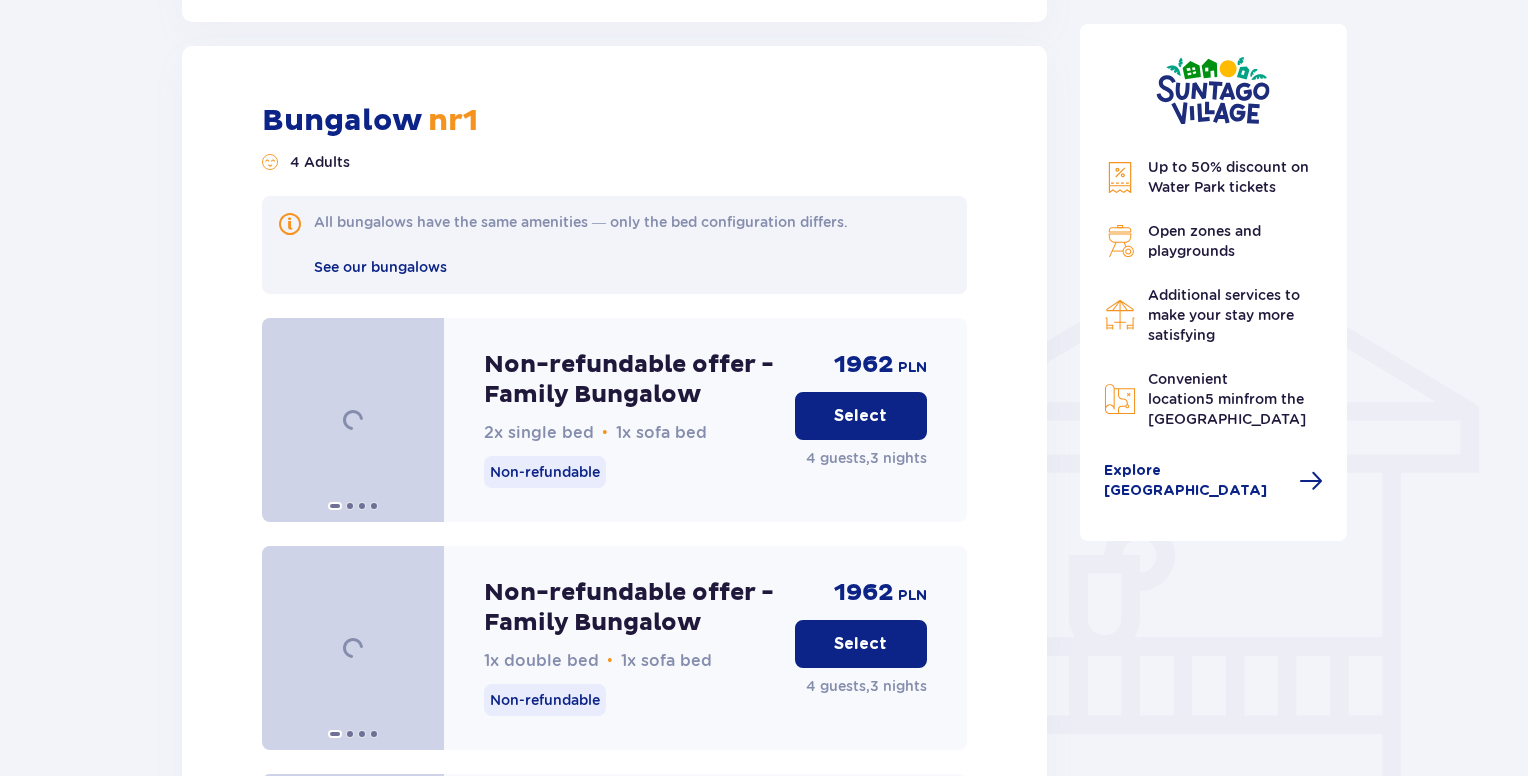 scroll, scrollTop: 1381, scrollLeft: 0, axis: vertical 